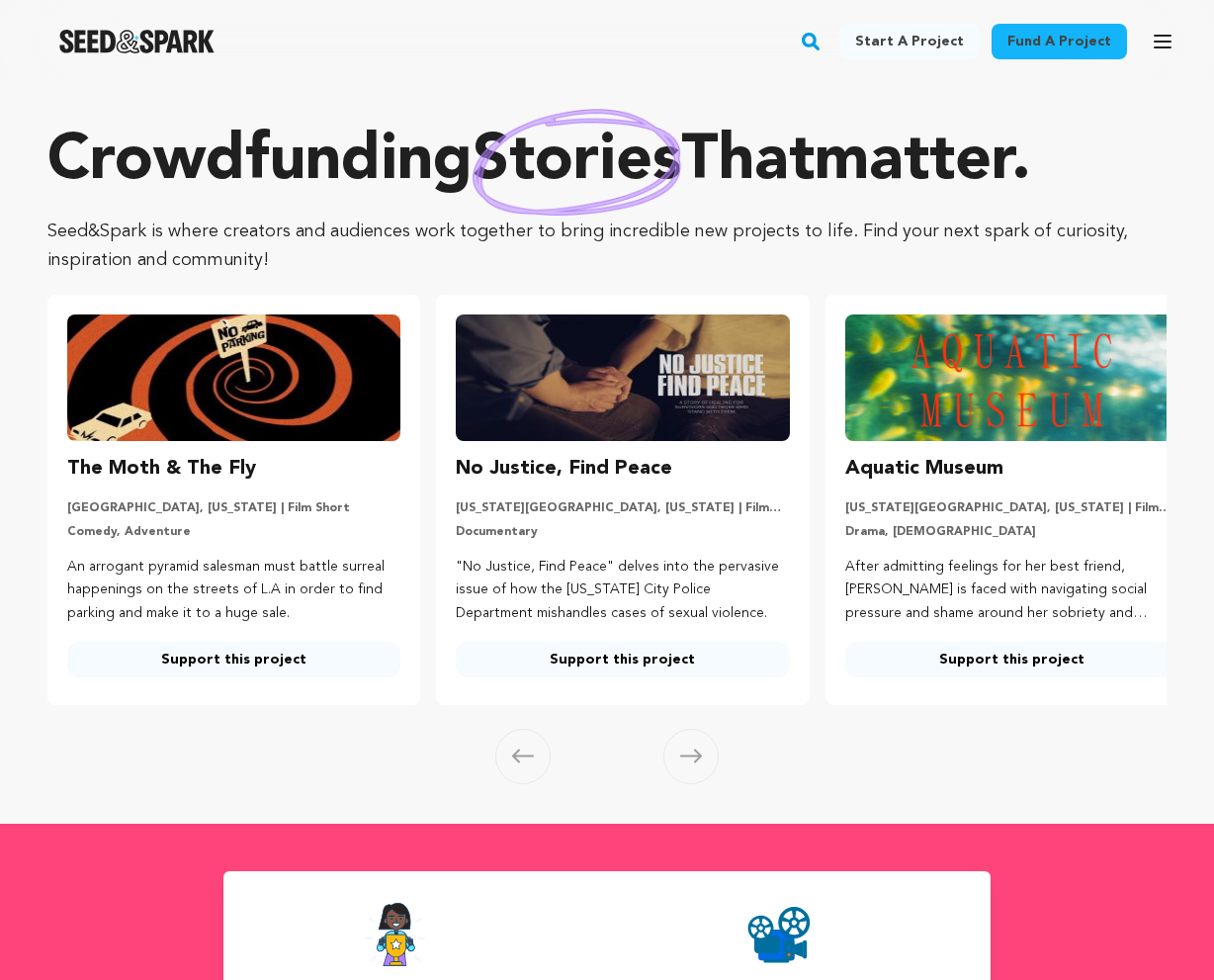 scroll, scrollTop: 0, scrollLeft: 0, axis: both 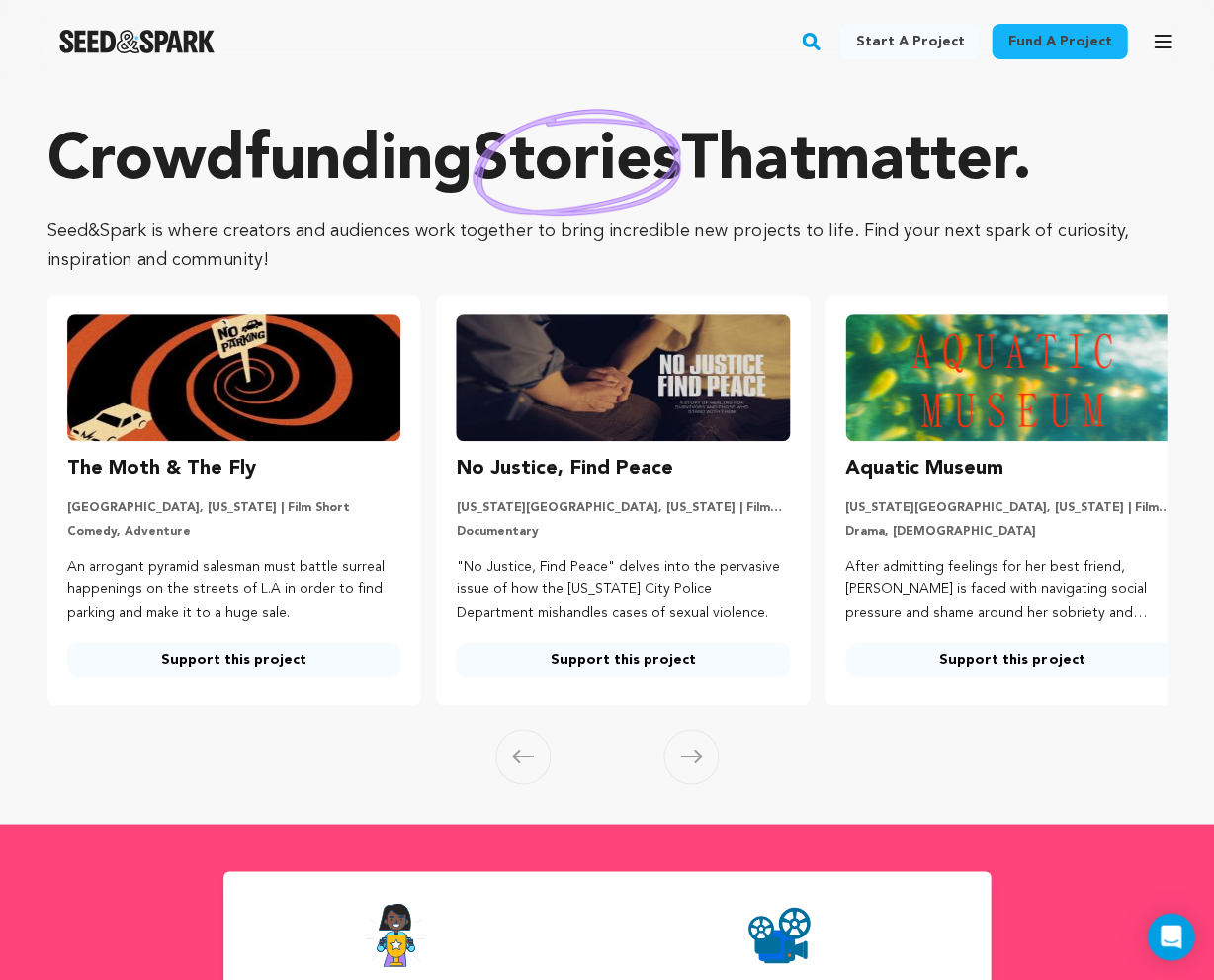 click 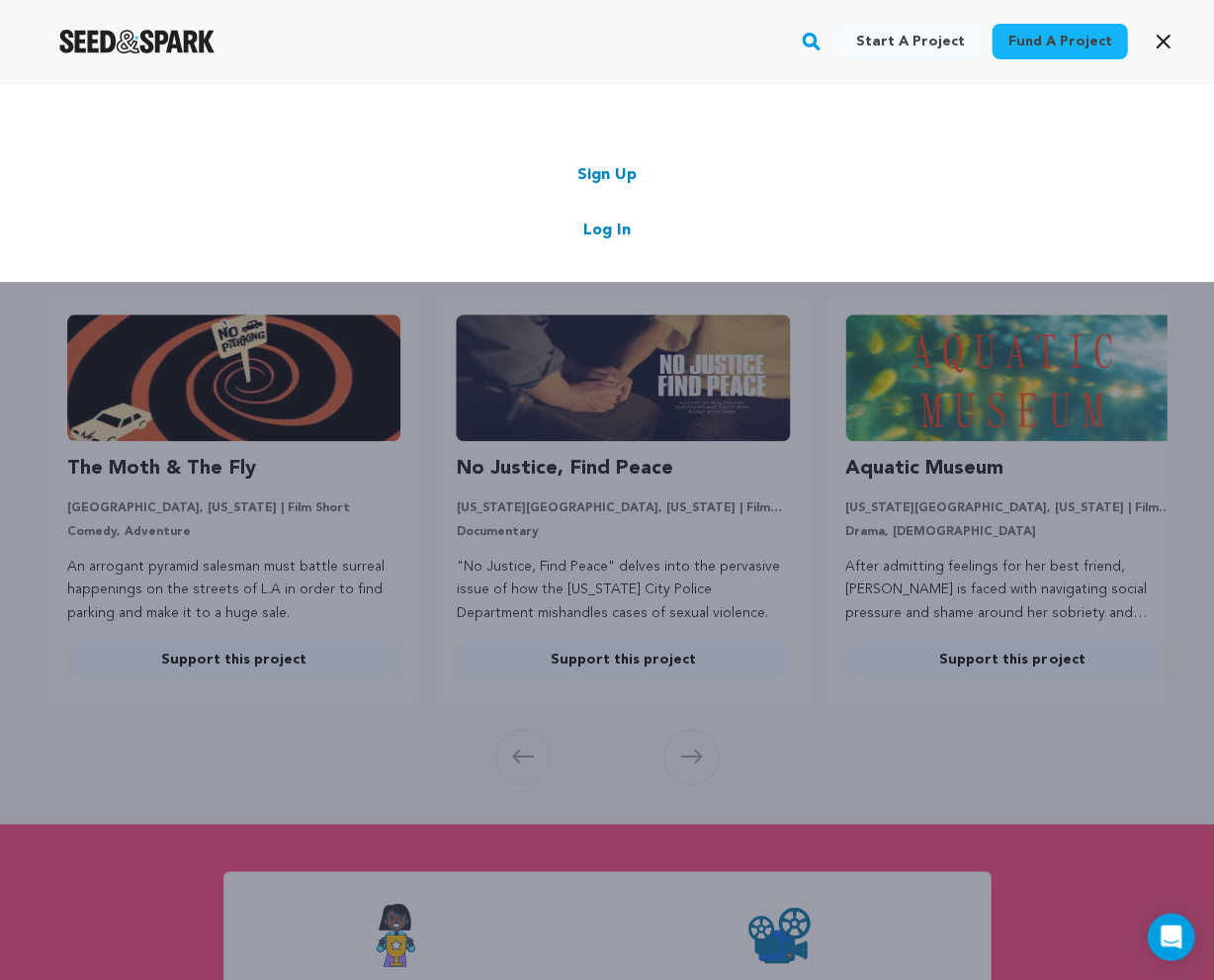 click on "Log In" at bounding box center (607, 230) 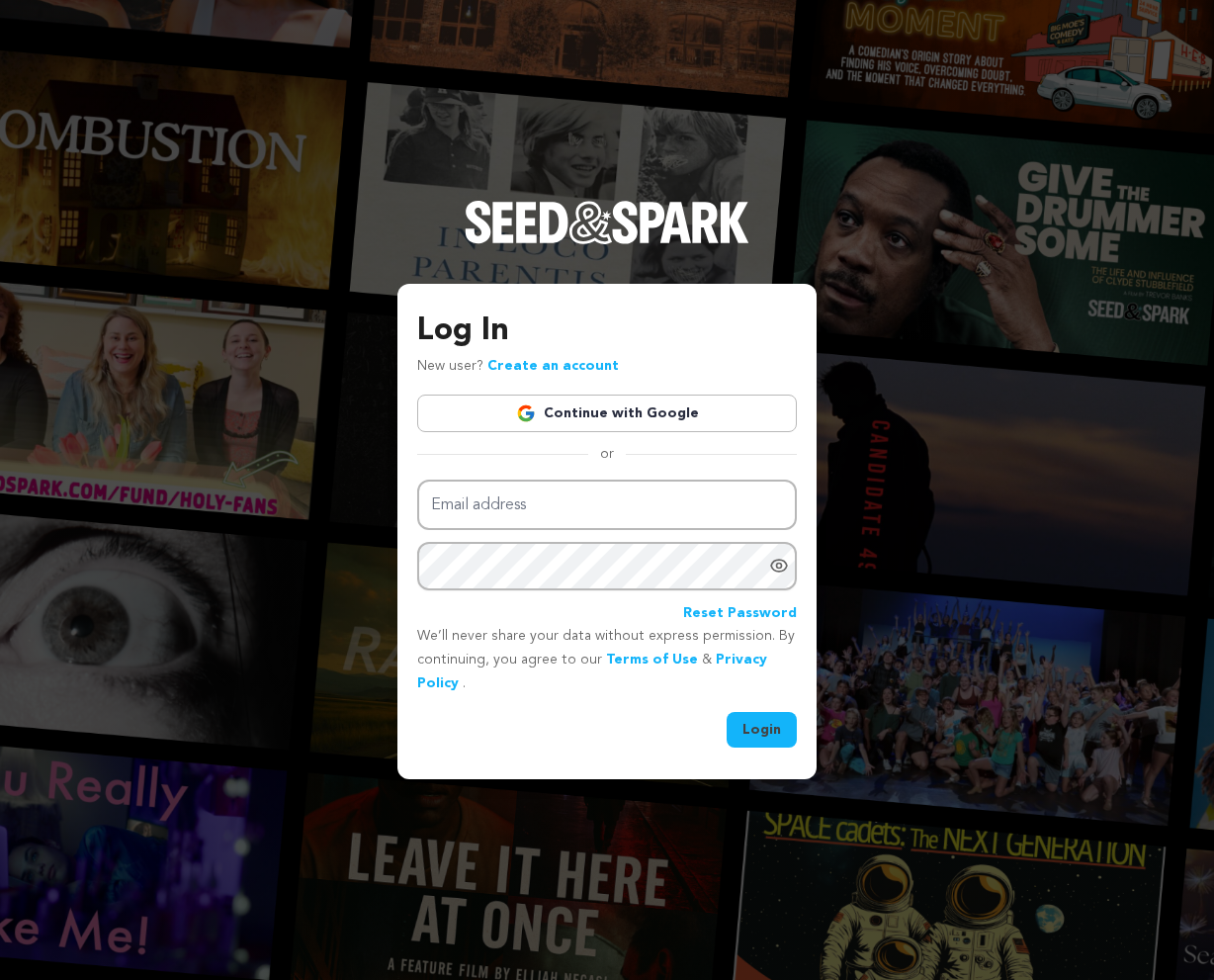 scroll, scrollTop: 0, scrollLeft: 0, axis: both 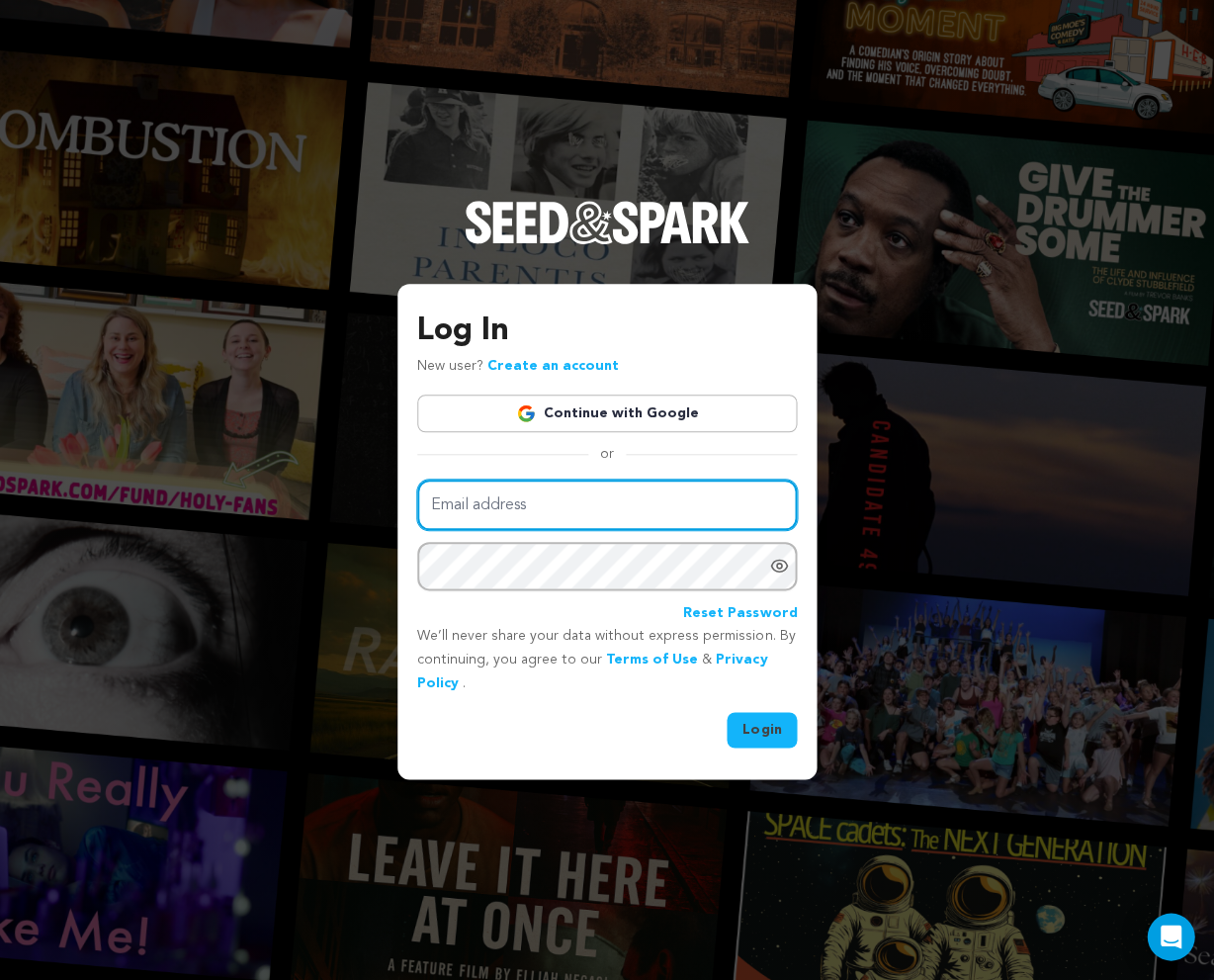 type on "Rawnhairston@gmail.com" 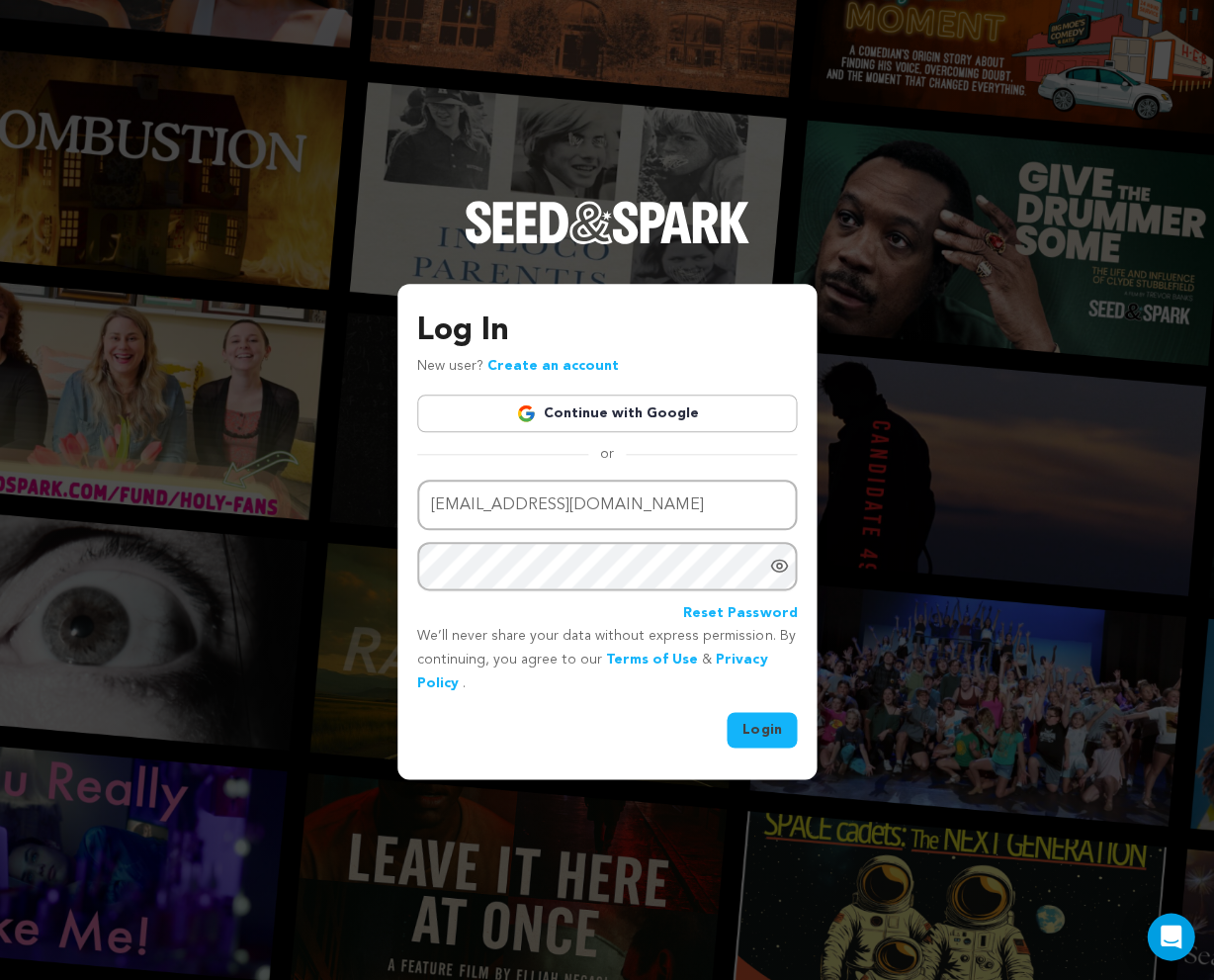 click on "Login" at bounding box center [761, 730] 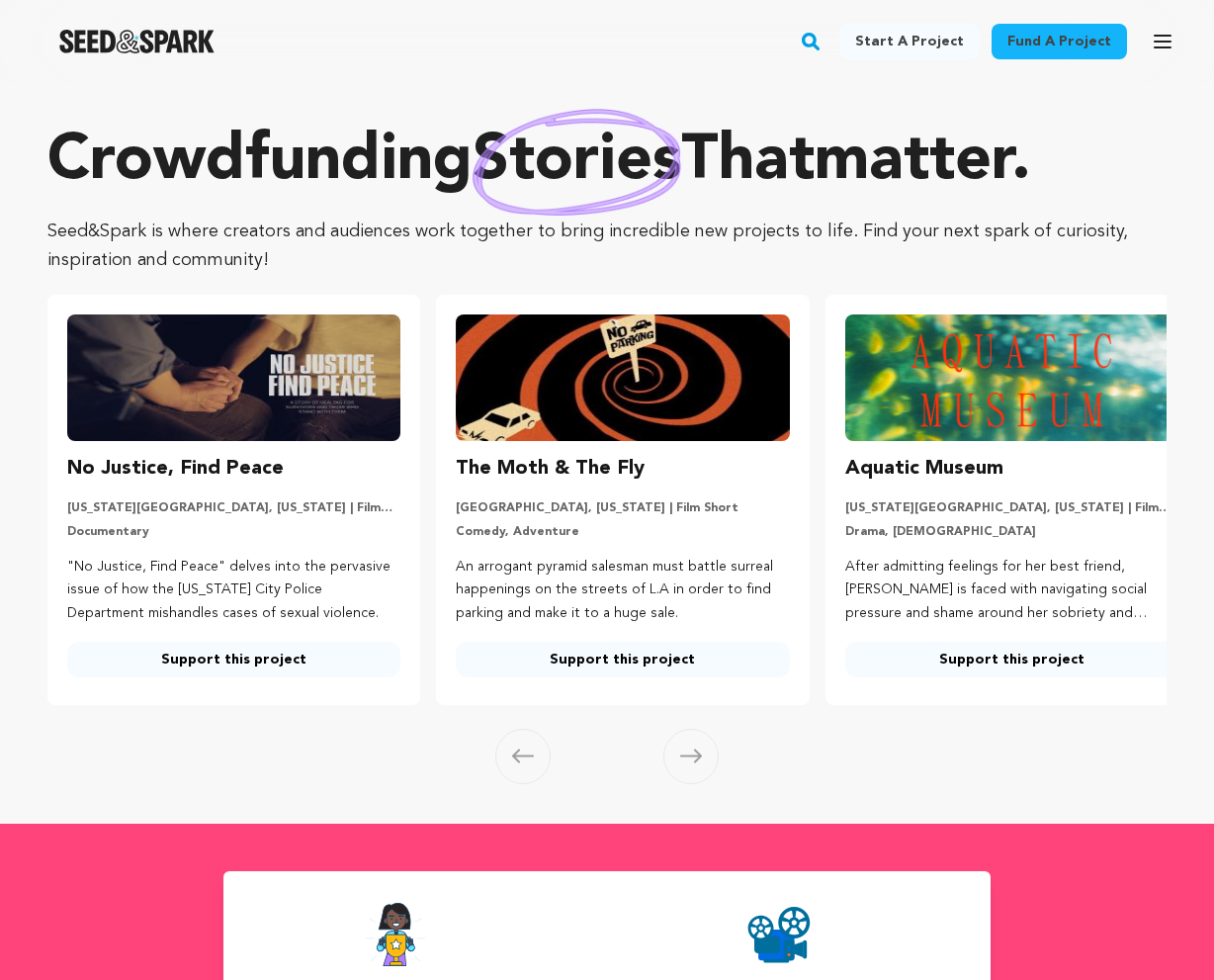 scroll, scrollTop: 0, scrollLeft: 0, axis: both 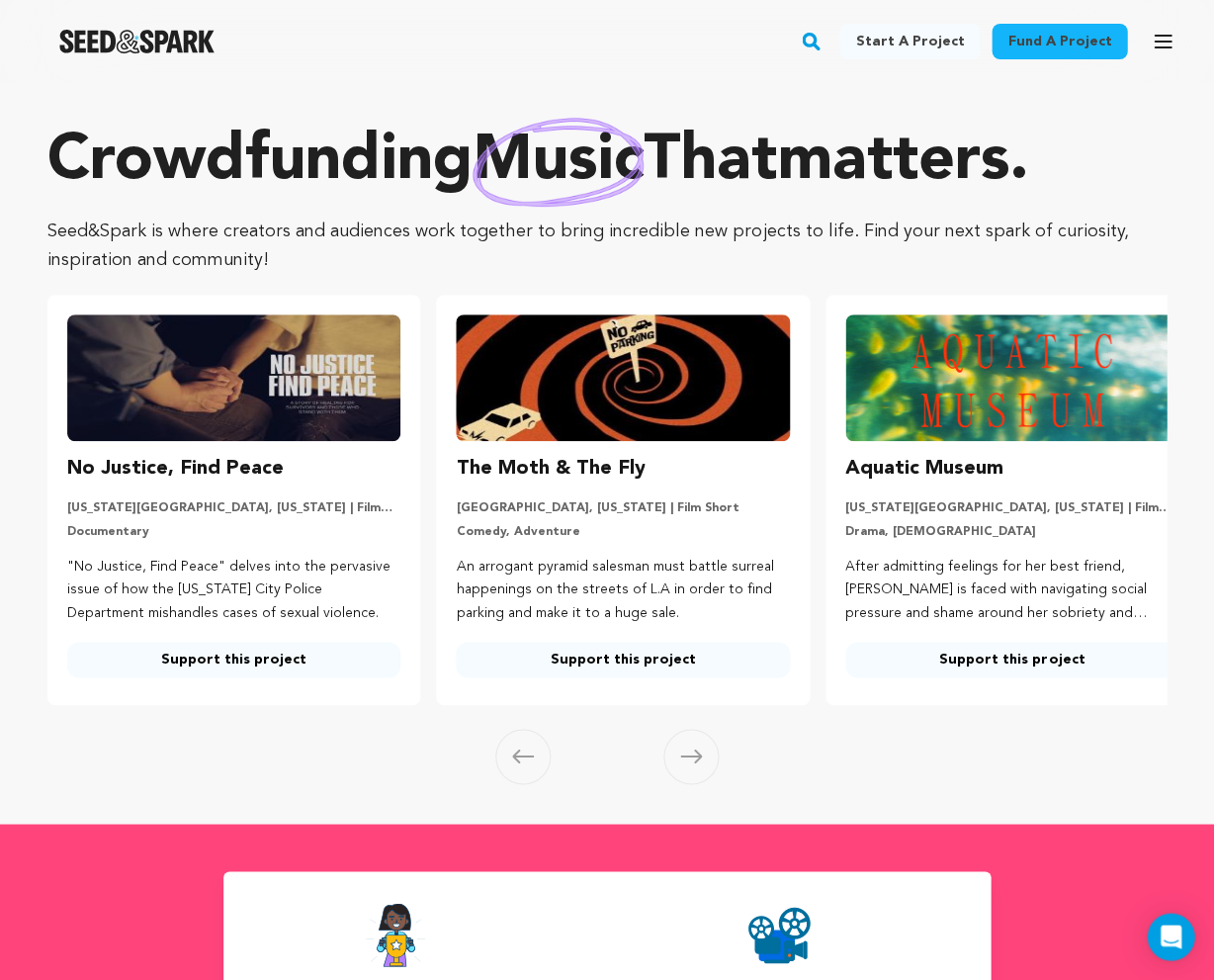 click 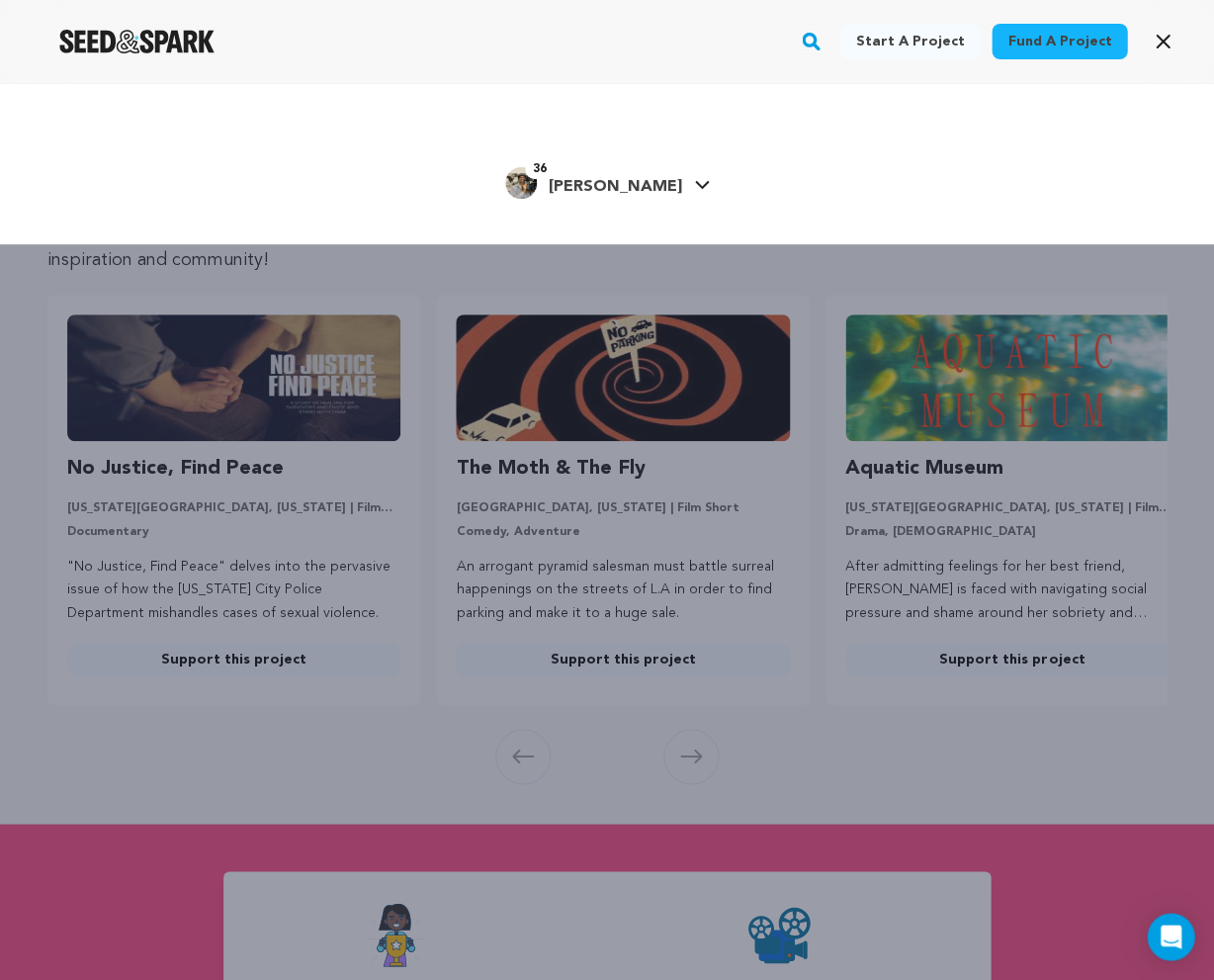 click 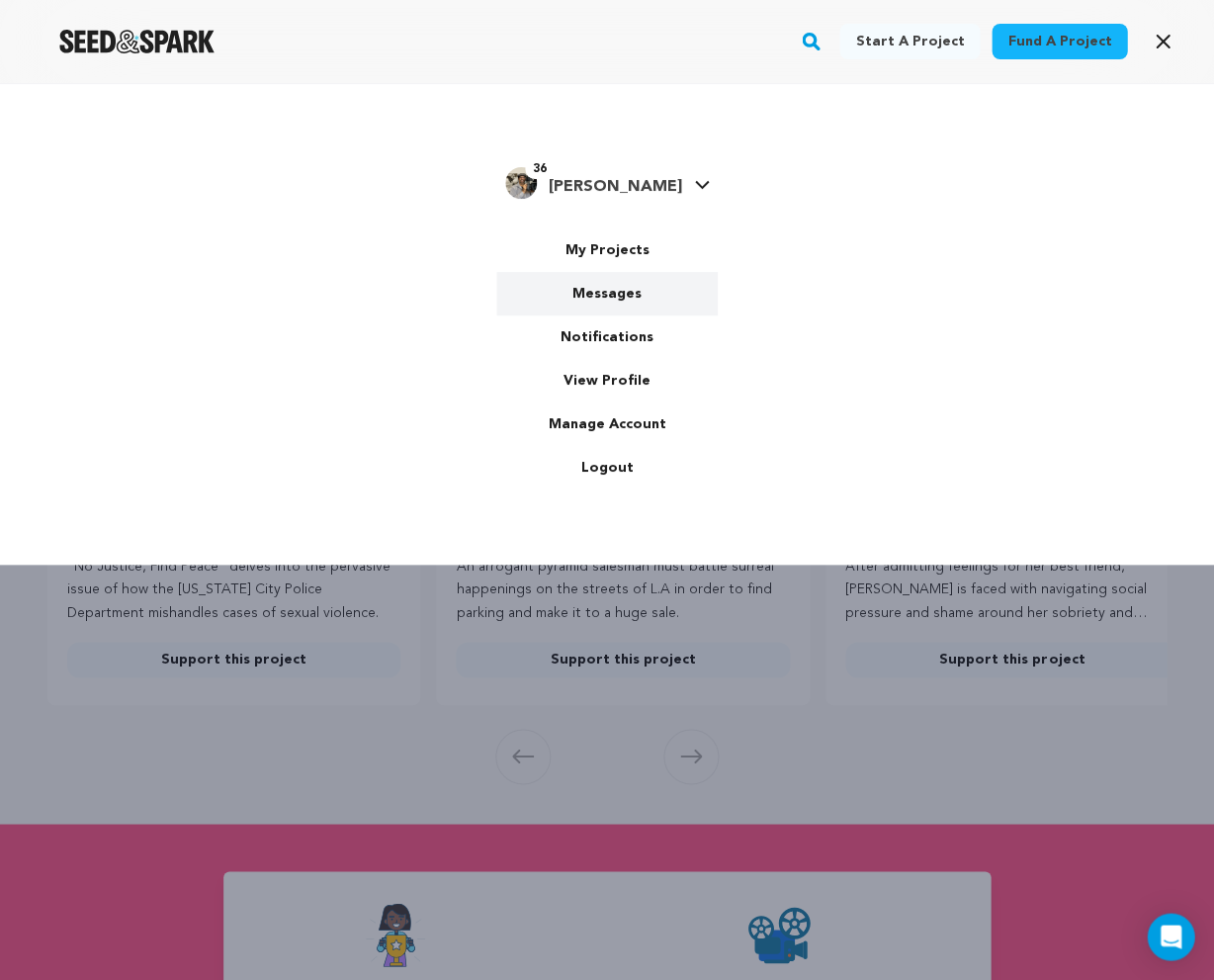 click on "Messages" at bounding box center (607, 294) 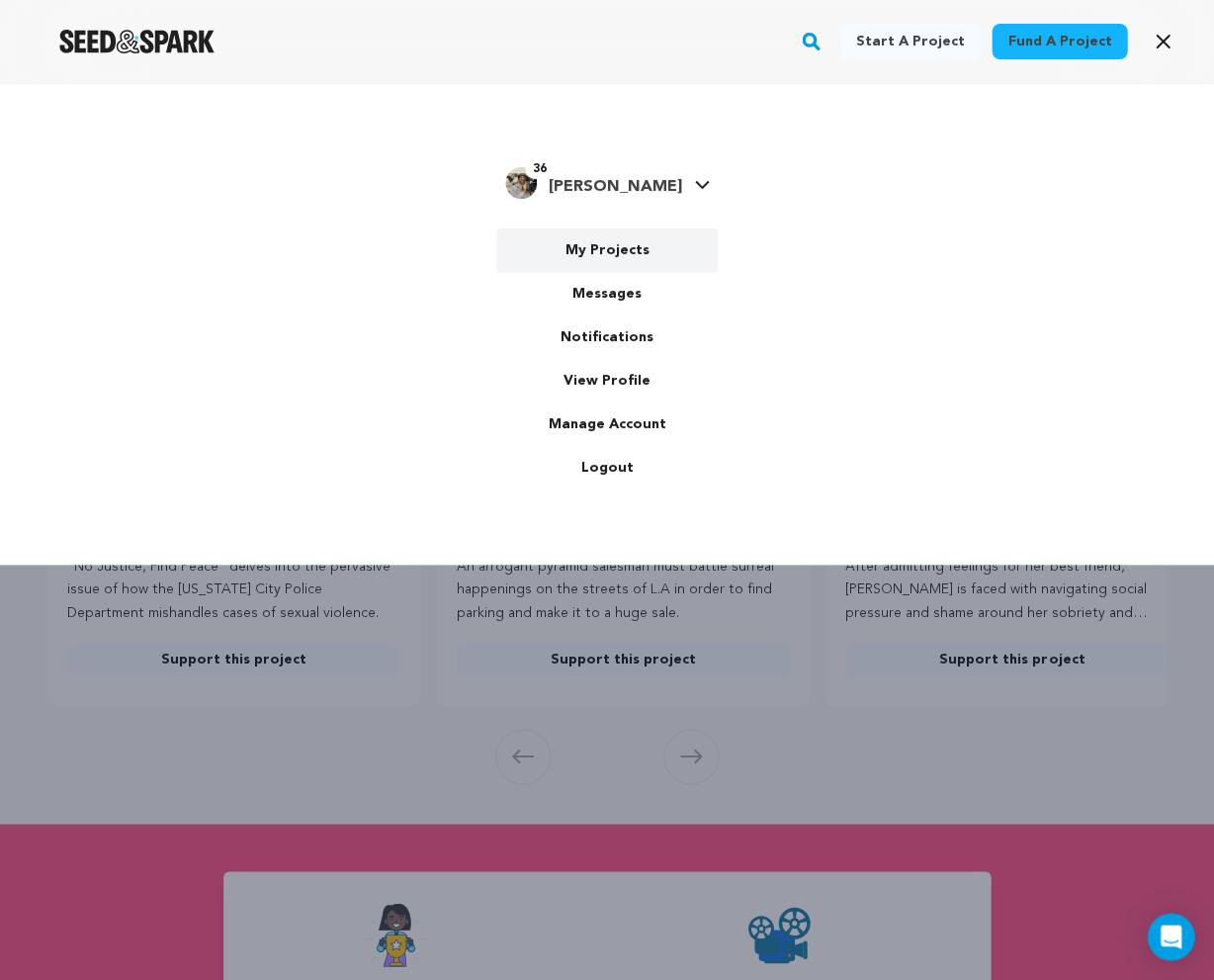 click on "My Projects" at bounding box center [607, 250] 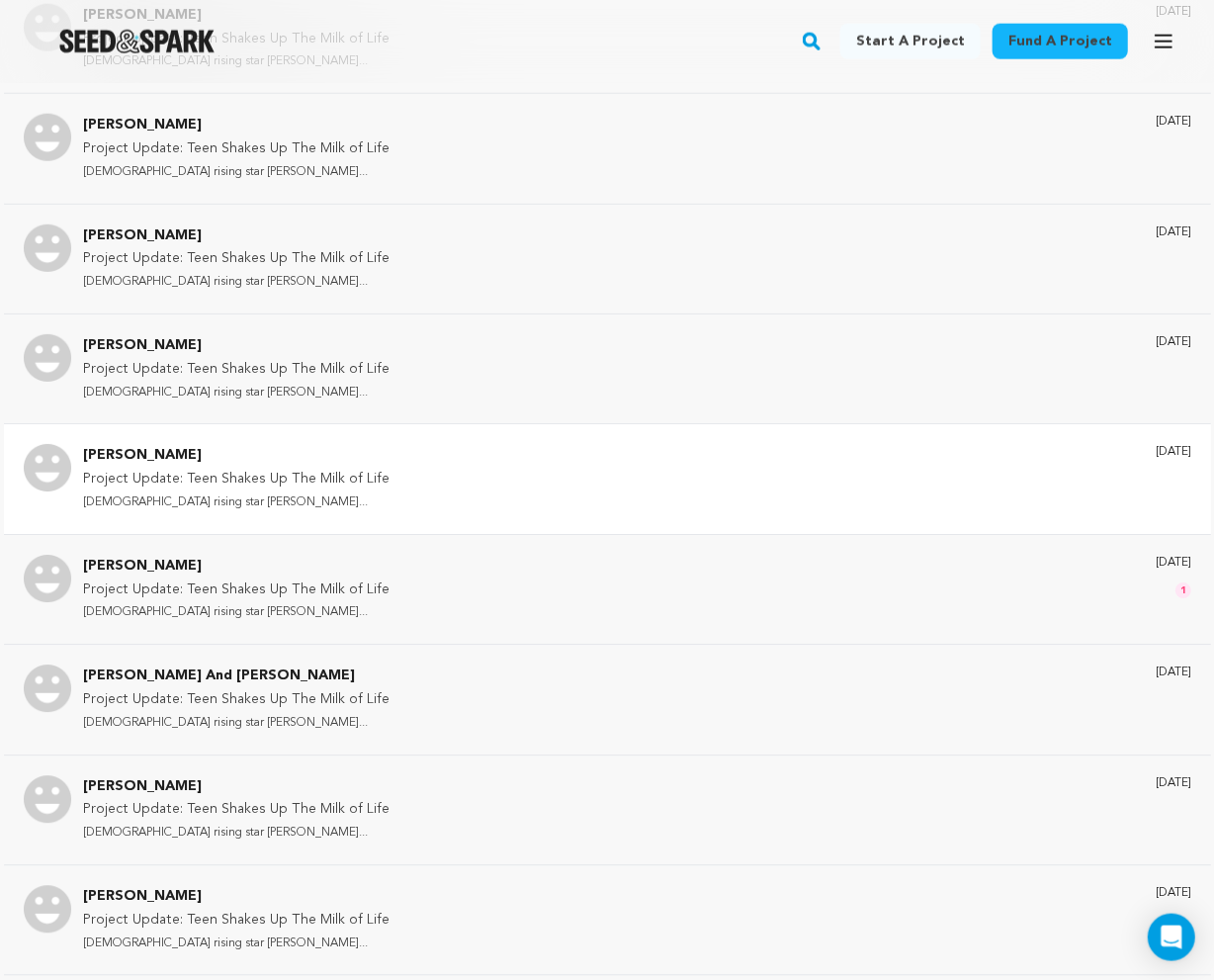 scroll, scrollTop: 2502, scrollLeft: 0, axis: vertical 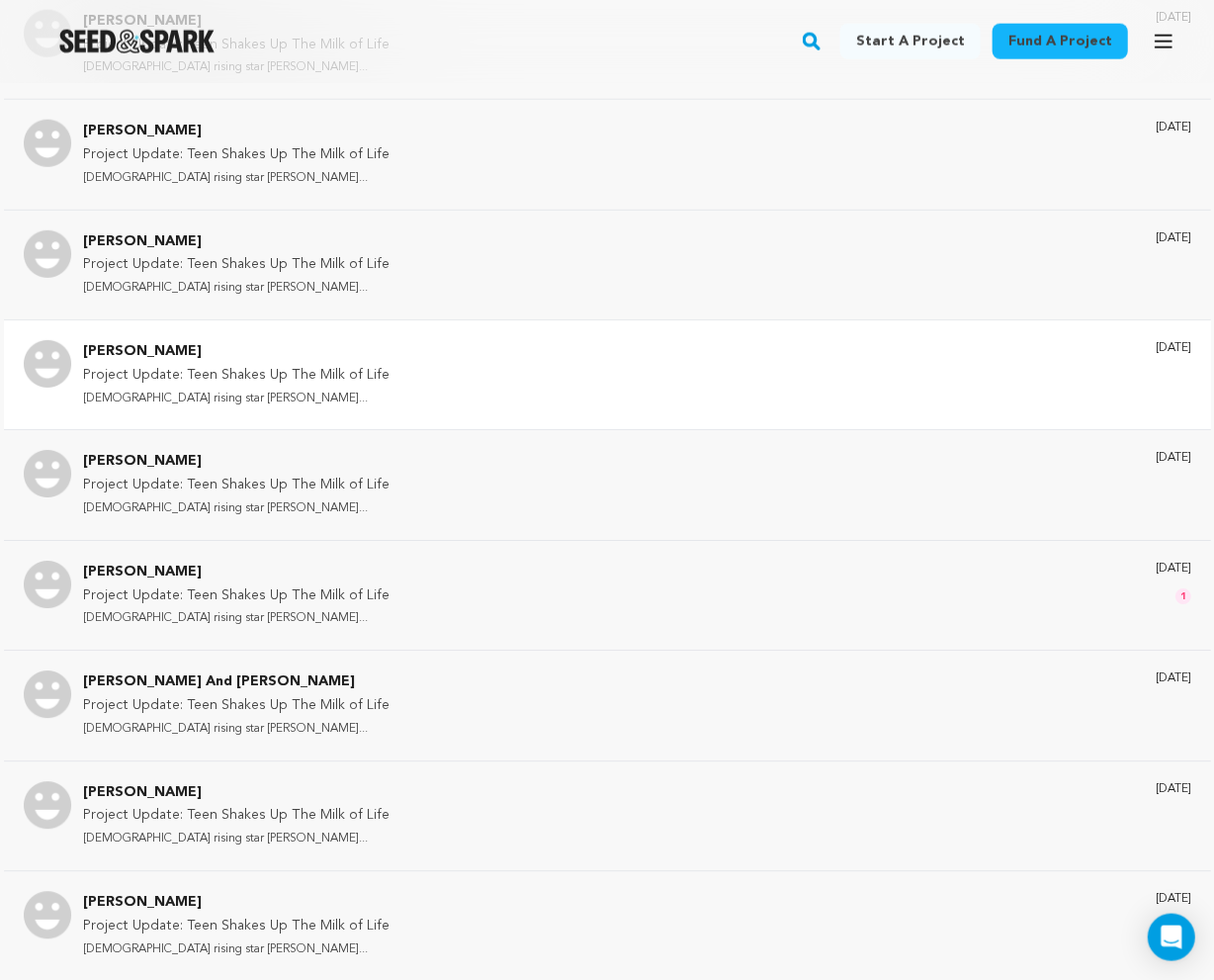 click on "15-year-old rising star Amir Brinkl..." at bounding box center [236, 399] 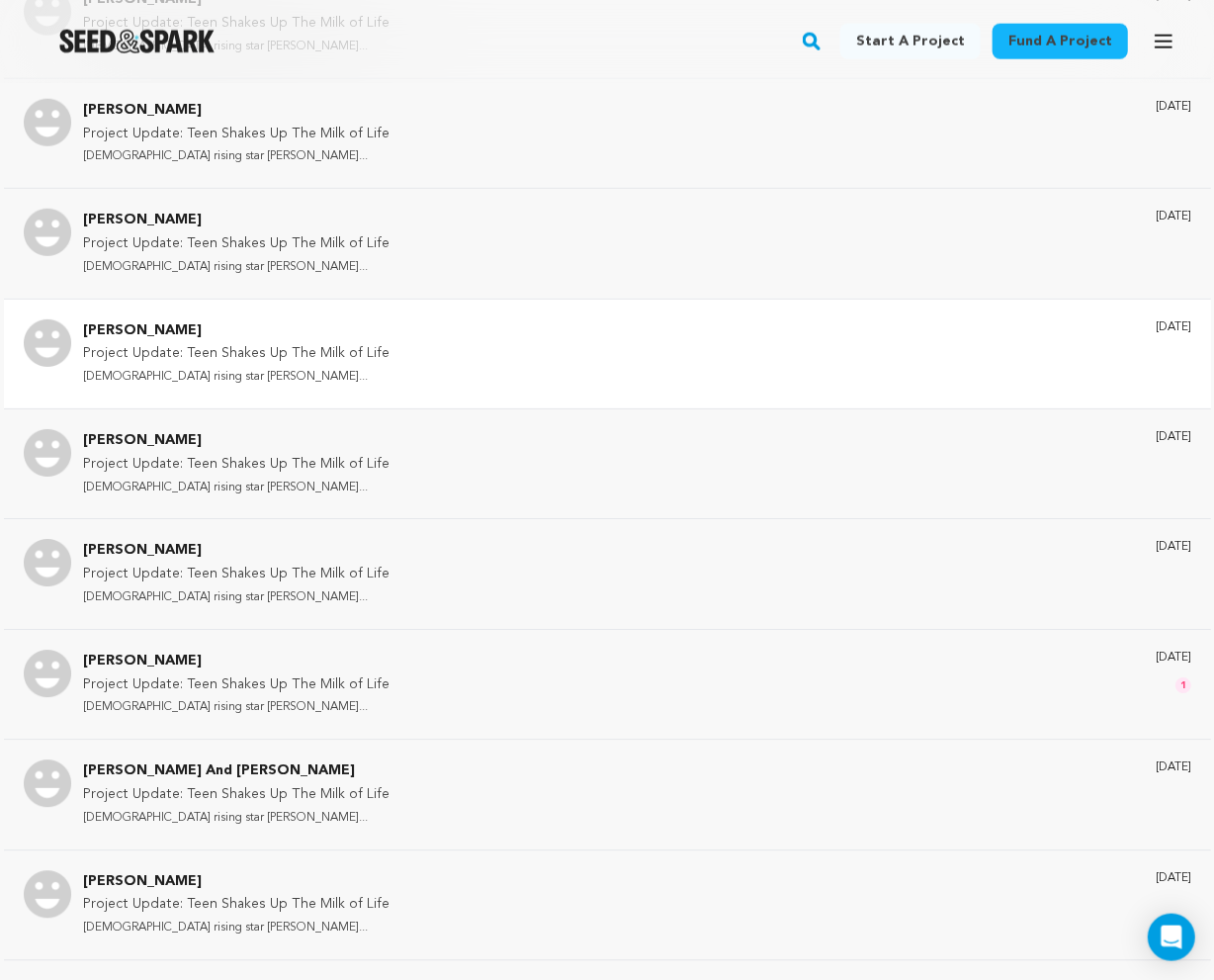 click on "15-year-old rising star Amir Brinkl..." at bounding box center [236, 377] 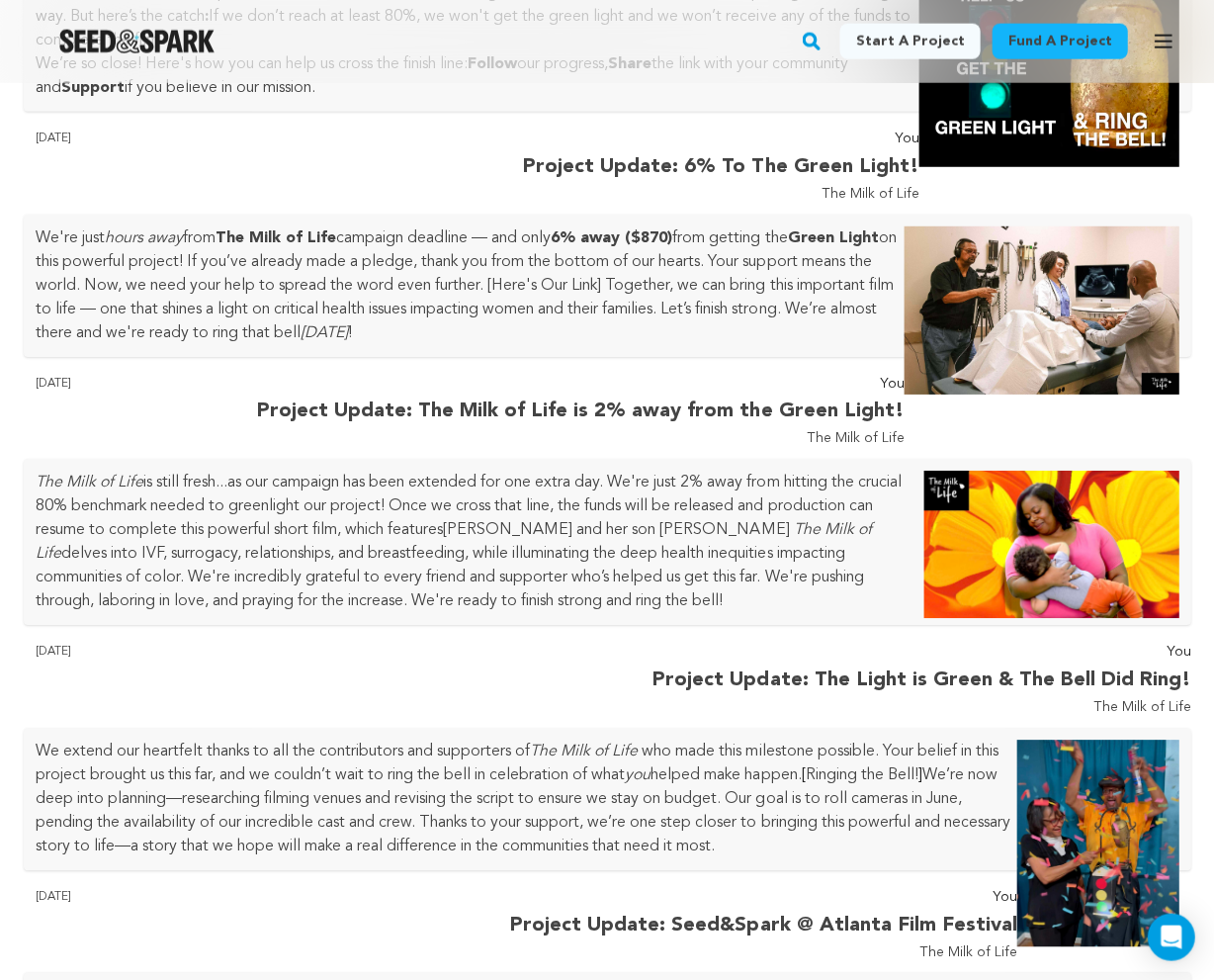 scroll, scrollTop: 4240, scrollLeft: 0, axis: vertical 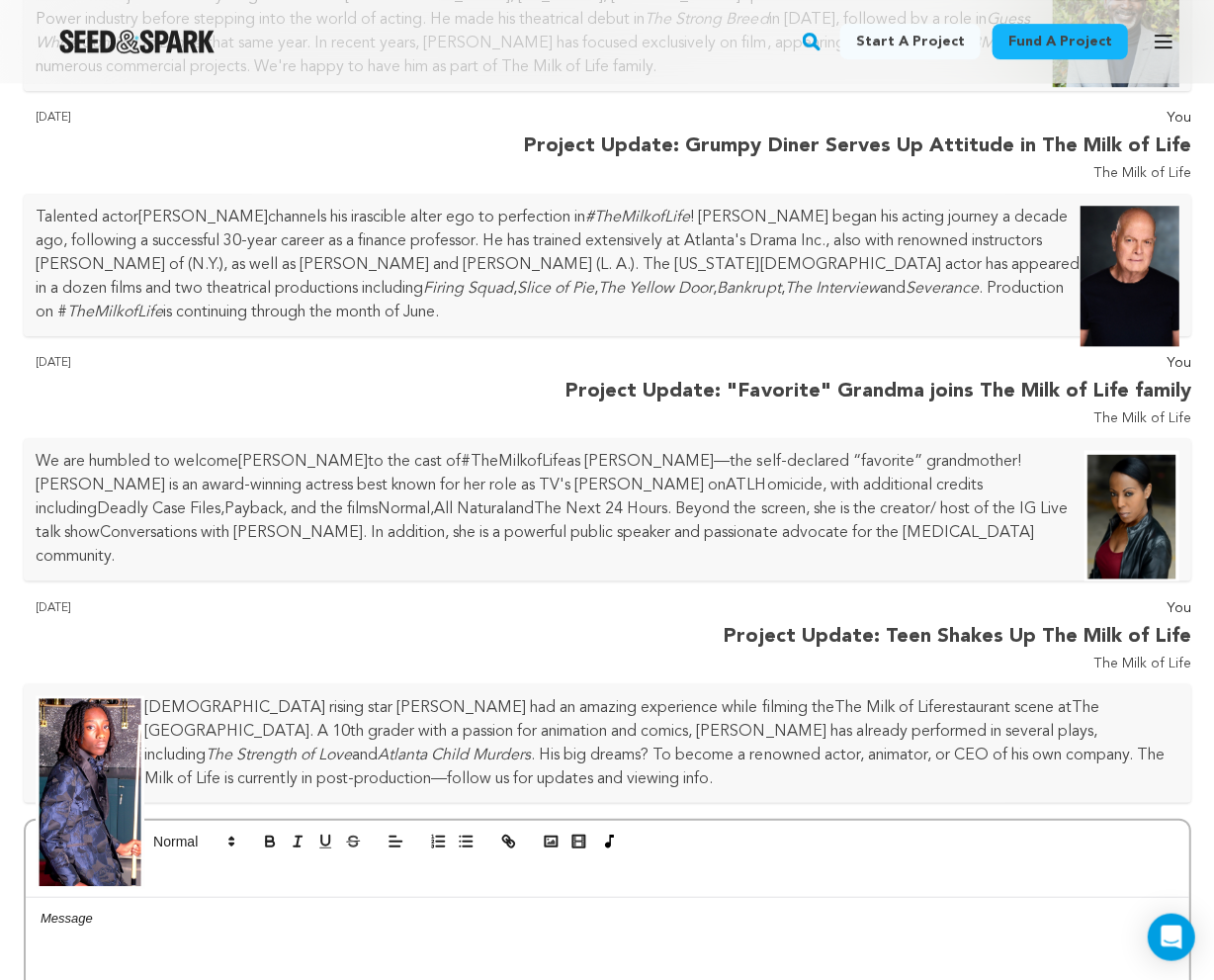 click at bounding box center (90, 791) 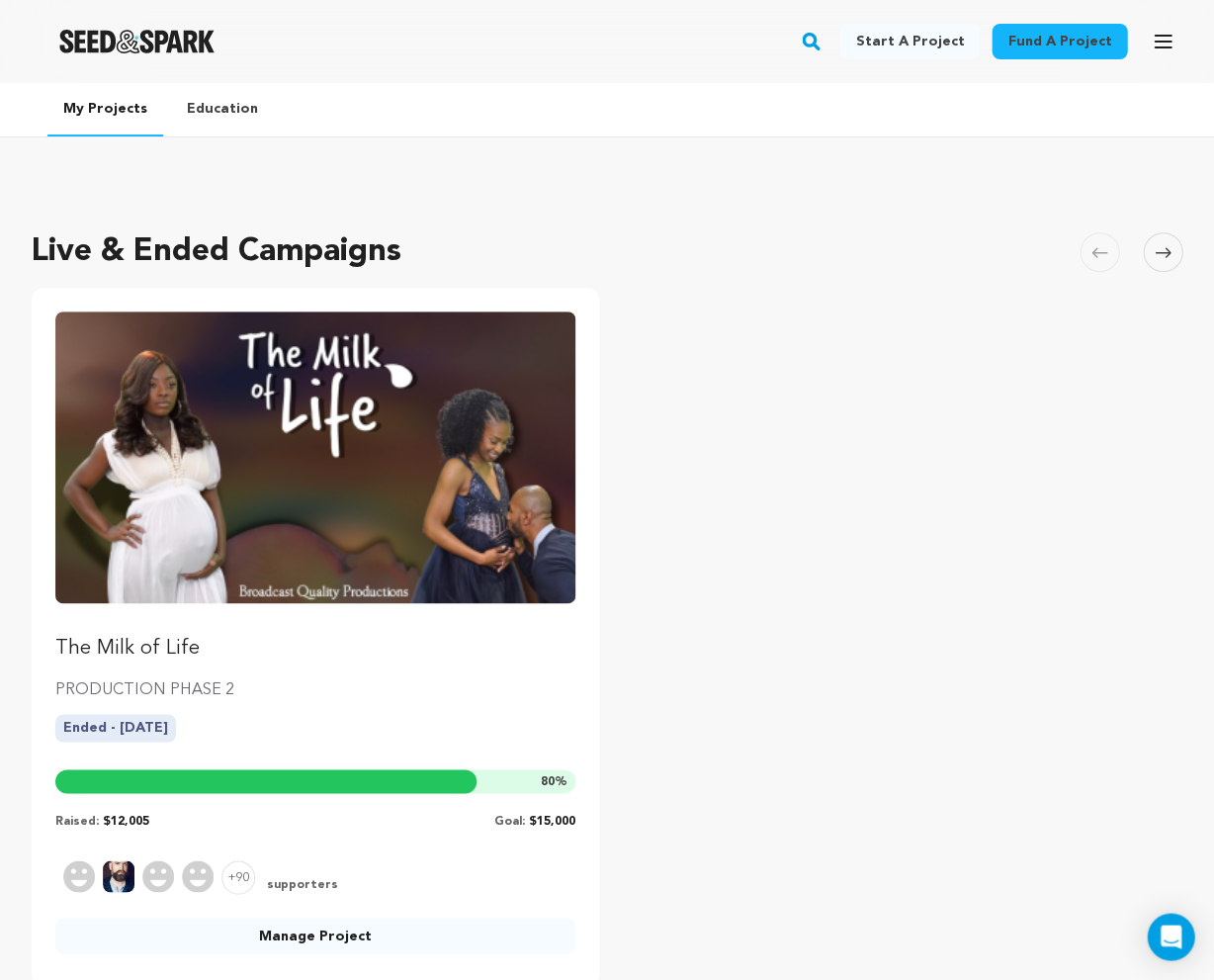 scroll, scrollTop: 0, scrollLeft: 0, axis: both 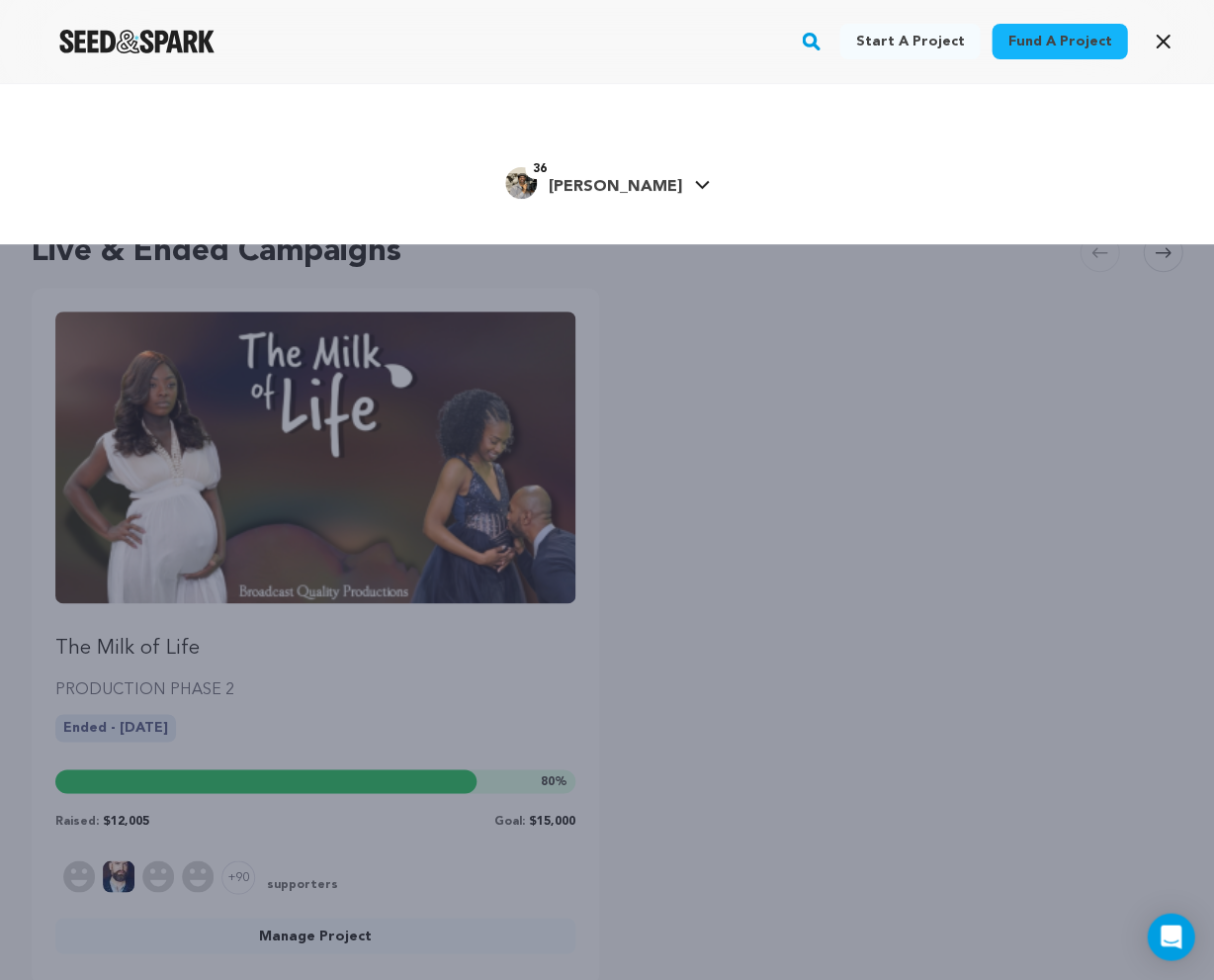 click on "36
Rawn H.
Rawn H." at bounding box center (607, 181) 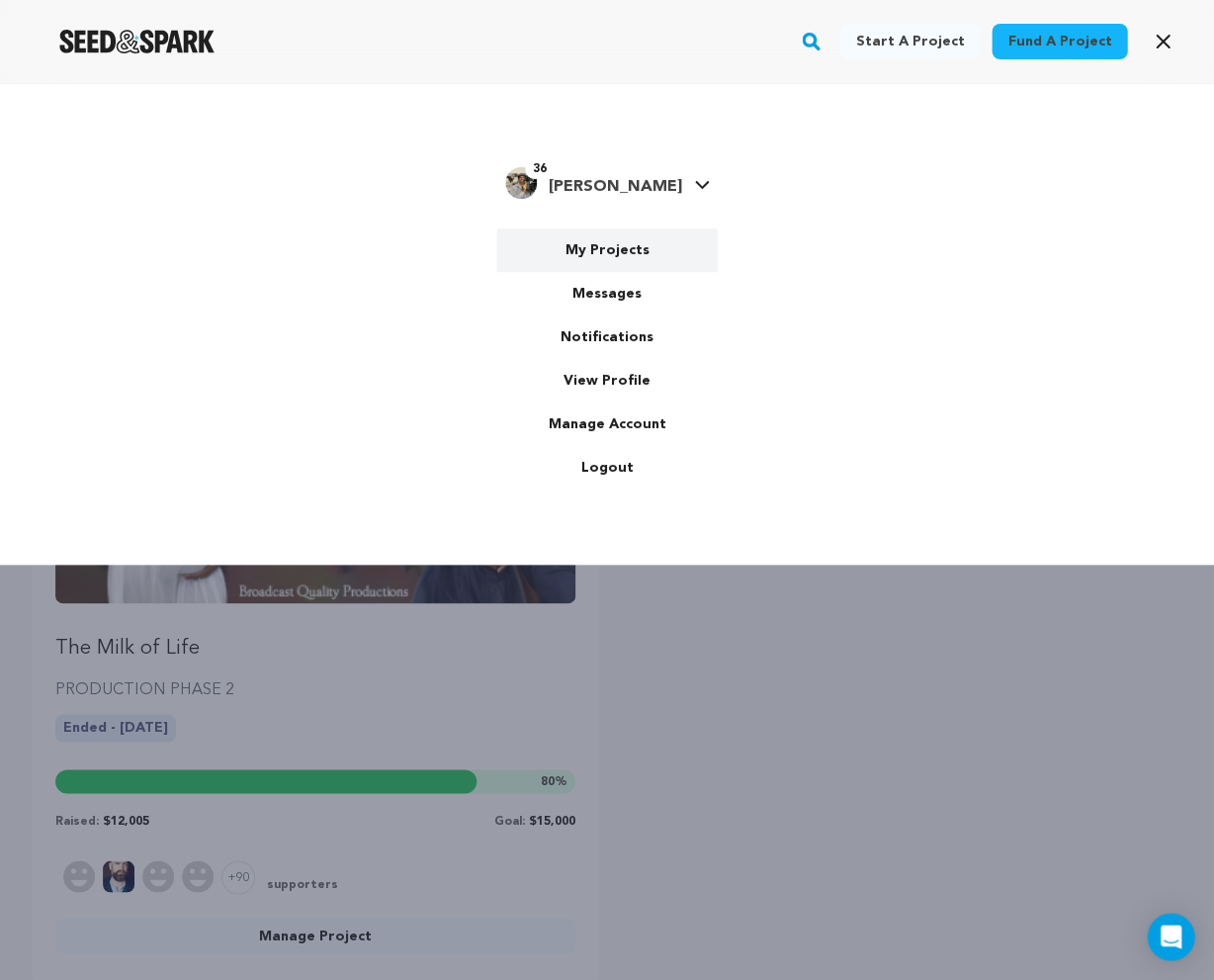 click on "My Projects" at bounding box center [607, 250] 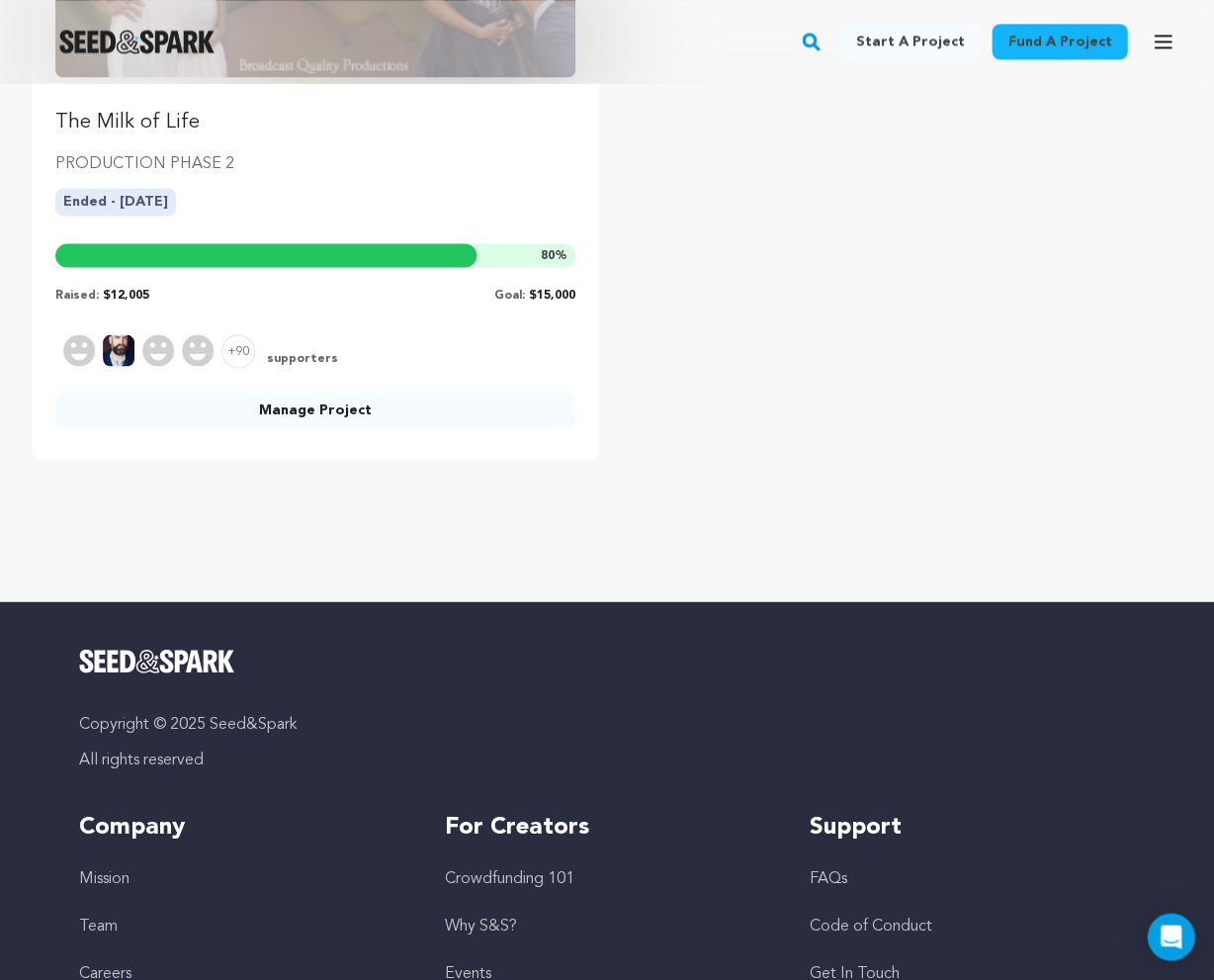 scroll, scrollTop: 619, scrollLeft: 0, axis: vertical 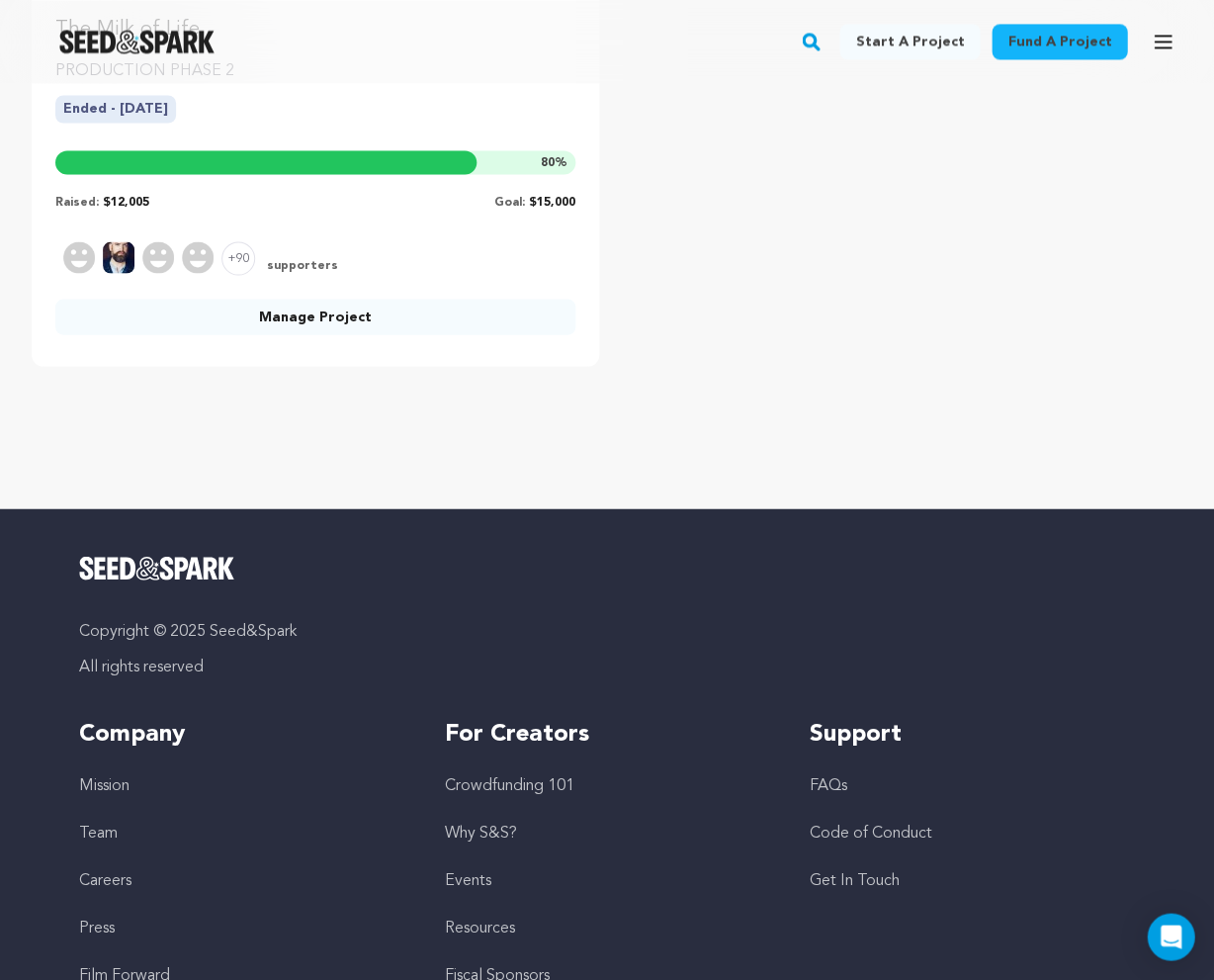 click on "Manage Project" at bounding box center (315, 316) 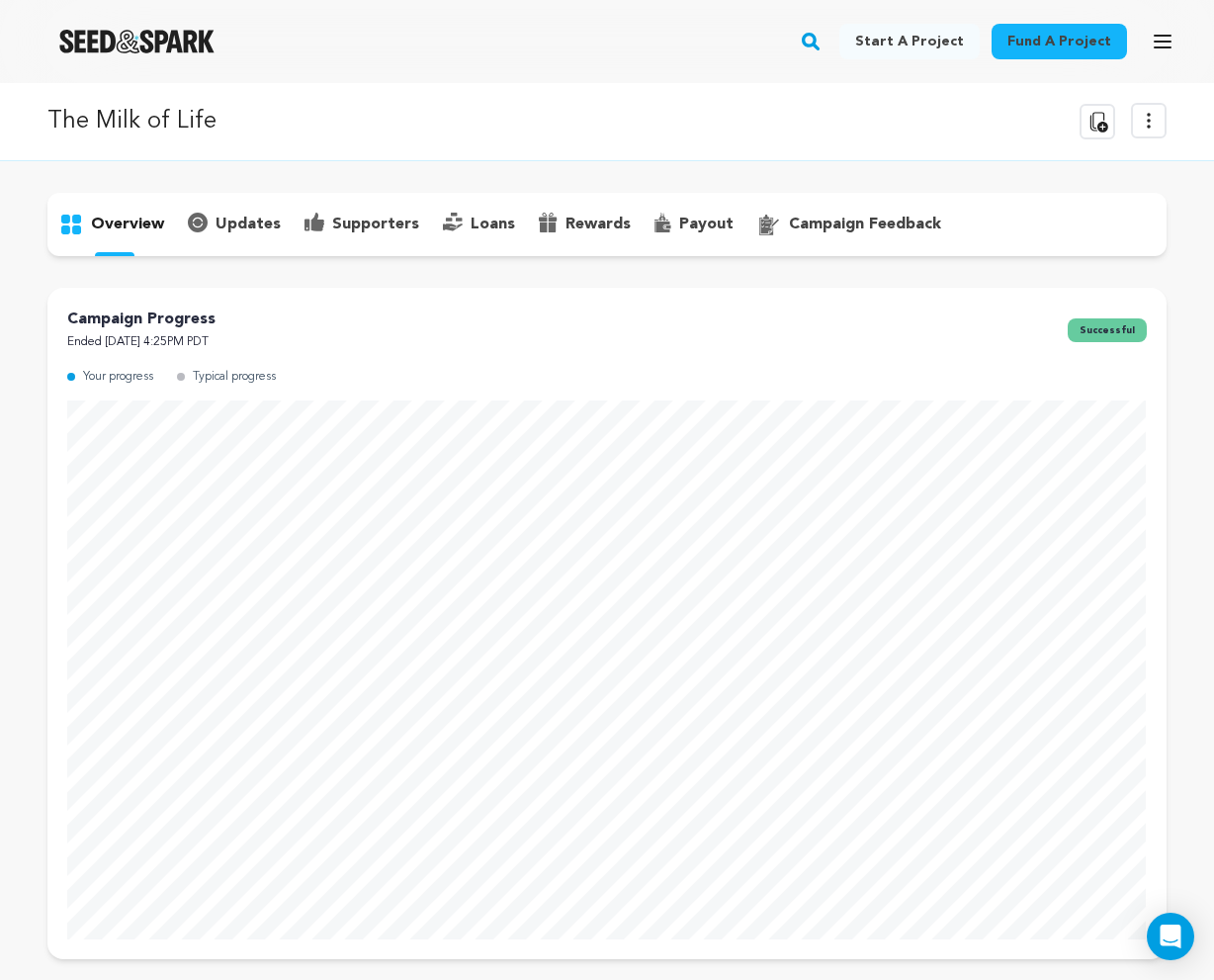 scroll, scrollTop: 0, scrollLeft: 0, axis: both 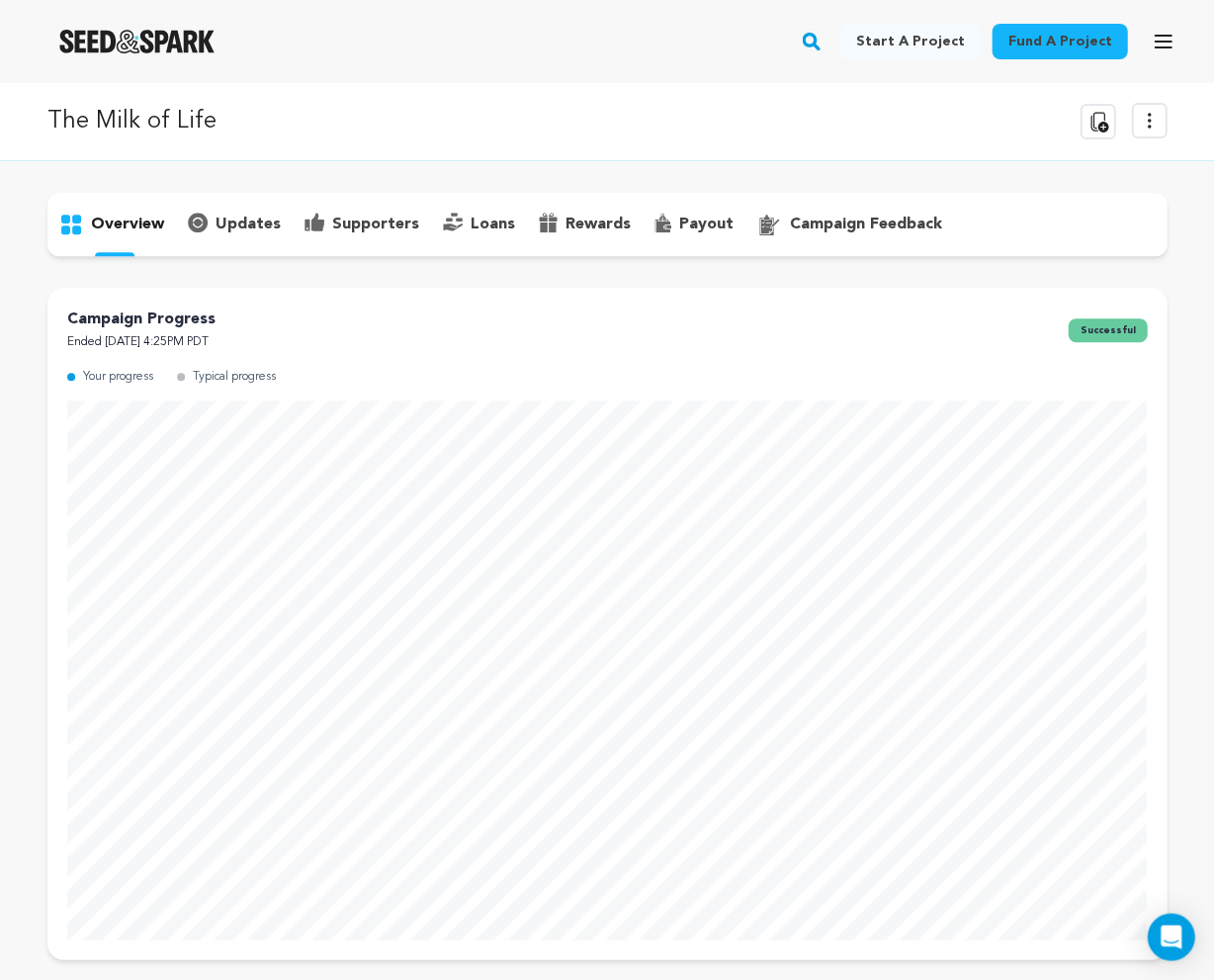 click on "supporters" at bounding box center (376, 224) 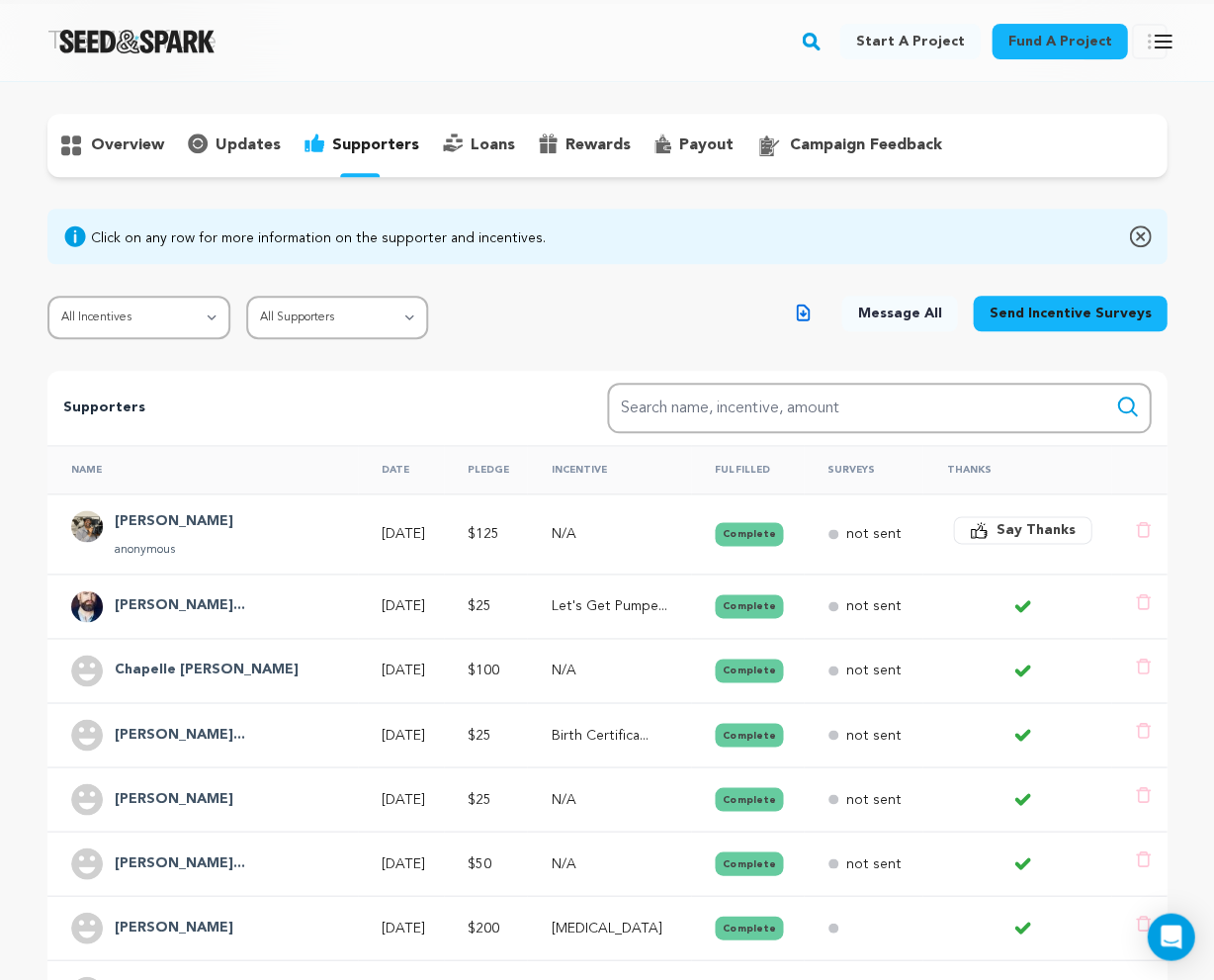 scroll, scrollTop: 51, scrollLeft: 0, axis: vertical 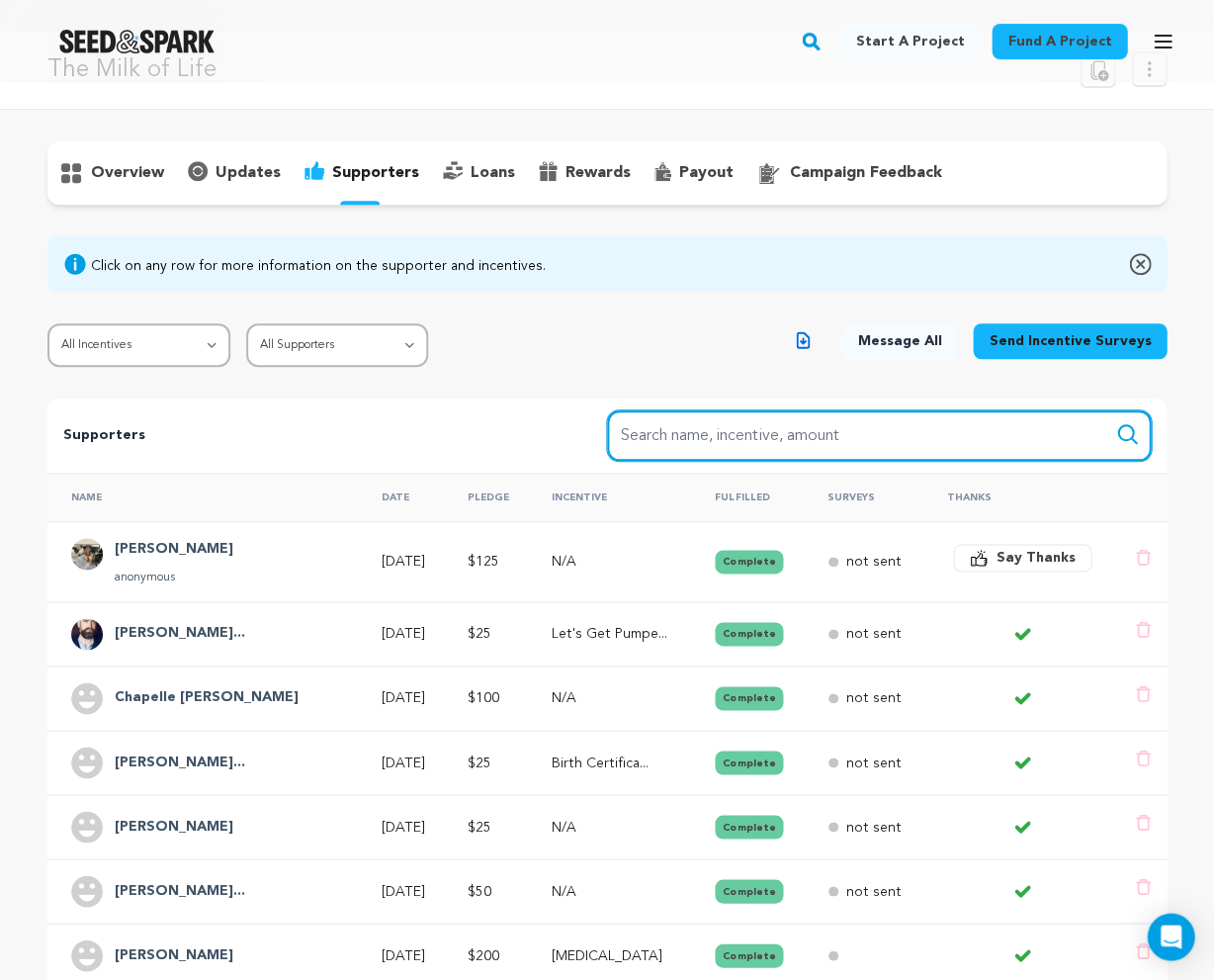 click on "Search name, item" at bounding box center [879, 435] 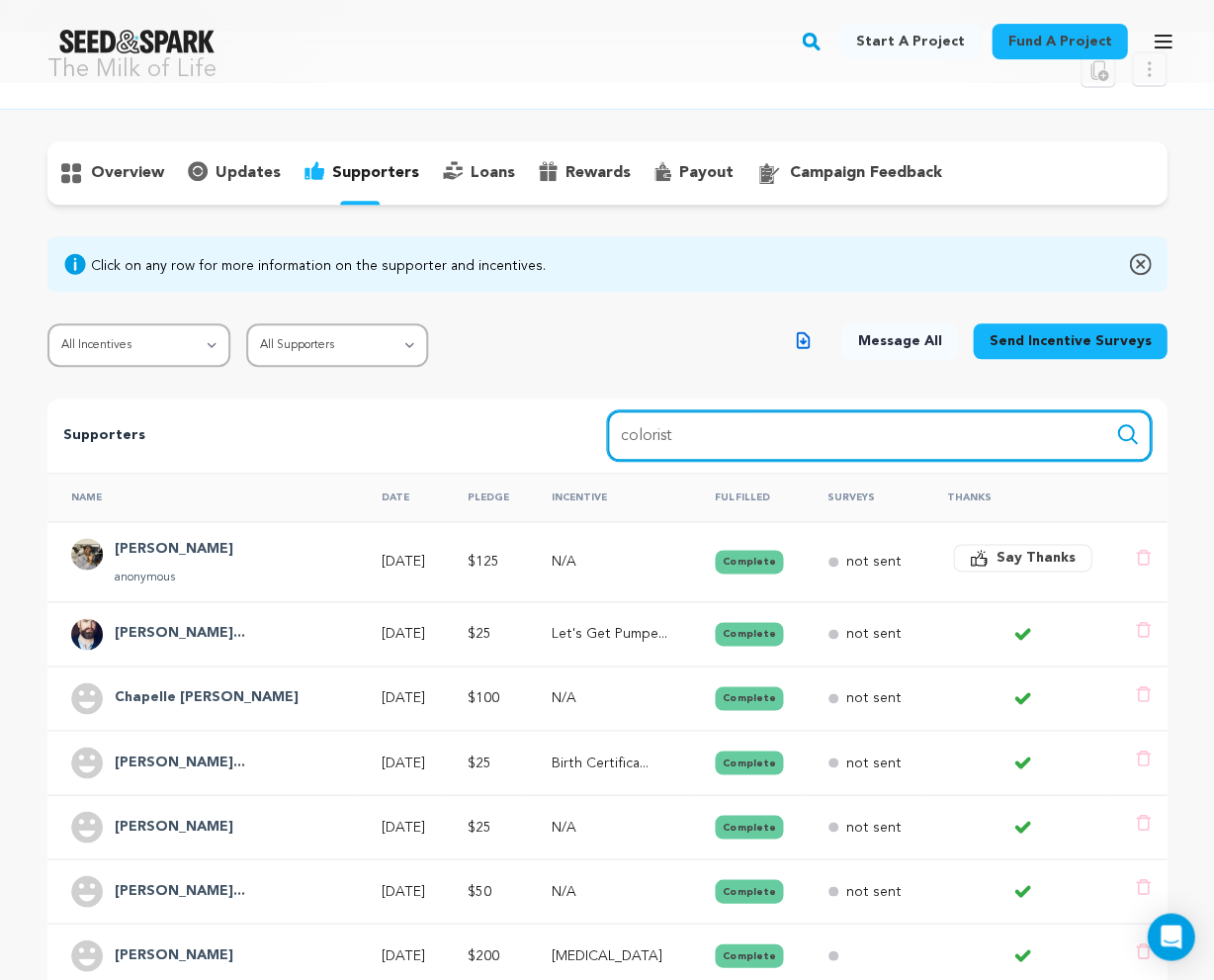 type on "colorist" 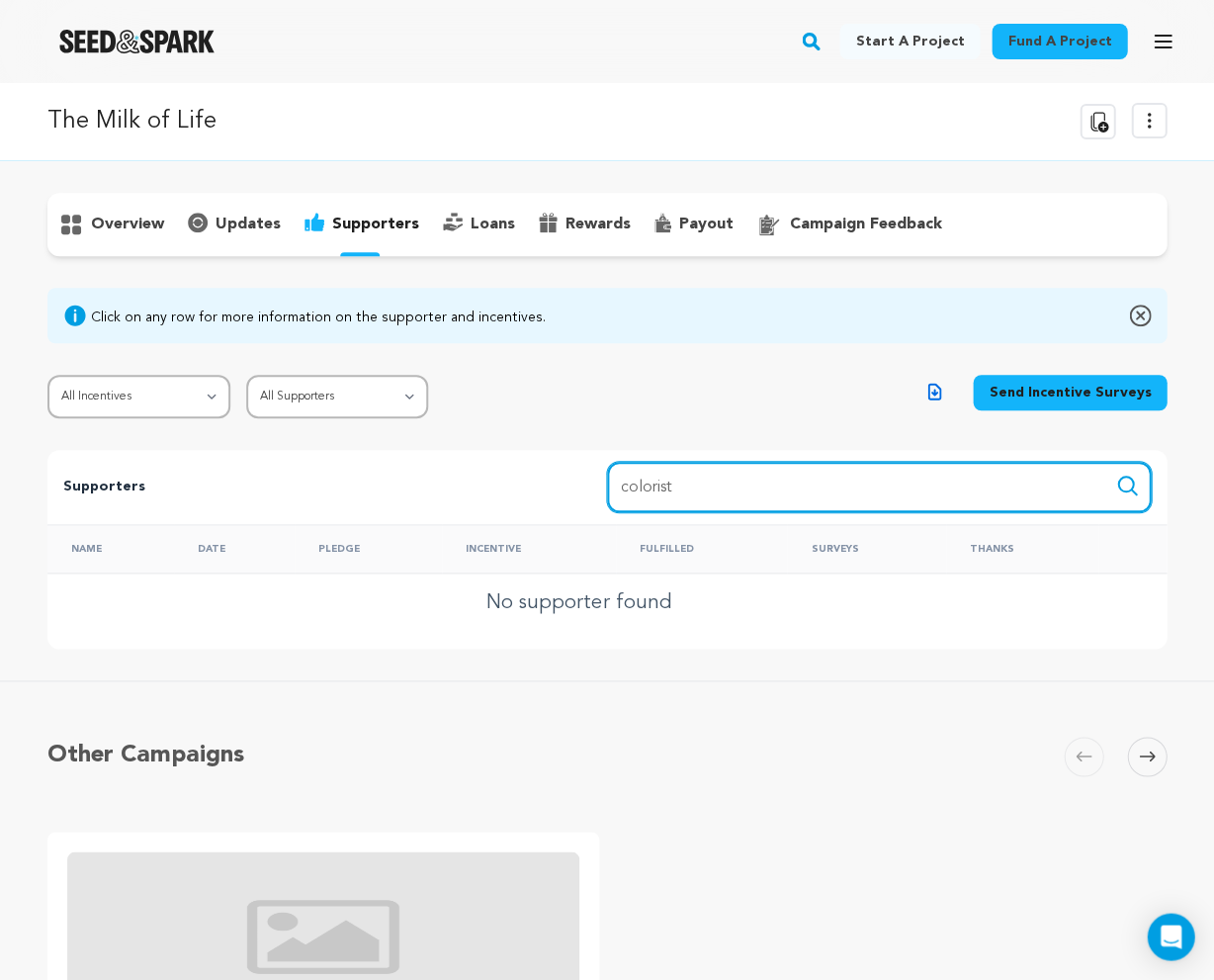 scroll, scrollTop: 0, scrollLeft: 0, axis: both 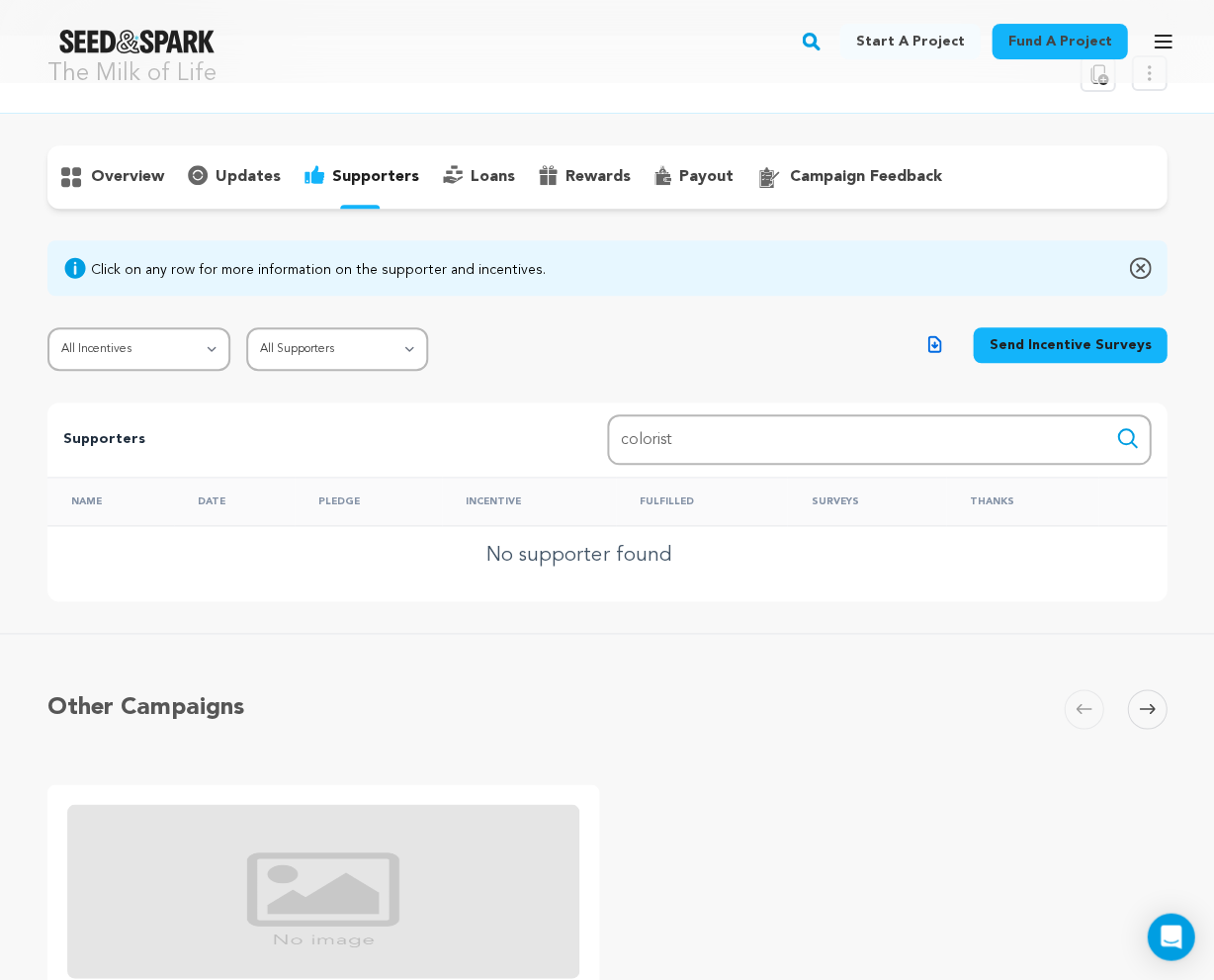 click on "Fund a project
Start a project
Search" at bounding box center [607, 42] 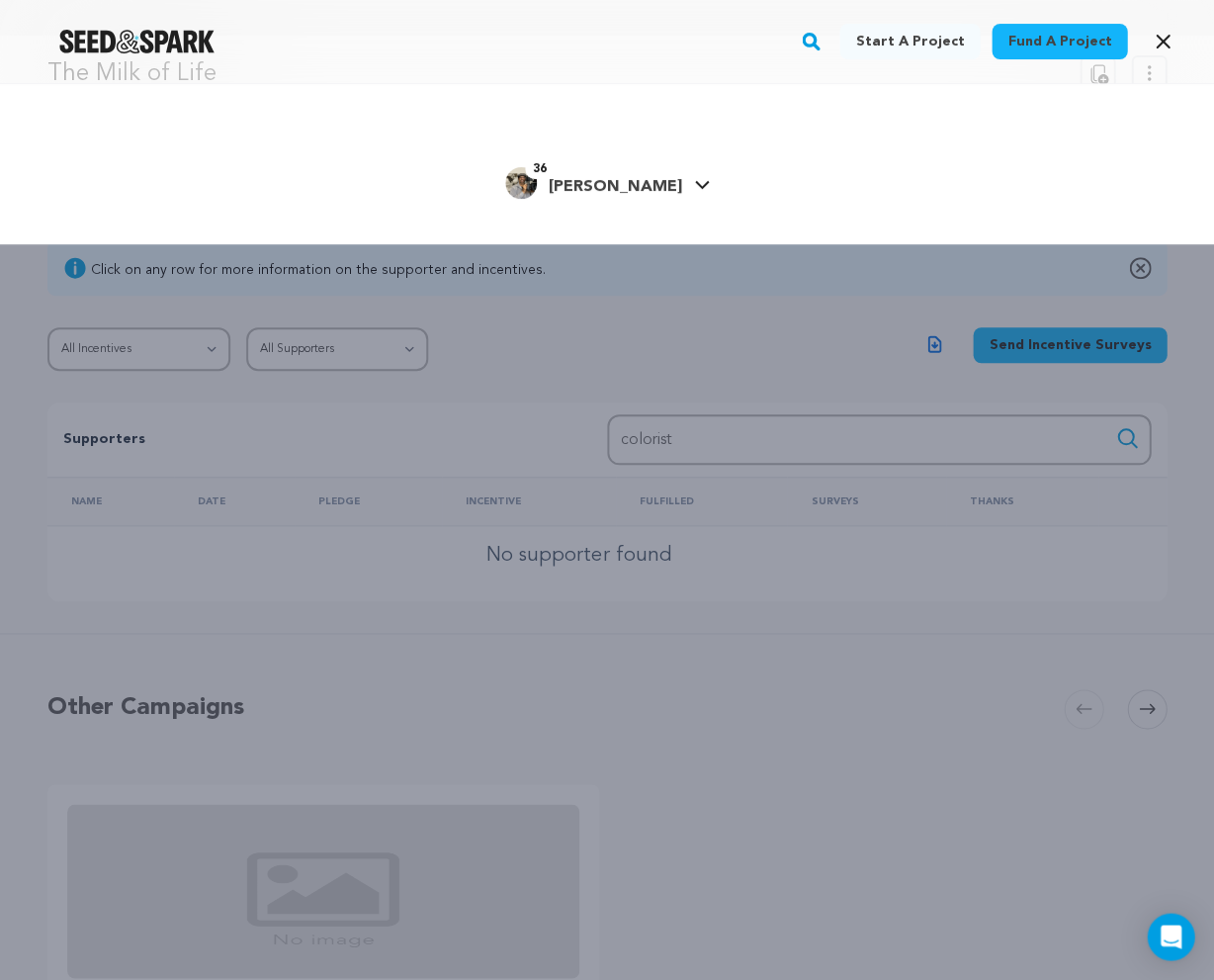 click on "[PERSON_NAME]" at bounding box center (615, 187) 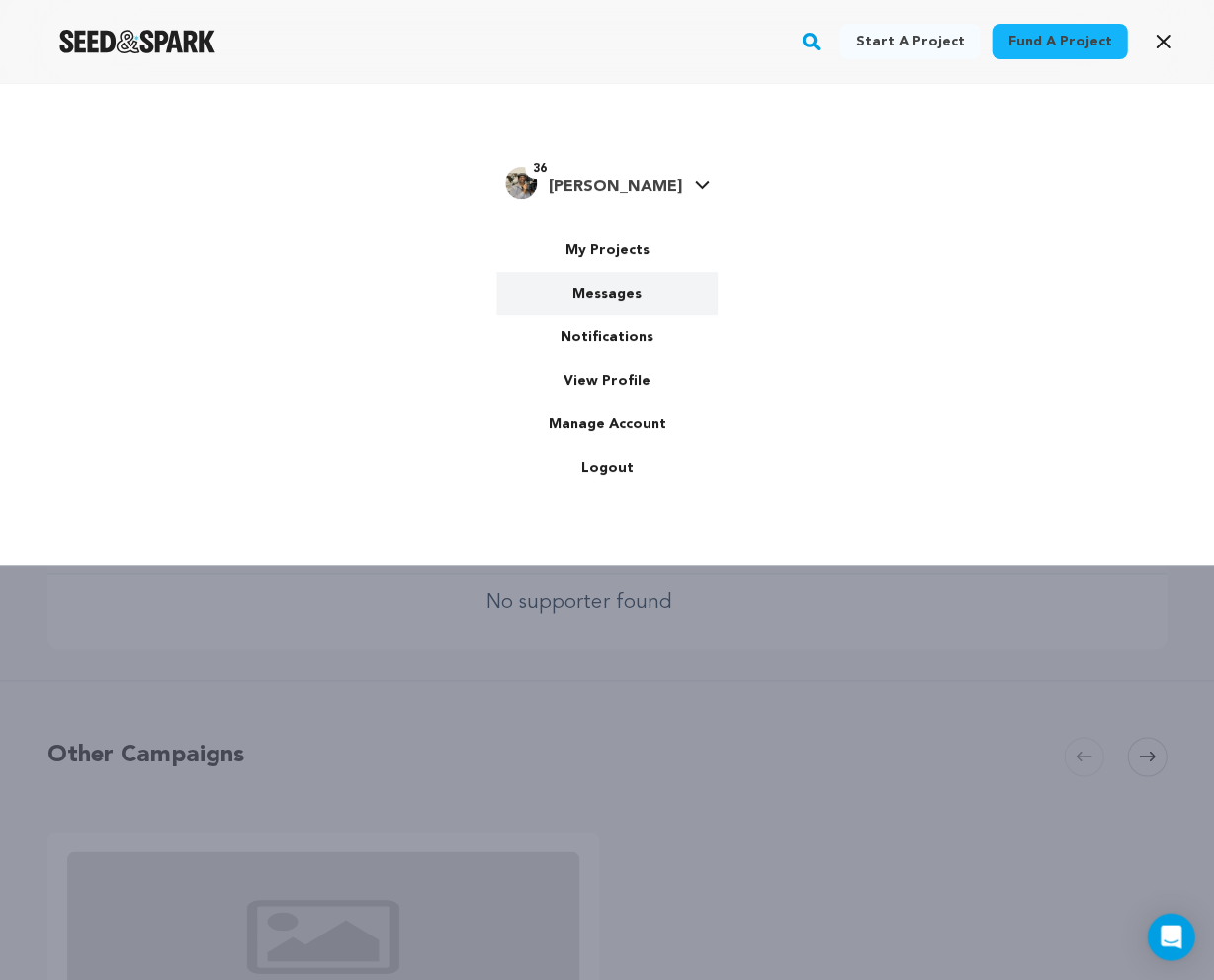 click on "Messages" at bounding box center (607, 294) 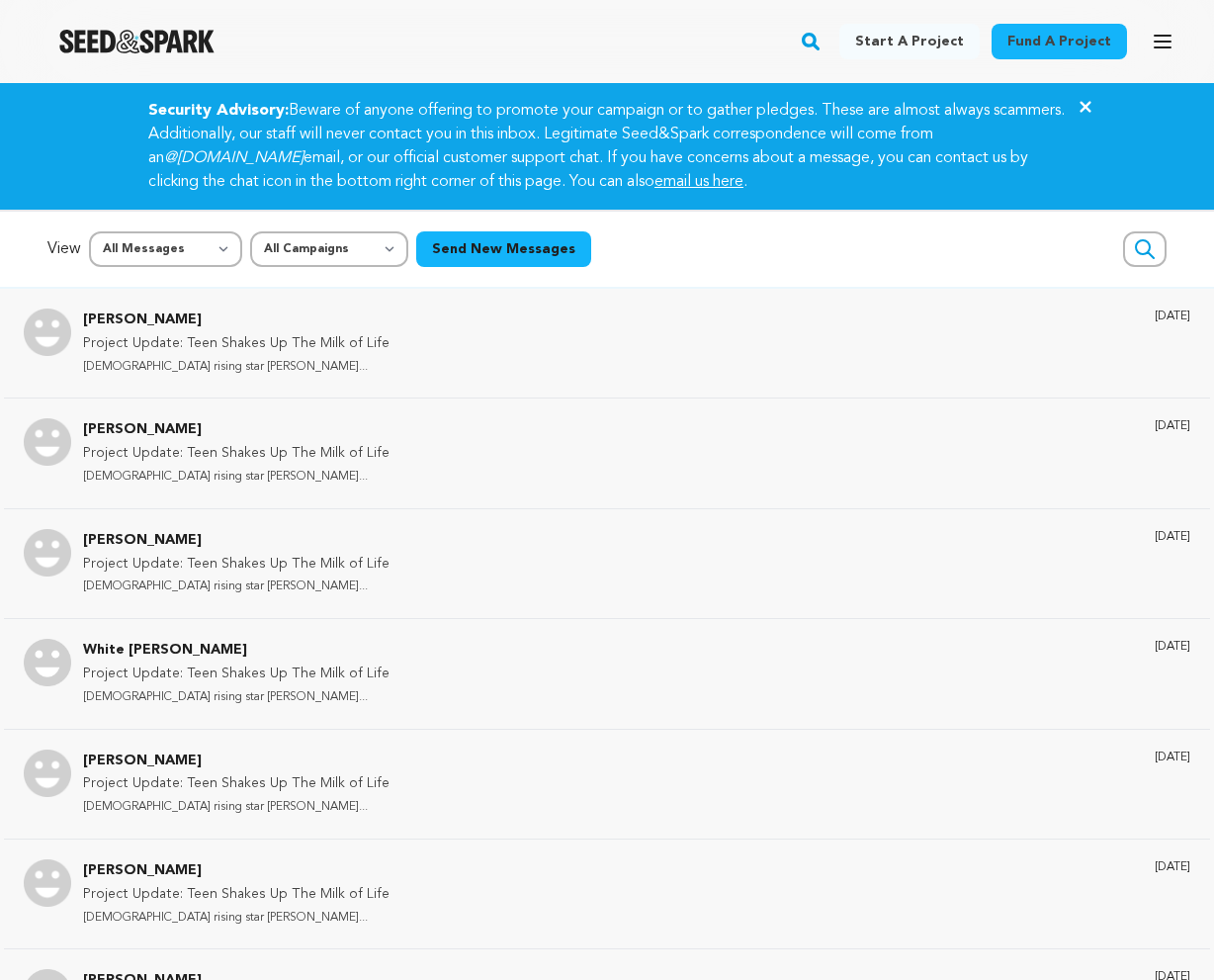 click on "Greg Morrison
Project Update:
Teen Shakes Up The Milk of Life
15-year-old rising star Amir Brinkl...
3 days ago" at bounding box center [607, 343] 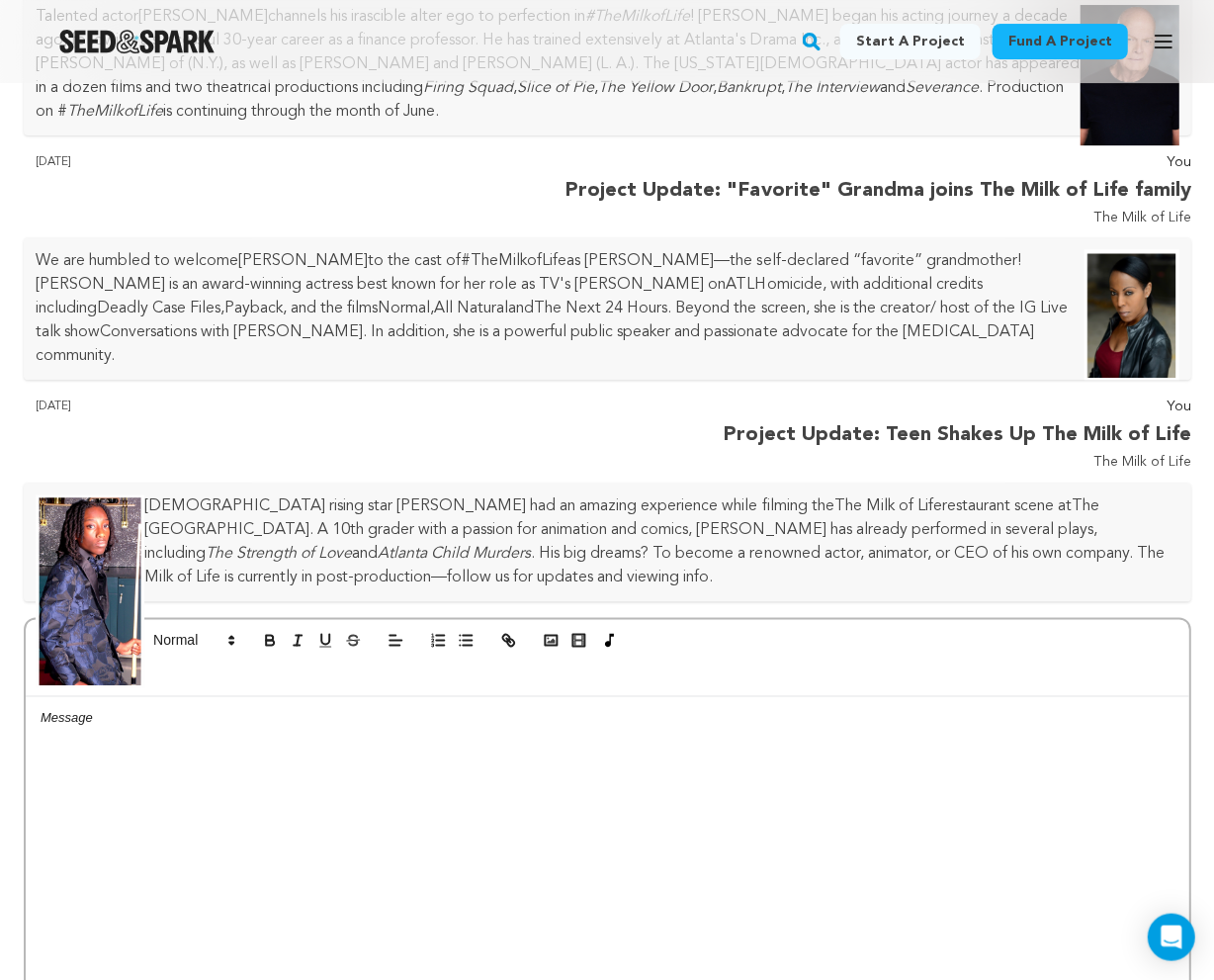 scroll, scrollTop: 4597, scrollLeft: 0, axis: vertical 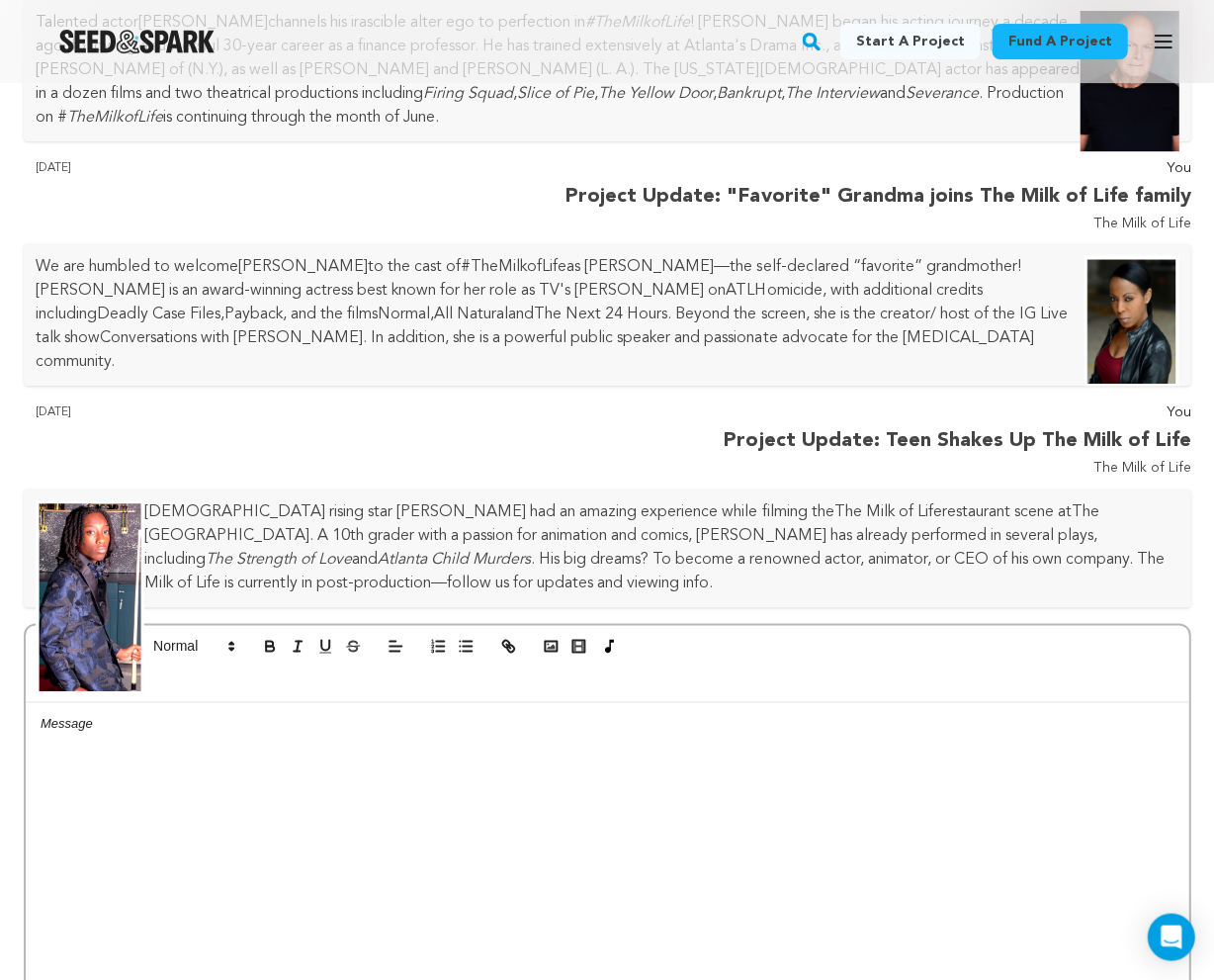 click on "15-year-old rising star Amir Brinkley had an amazing experience while filming the  The Milk of Life  restaurant scene at  The Magnolia Room . A 10th grader with a passion for animation and comics, Amir has already performed in several plays, including The Strength of Love  and  Atlanta Child Murders . His big dreams? To become a renowned actor, animator, or CEO of his own company. The Milk of Life is currently in post-production—follow us for updates and viewing info." at bounding box center [607, 548] 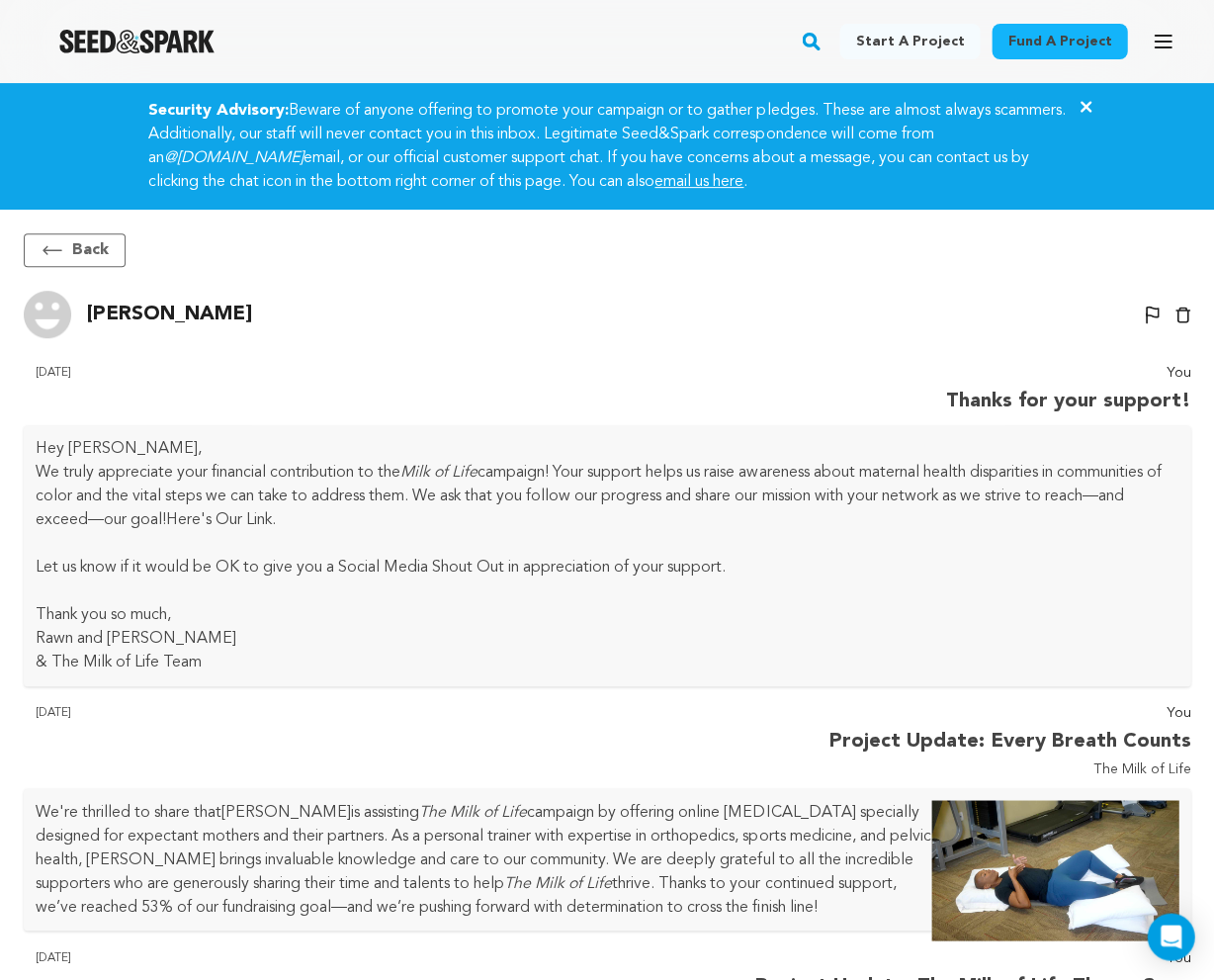 scroll, scrollTop: 0, scrollLeft: 0, axis: both 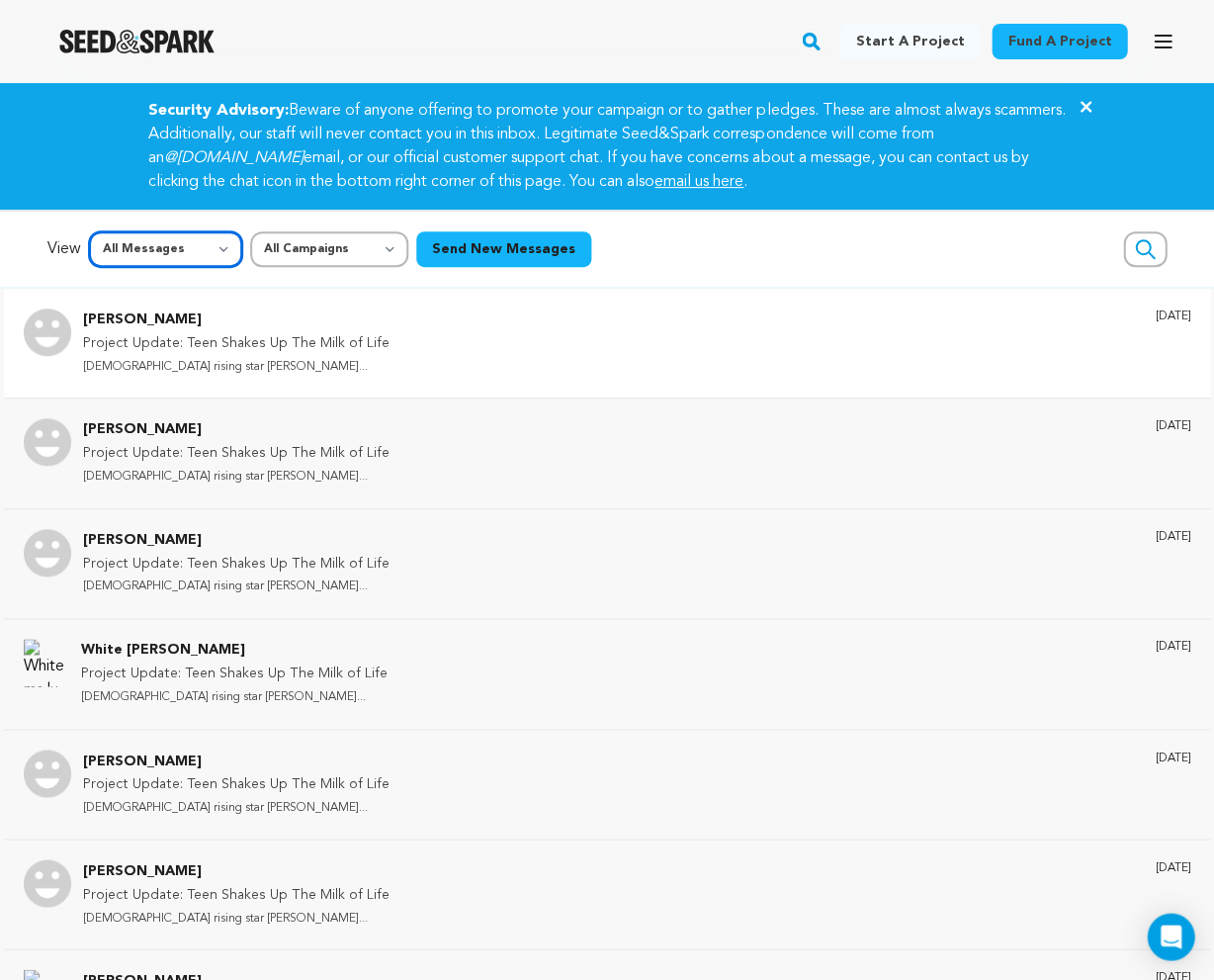 select on "unread" 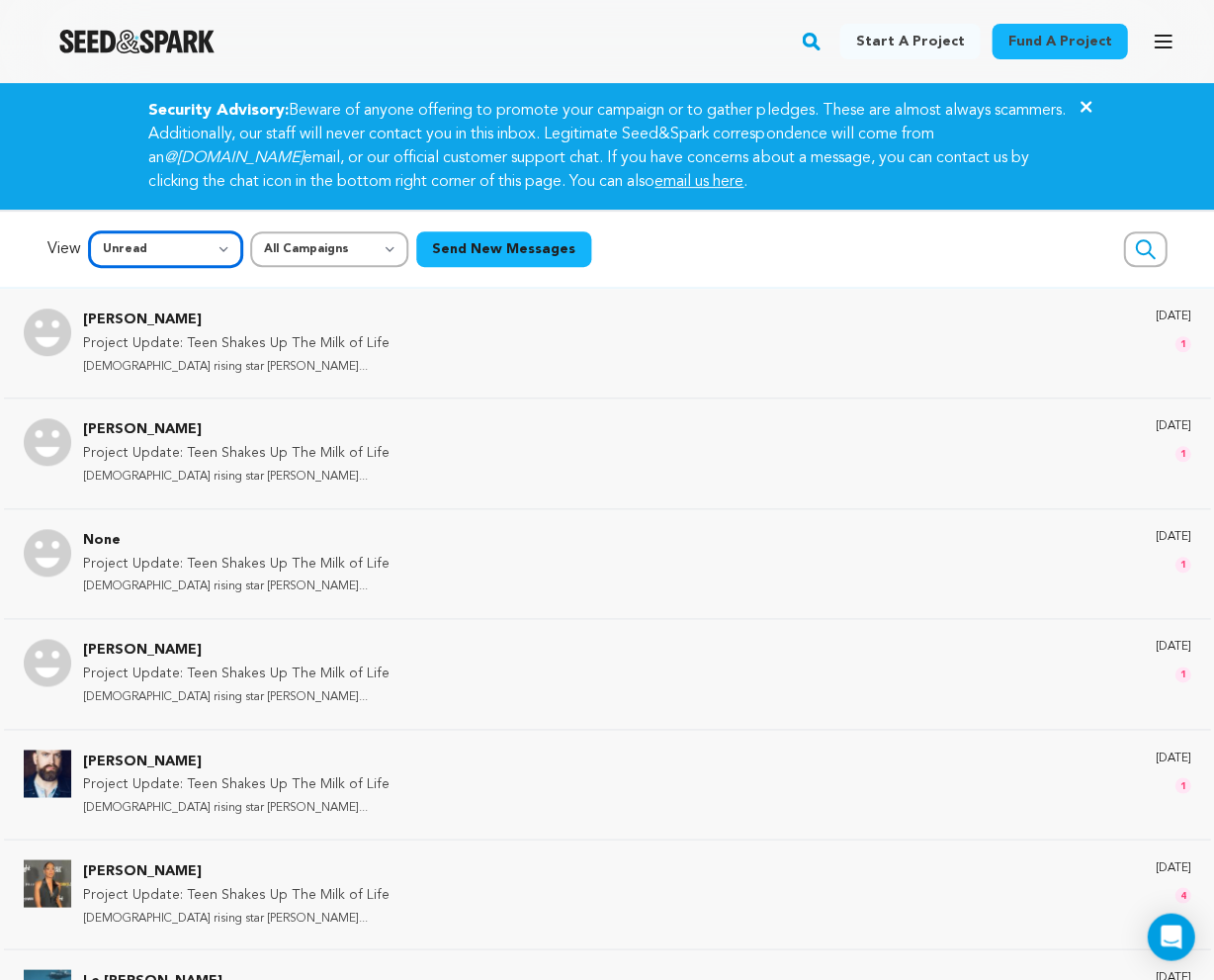 scroll, scrollTop: 0, scrollLeft: 0, axis: both 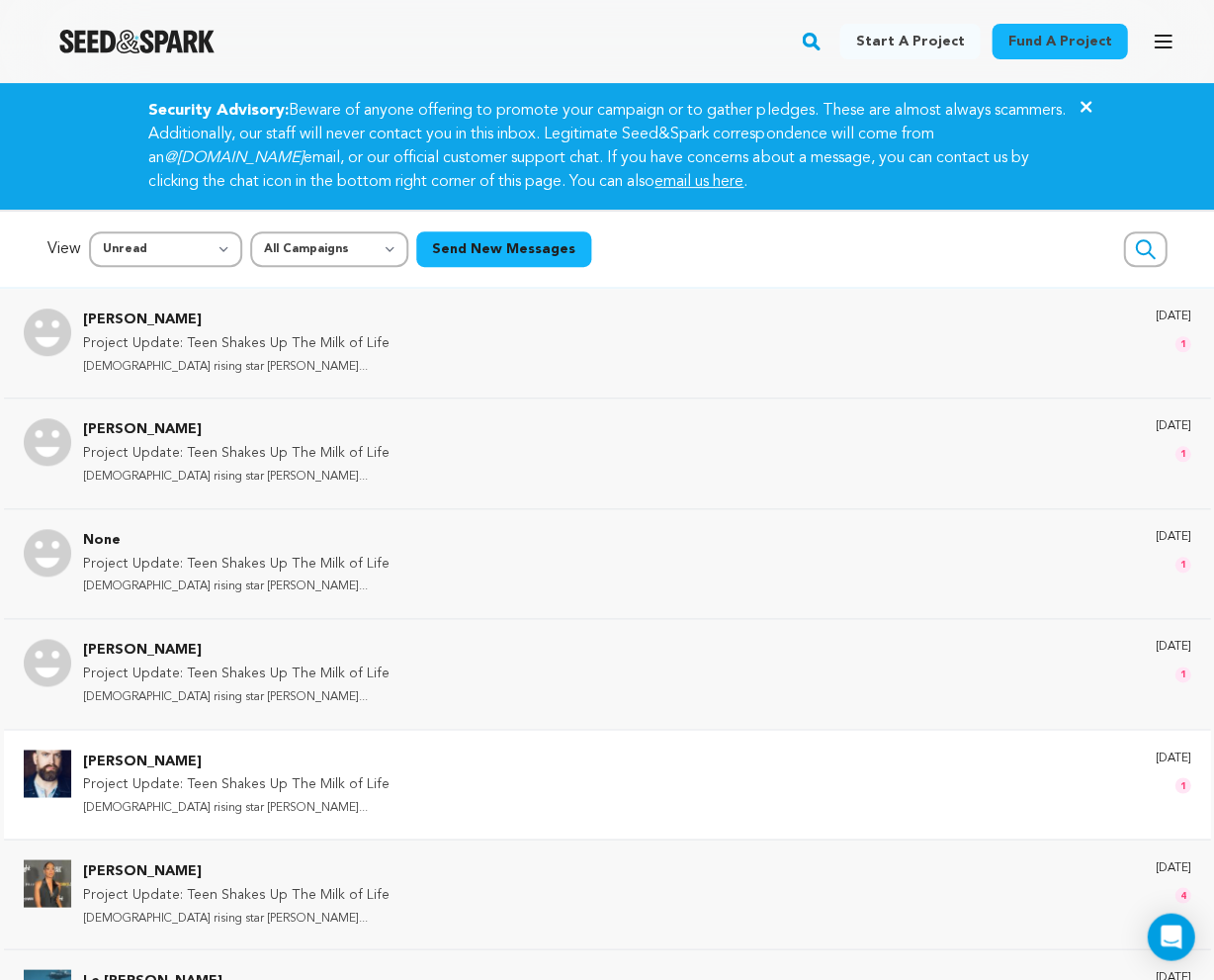 click on "[PERSON_NAME]" at bounding box center (236, 761) 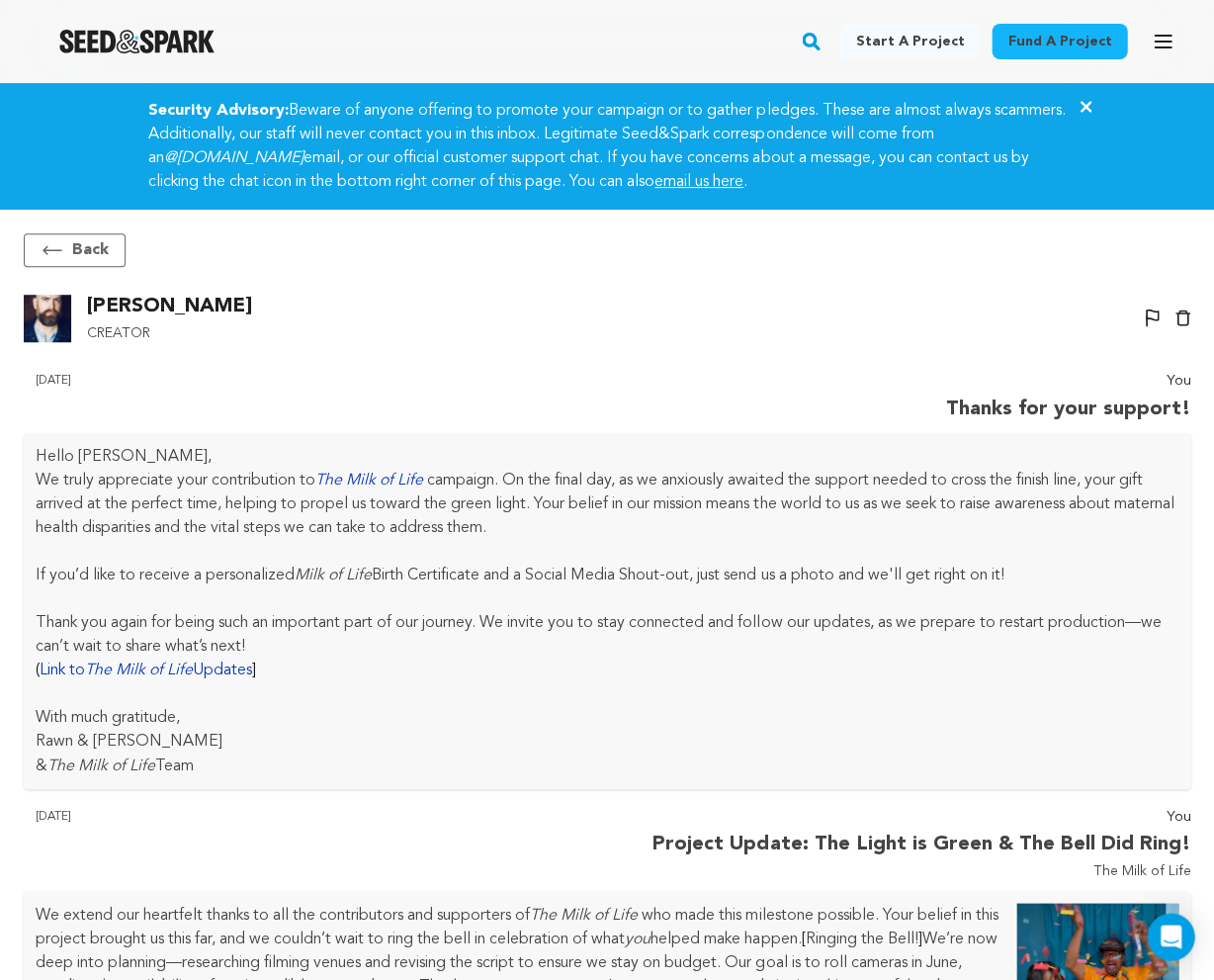 scroll, scrollTop: 0, scrollLeft: 0, axis: both 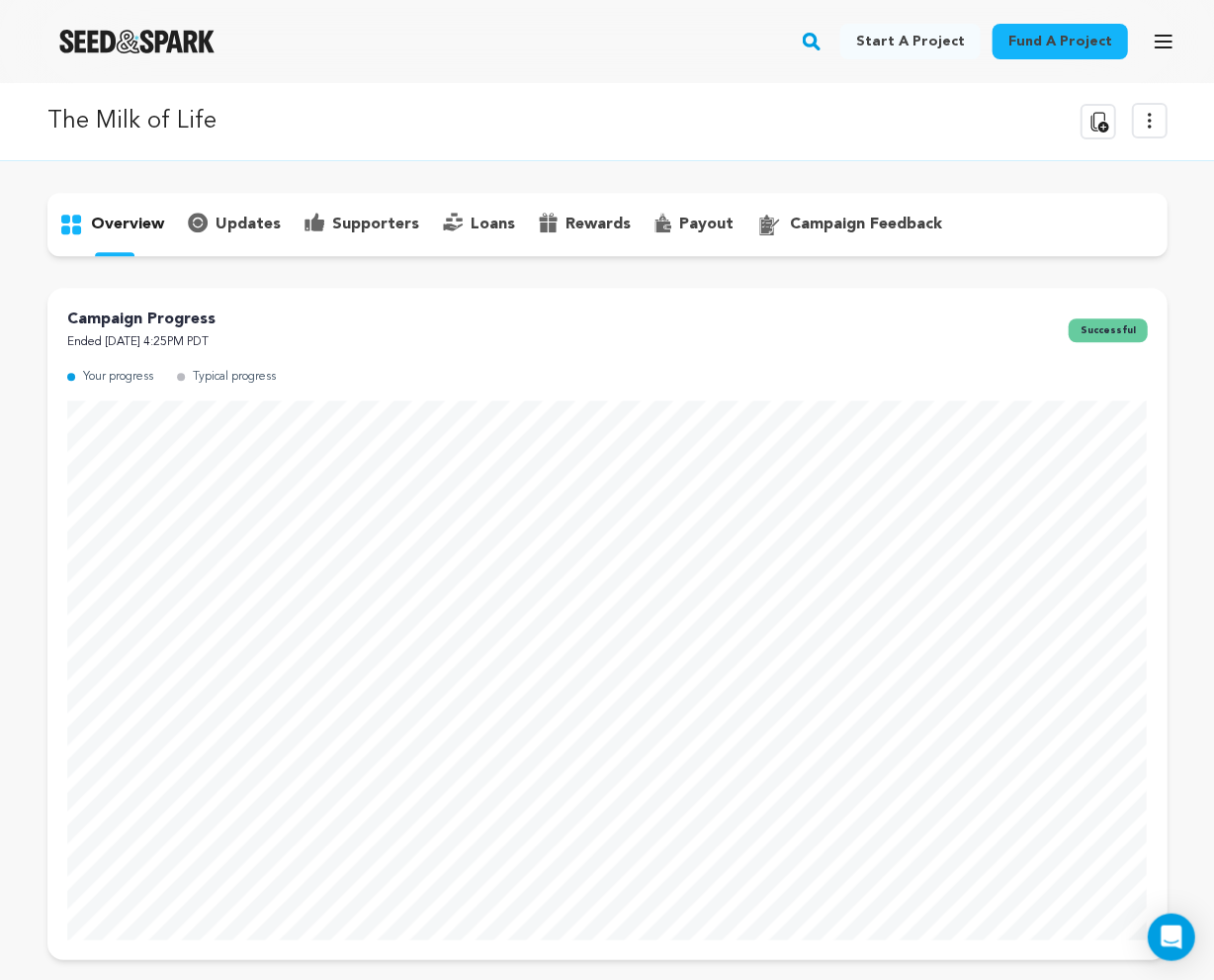 click on "supporters" at bounding box center [376, 224] 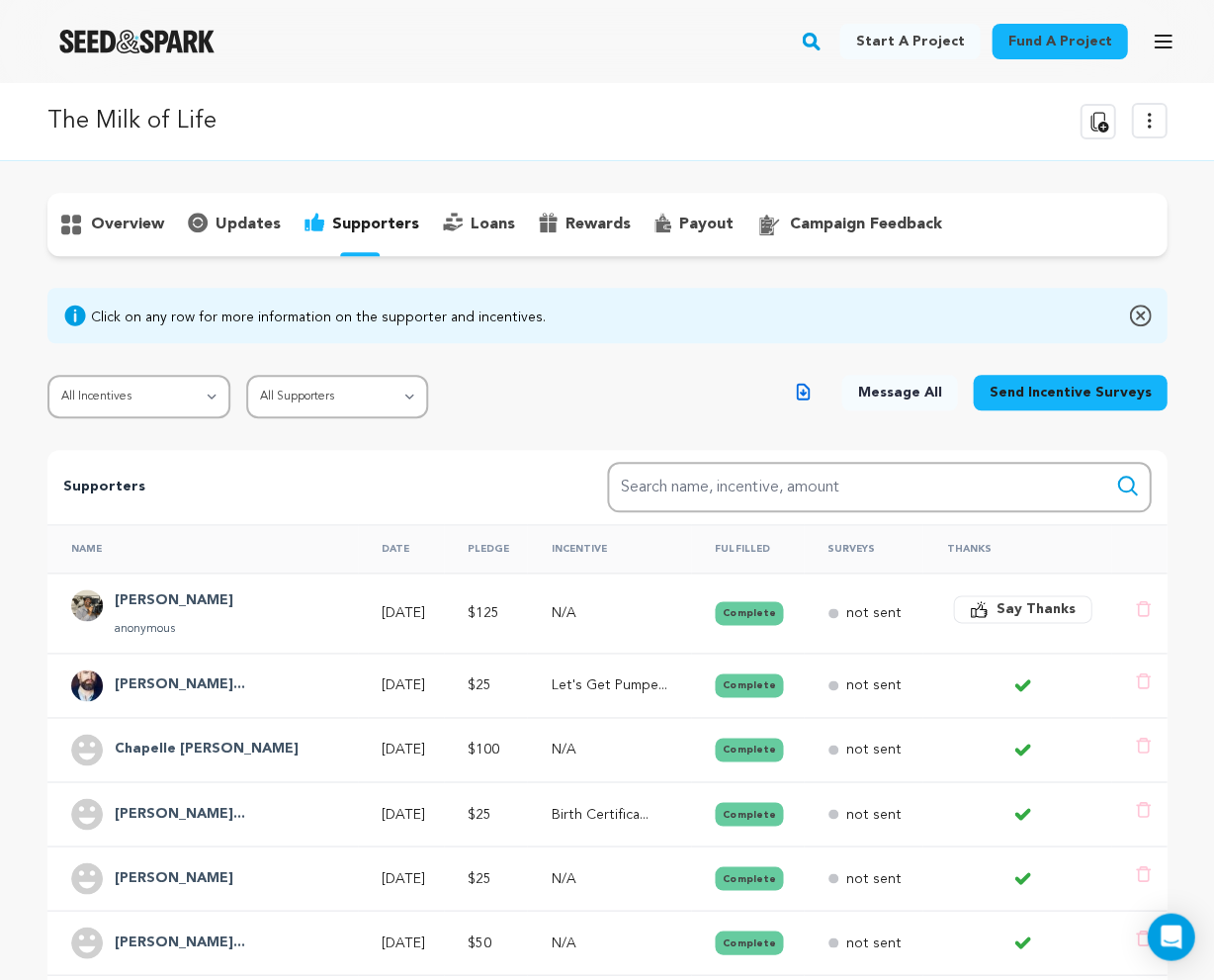 click on "campaign feedback" at bounding box center (849, 224) 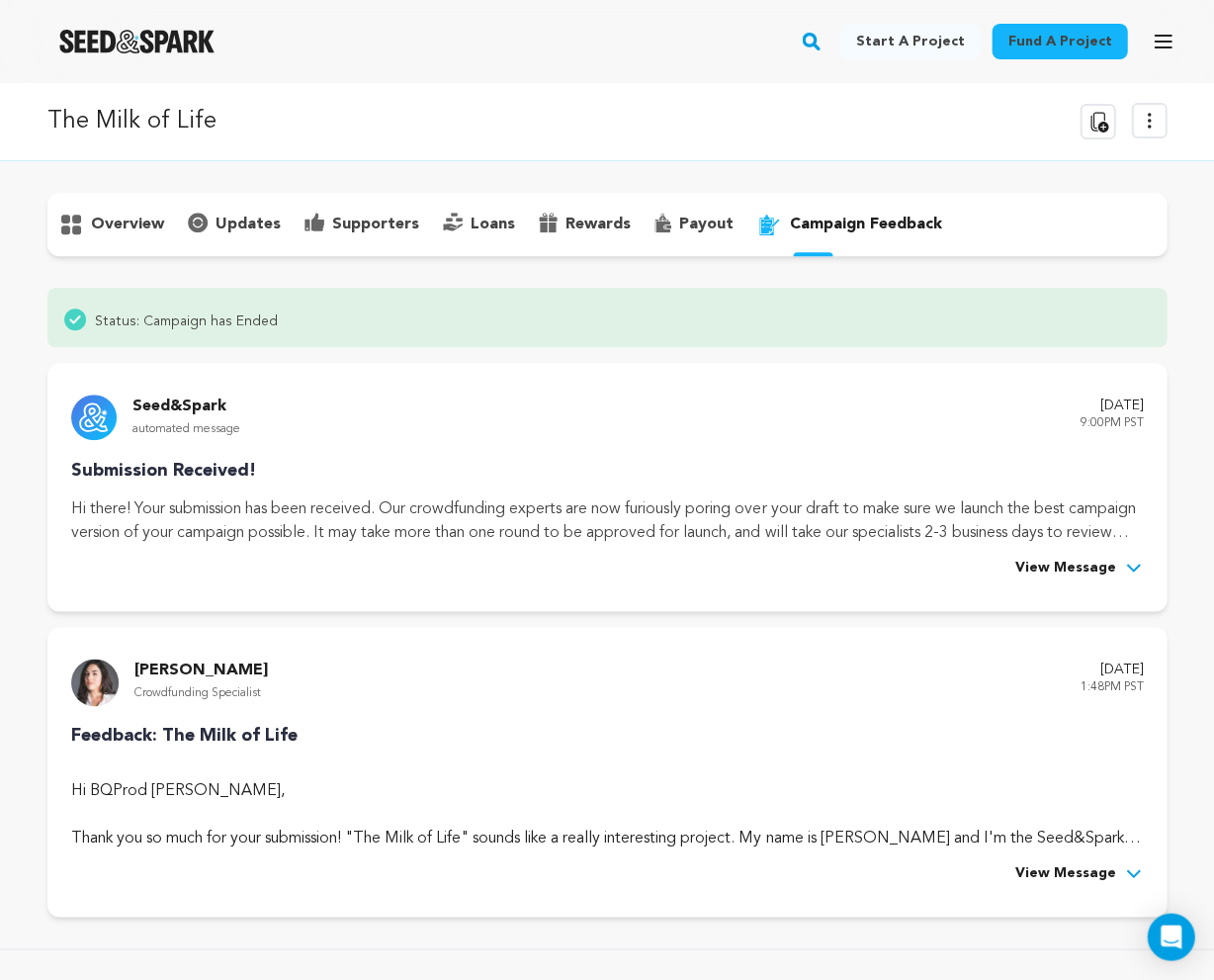 scroll, scrollTop: 0, scrollLeft: 0, axis: both 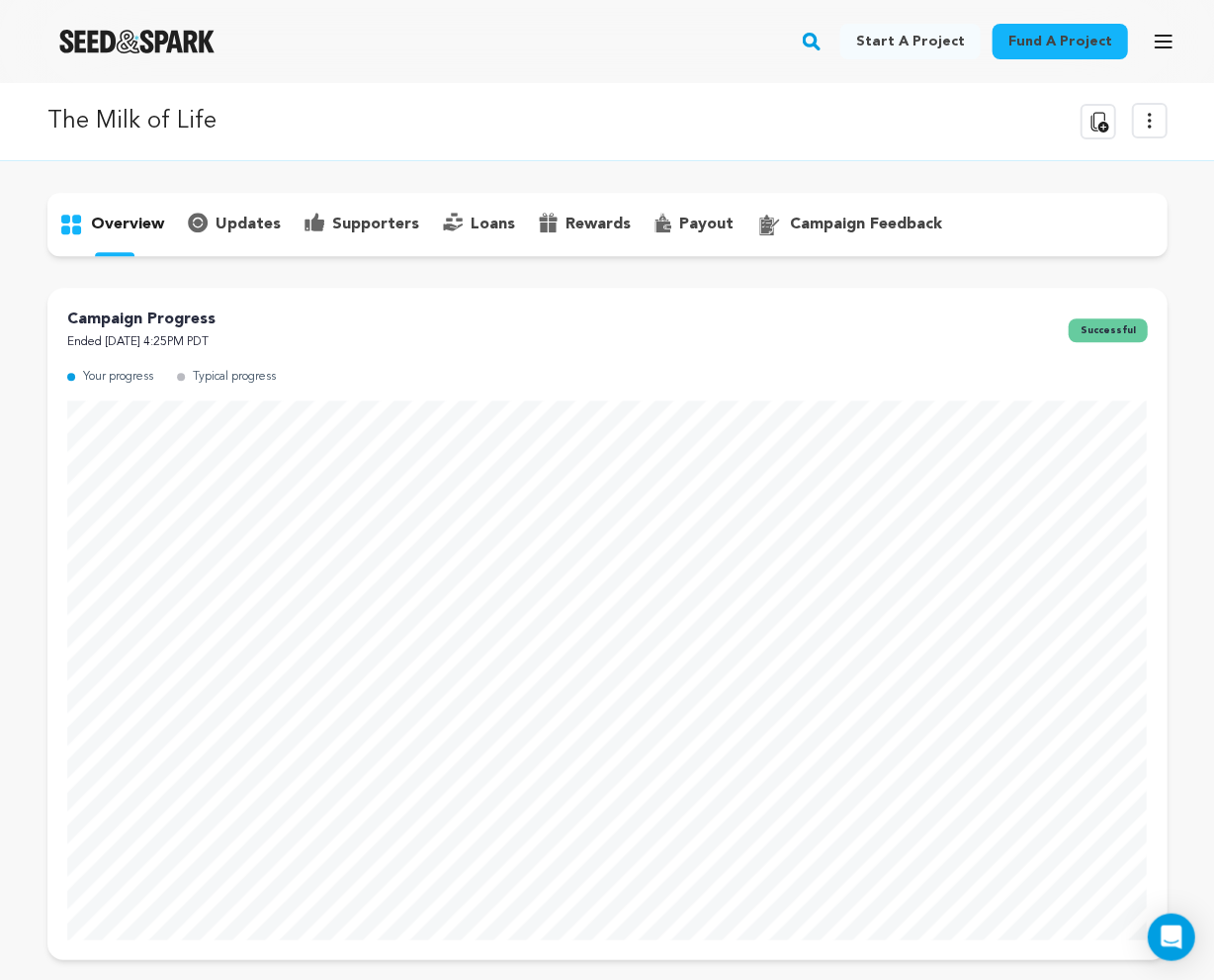 click 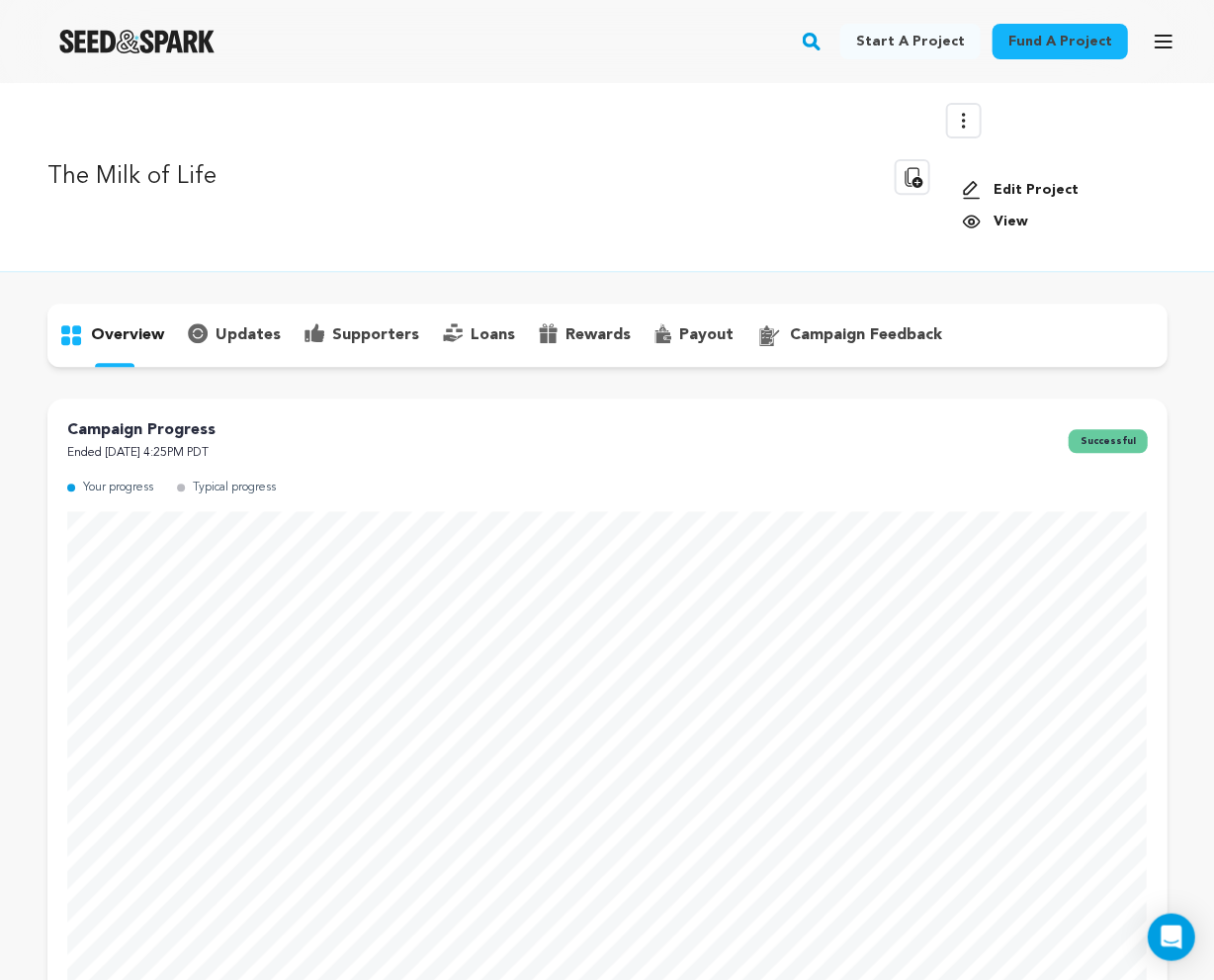 click 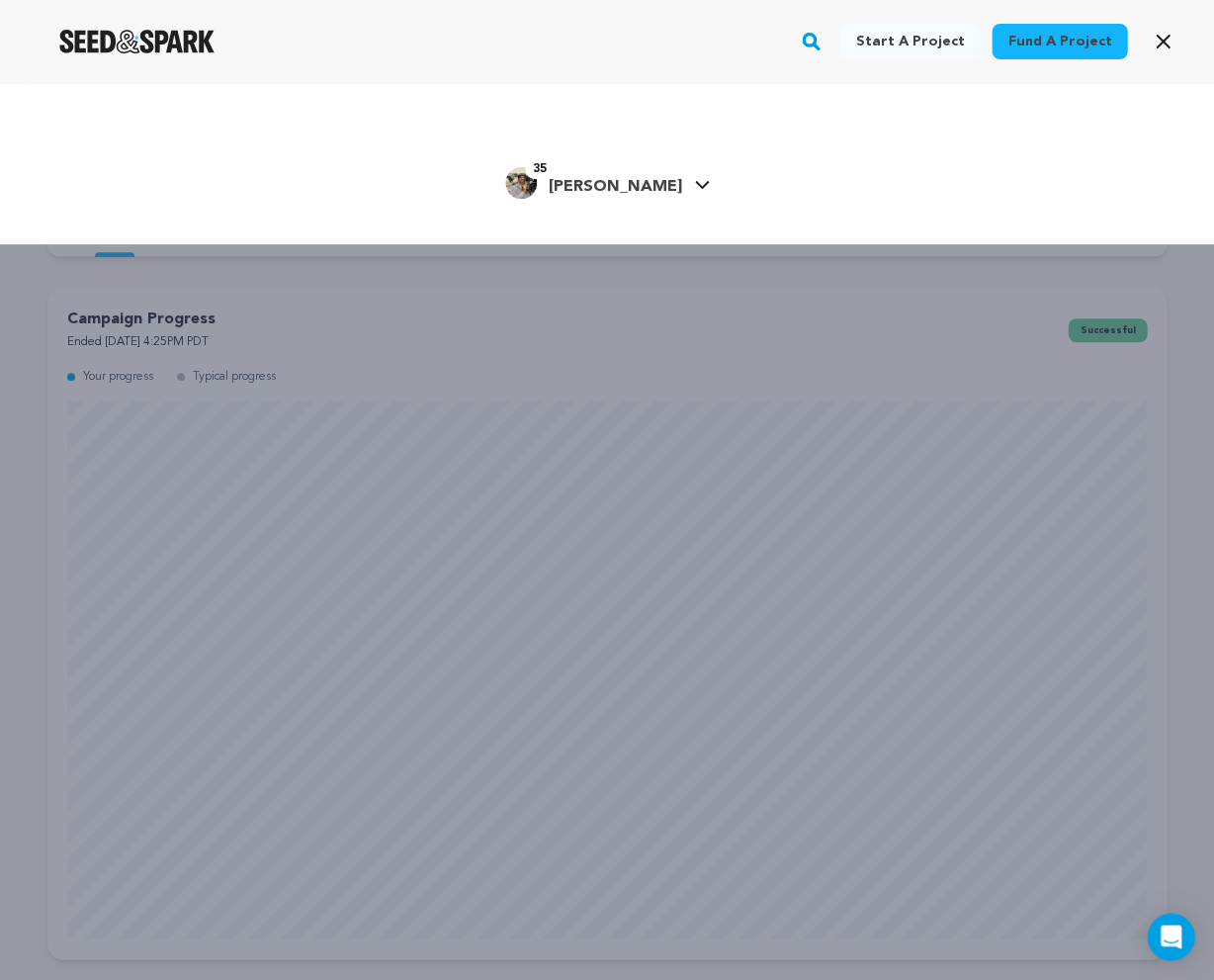 click on "35
Rawn H.
Rawn H." at bounding box center (607, 181) 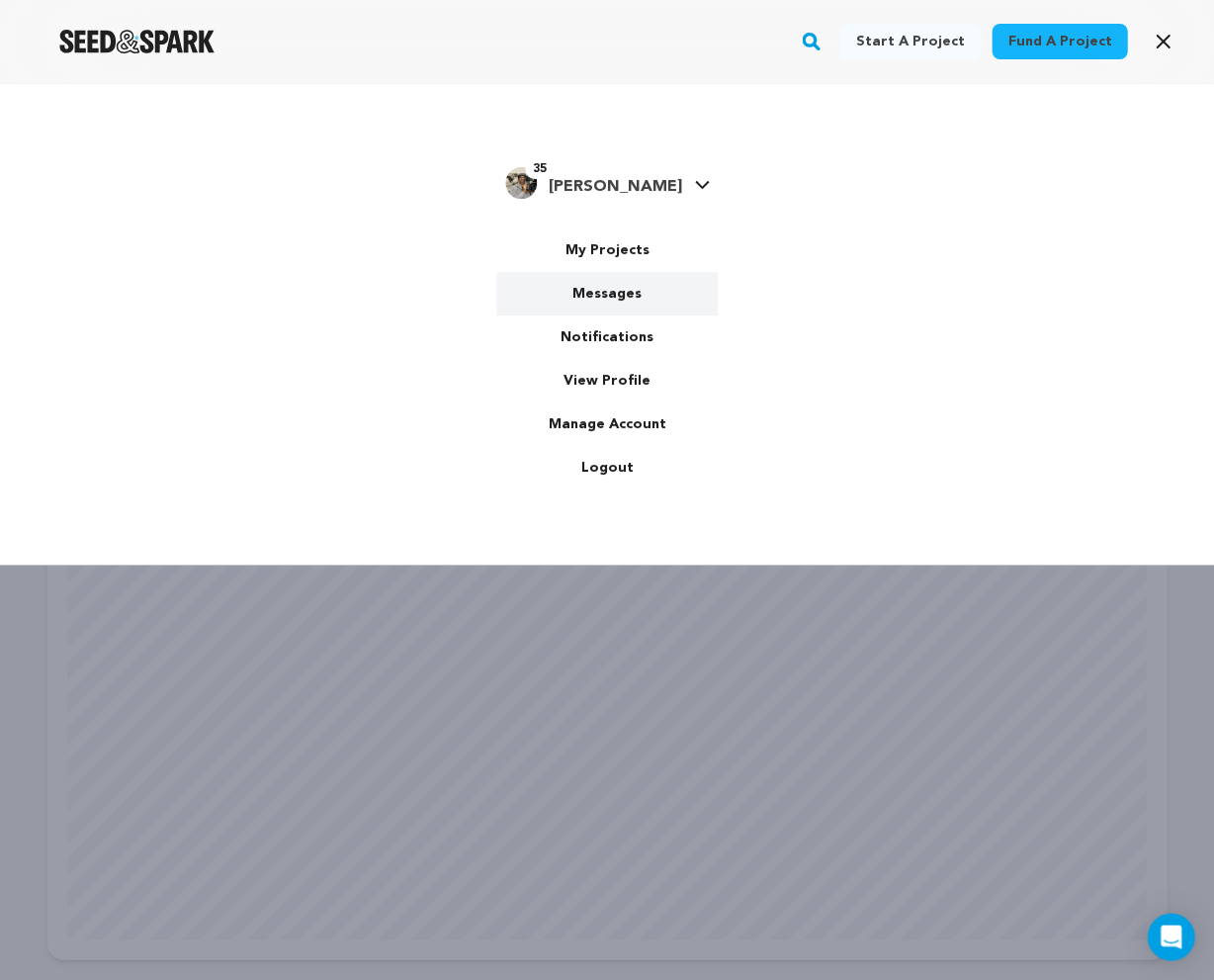 click on "Messages" at bounding box center [607, 294] 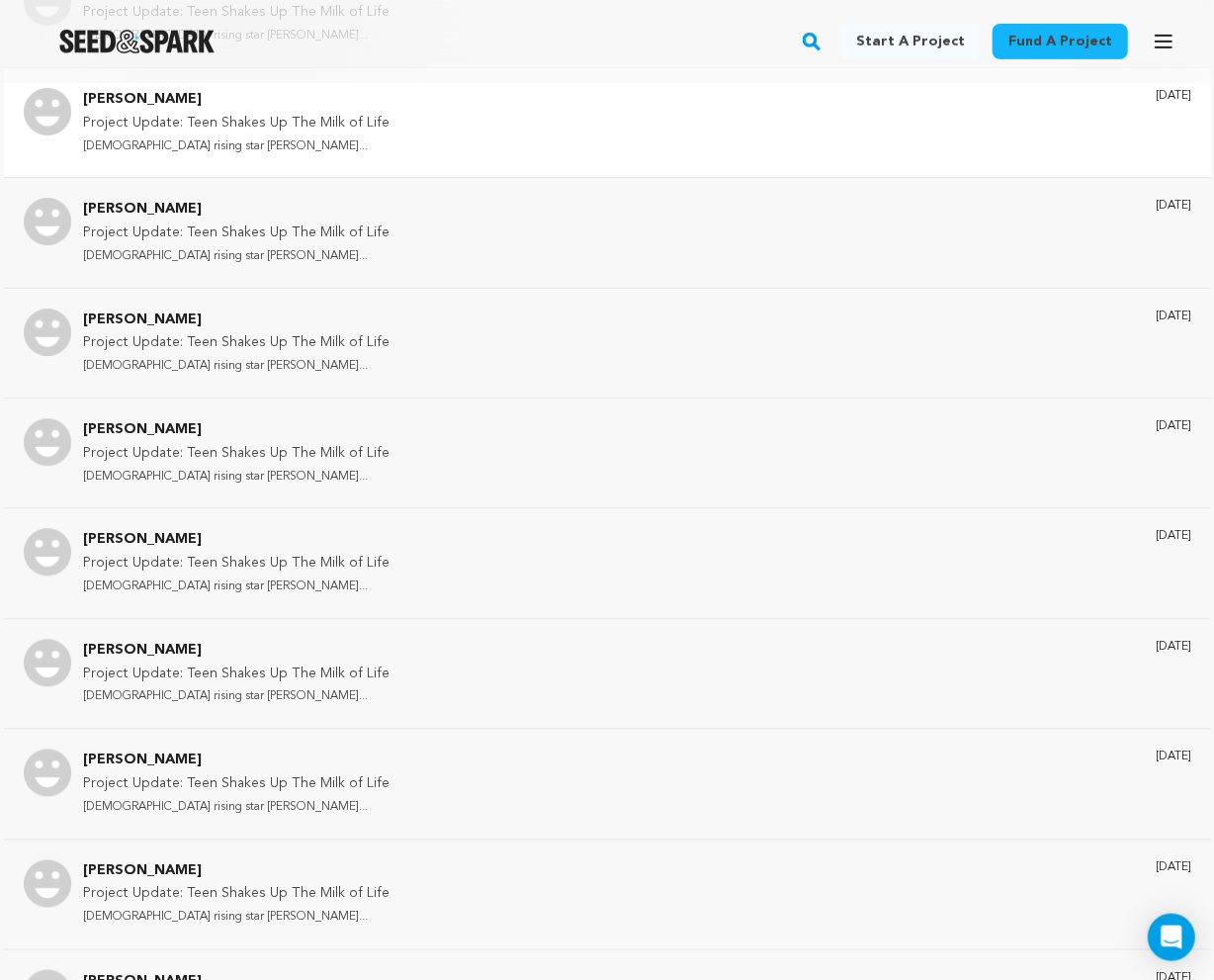 scroll, scrollTop: 1275, scrollLeft: 0, axis: vertical 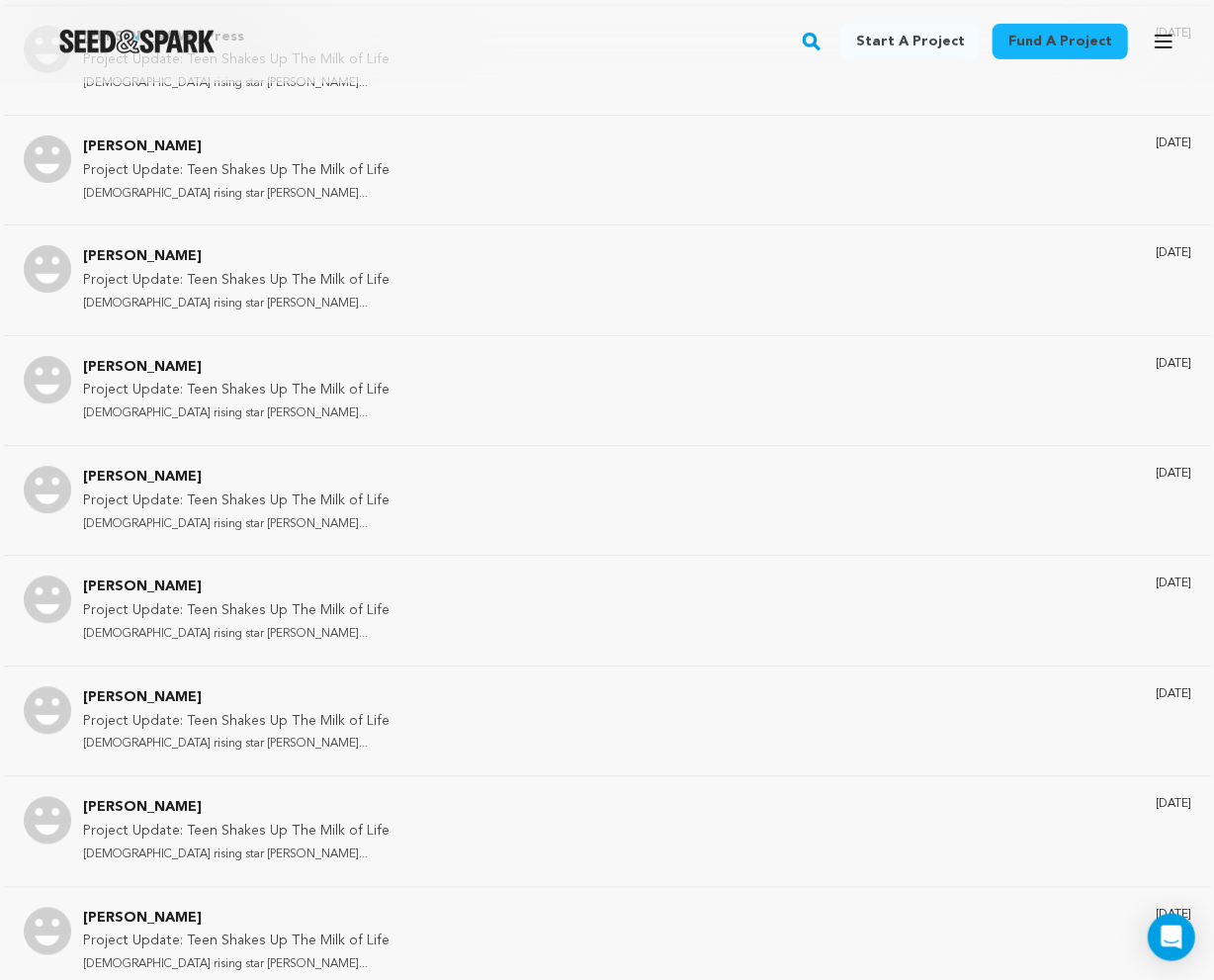 click 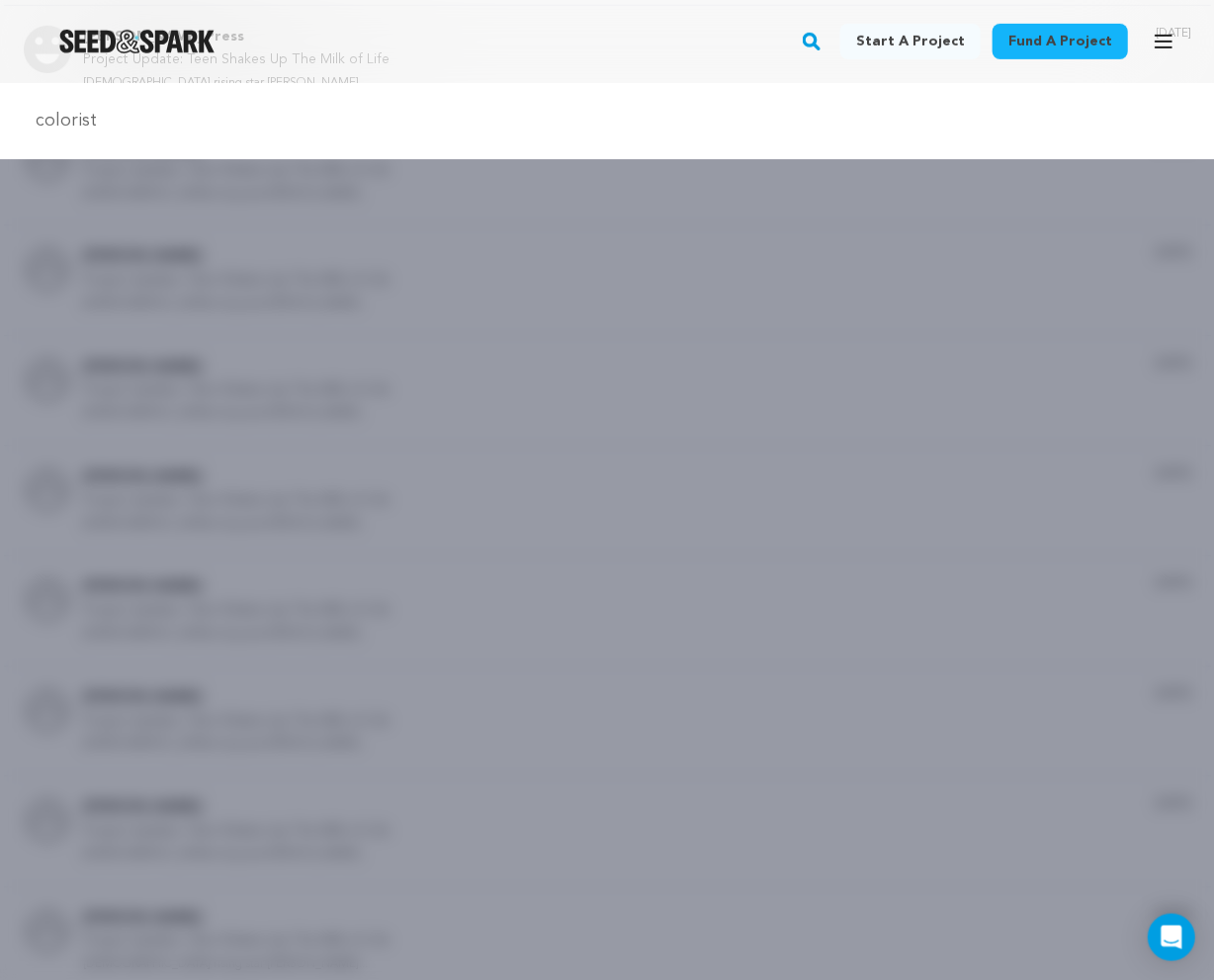 type on "colorist" 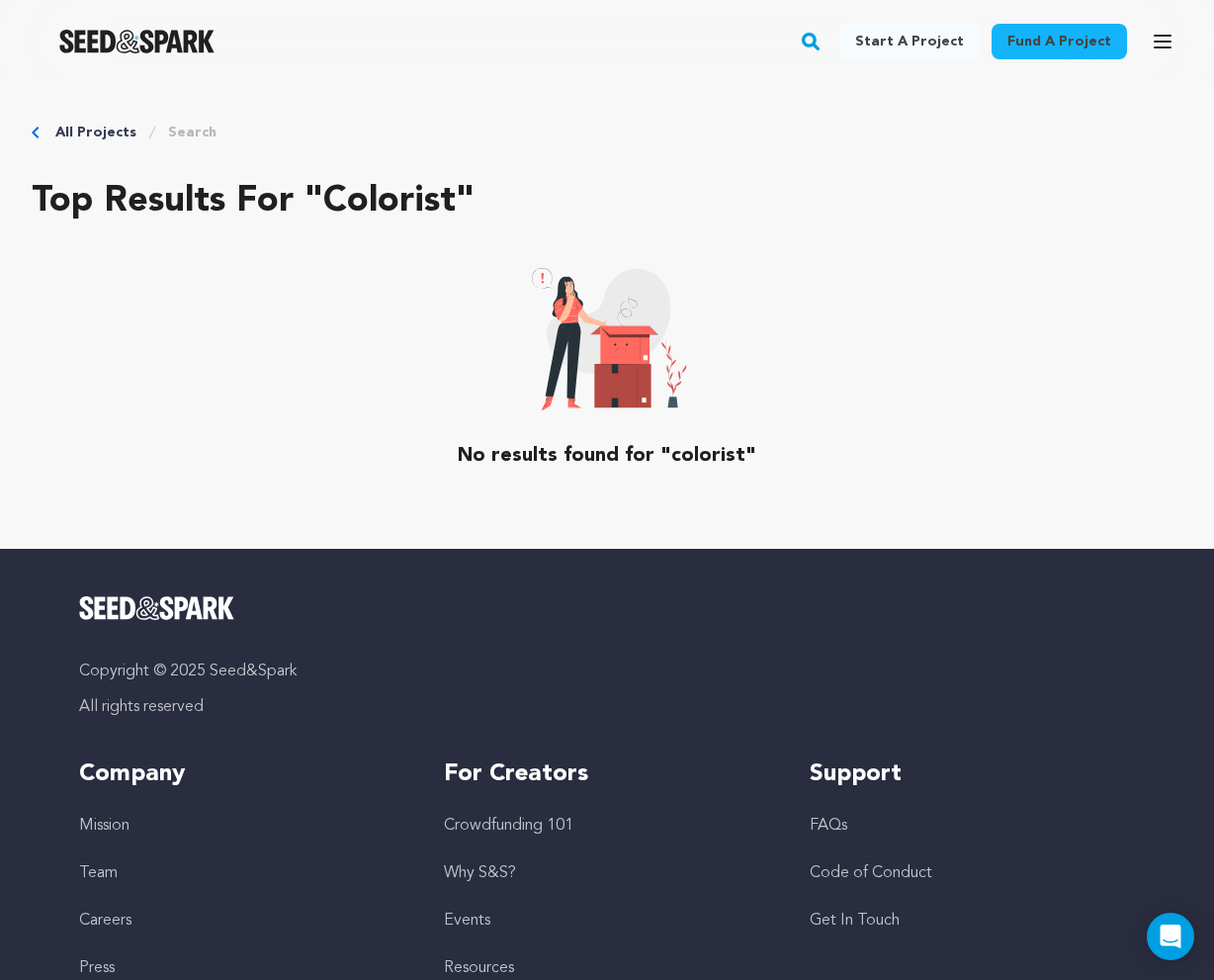 scroll, scrollTop: 0, scrollLeft: 0, axis: both 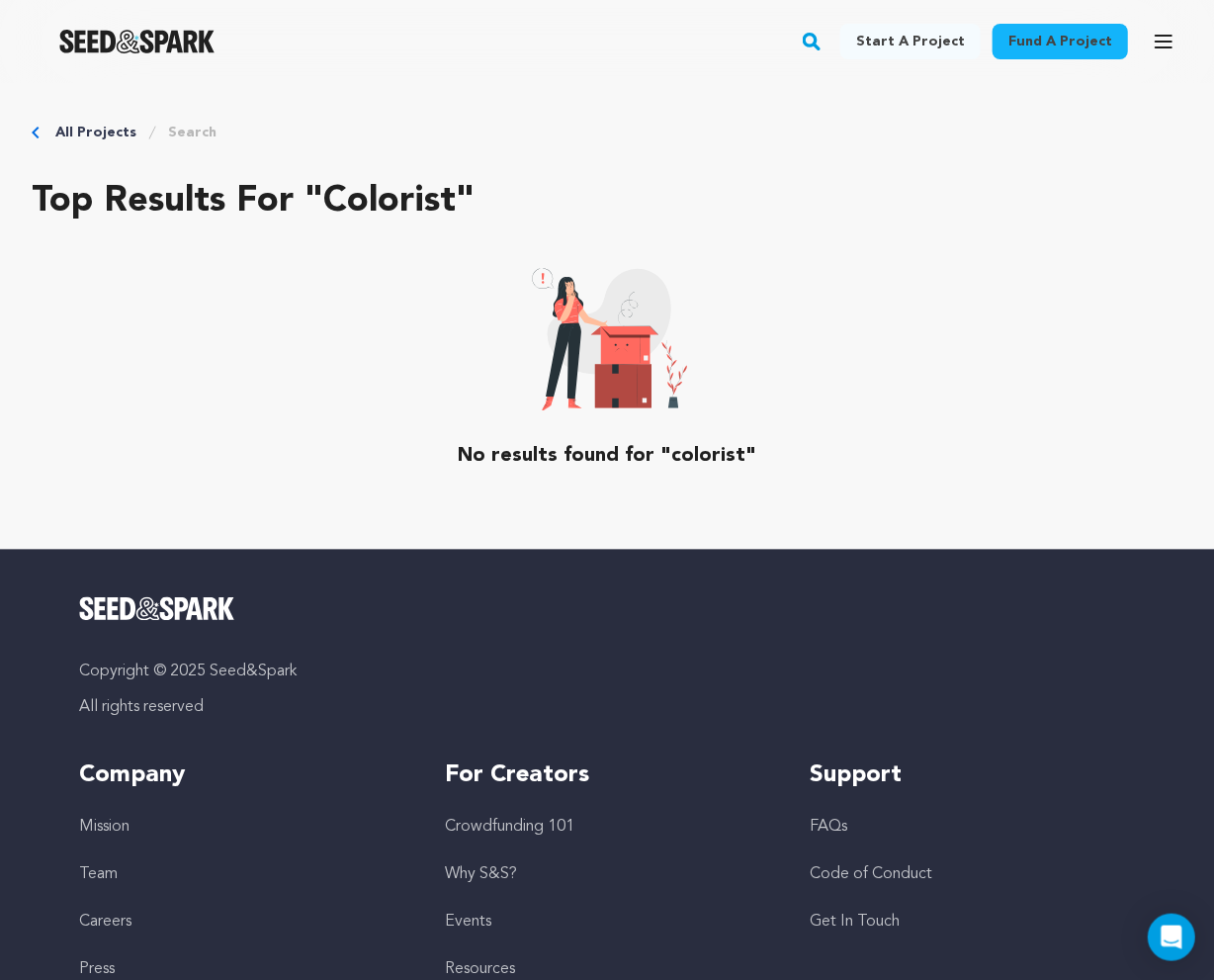 click 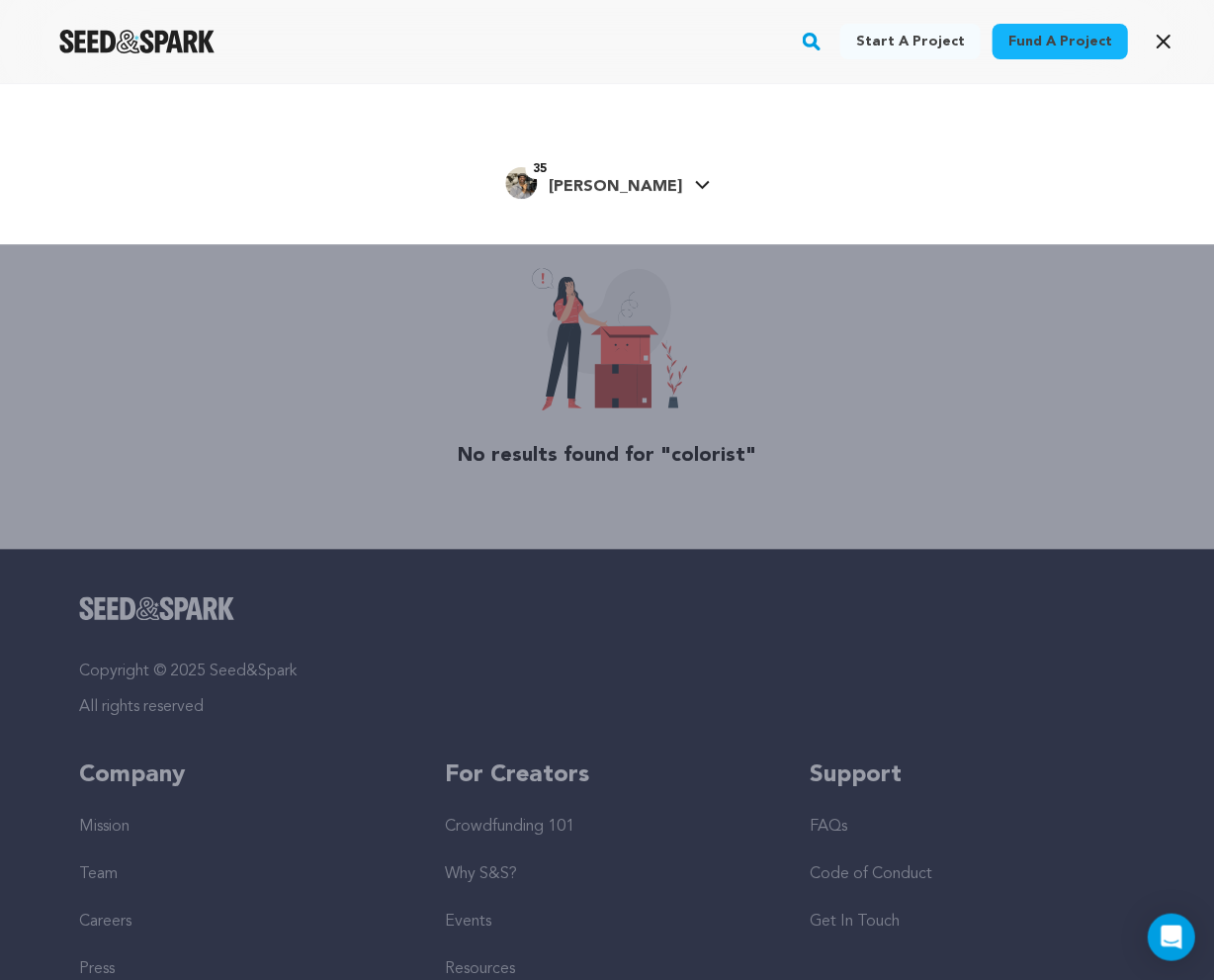 click on "[PERSON_NAME]" at bounding box center (615, 187) 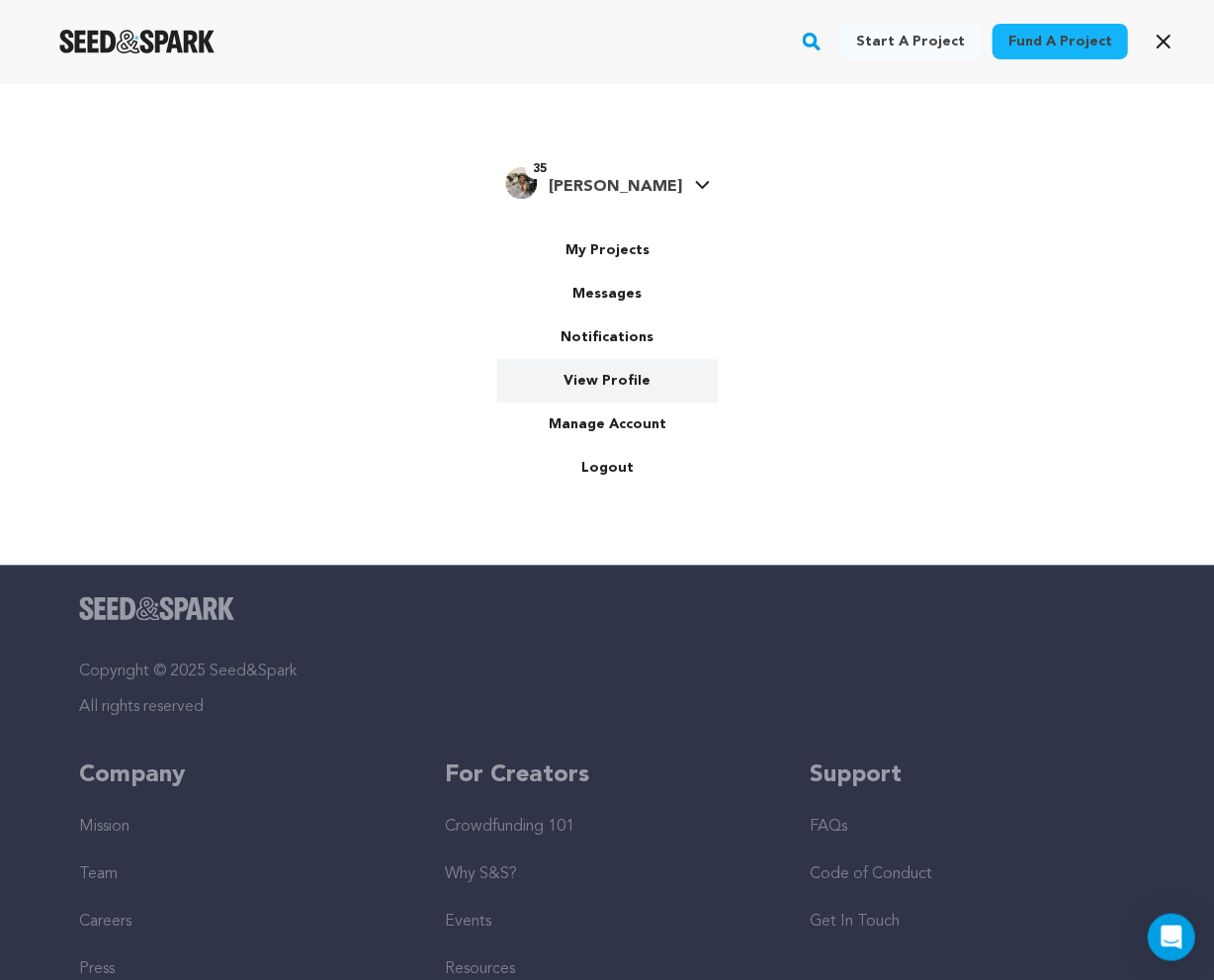 click on "View Profile" at bounding box center [607, 381] 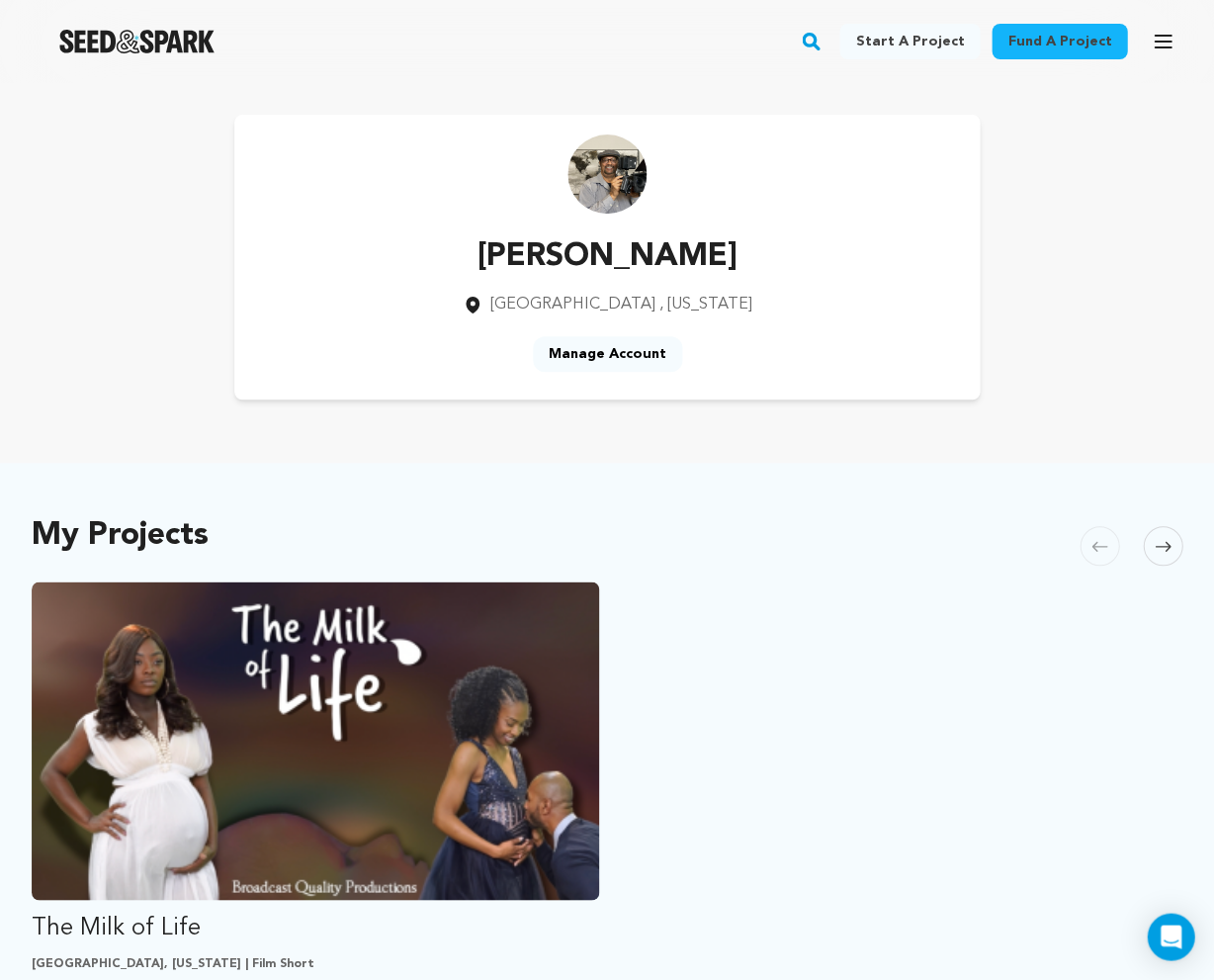 scroll, scrollTop: 0, scrollLeft: 0, axis: both 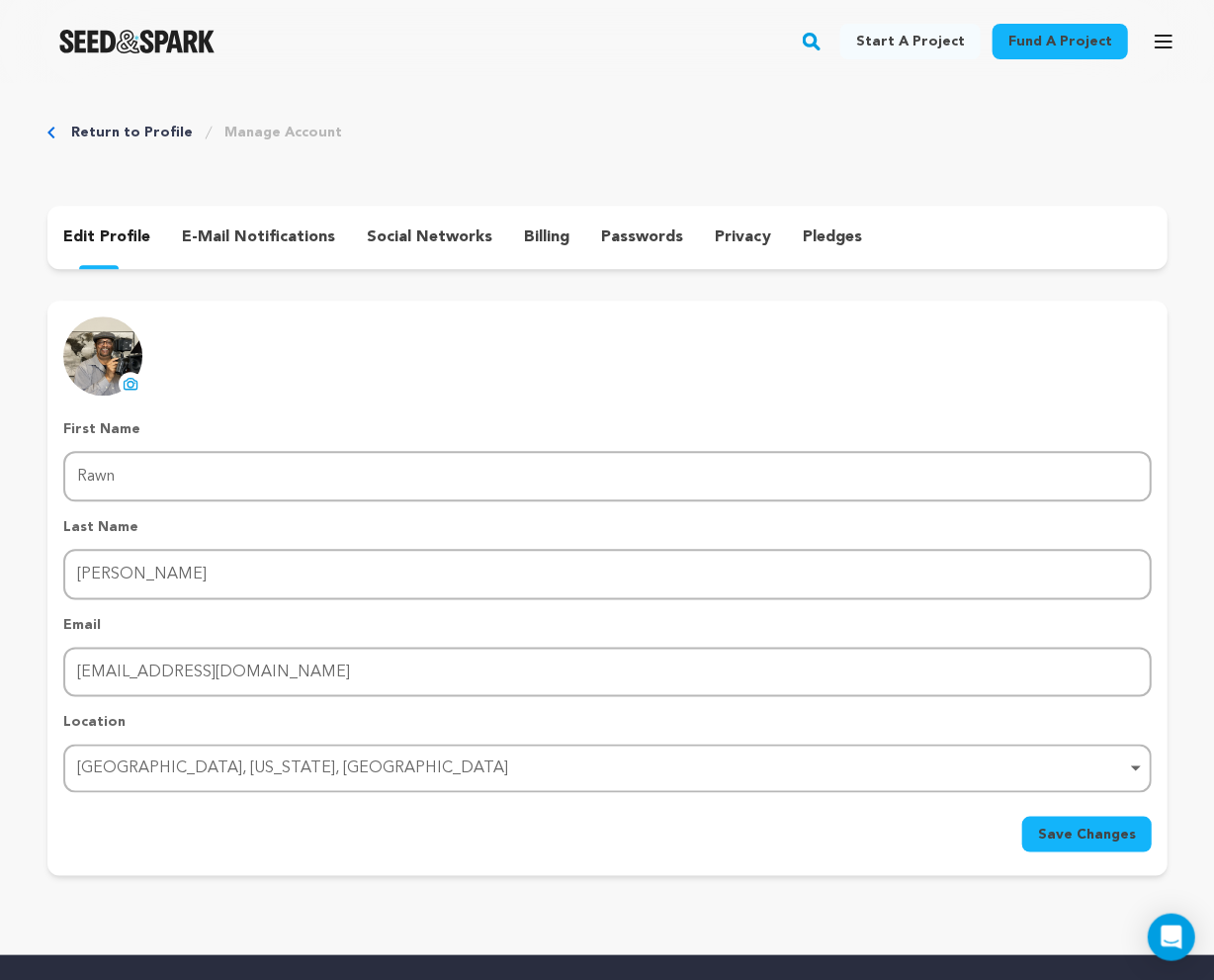 click on "e-mail notifications" at bounding box center [258, 237] 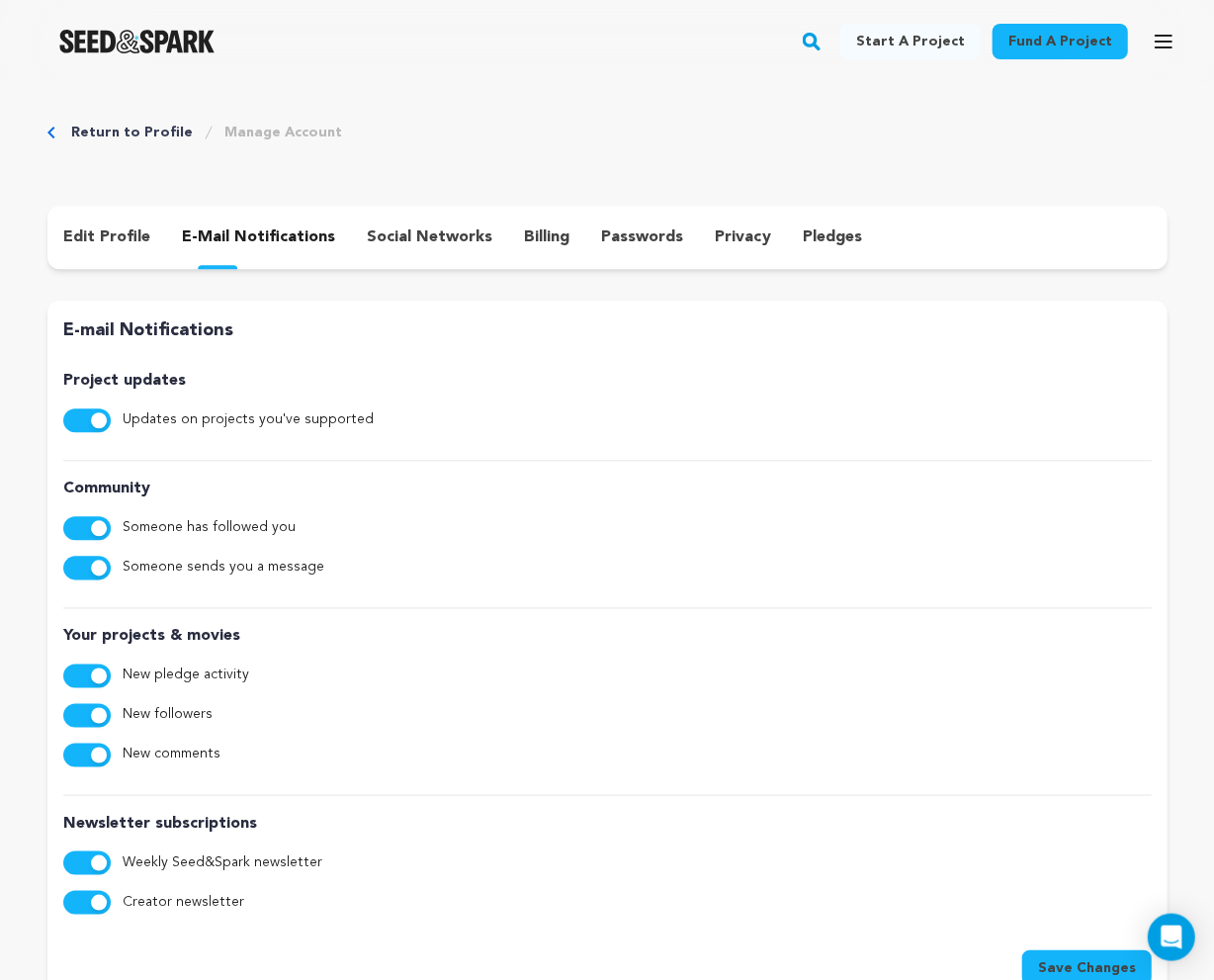 click on "social networks" at bounding box center (429, 237) 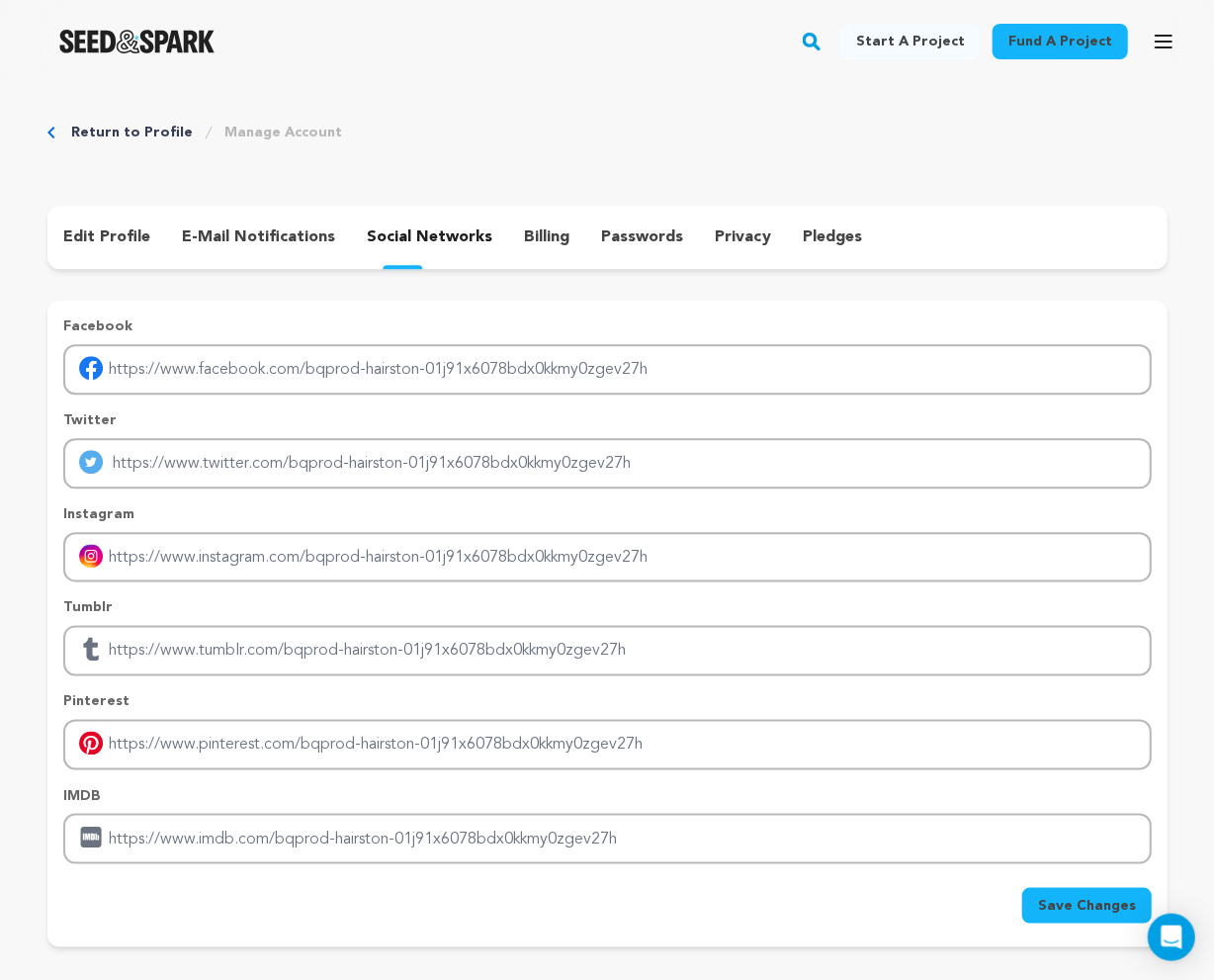 click on "passwords" at bounding box center (642, 237) 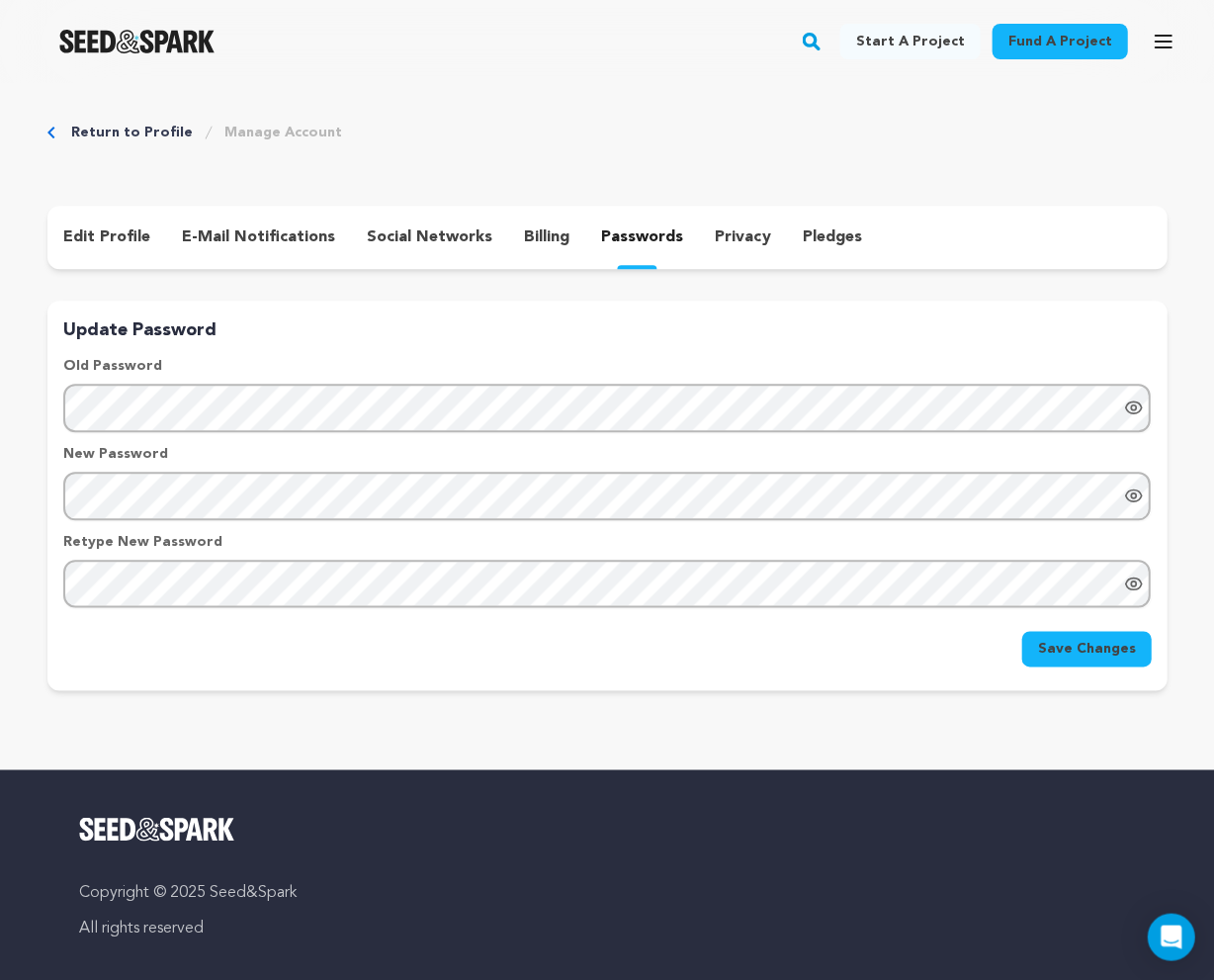 click on "privacy" at bounding box center (742, 237) 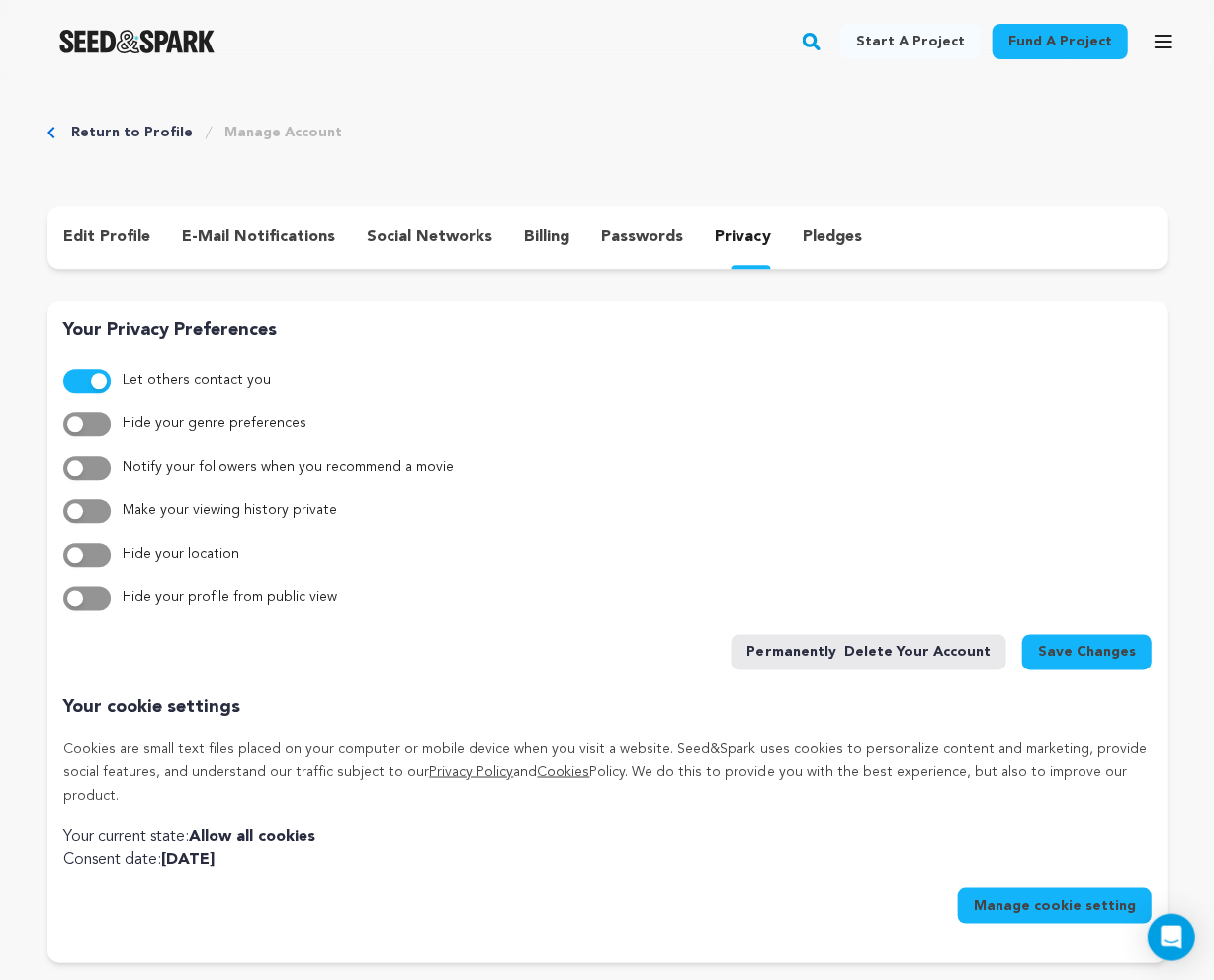 click on "pledges" at bounding box center [831, 237] 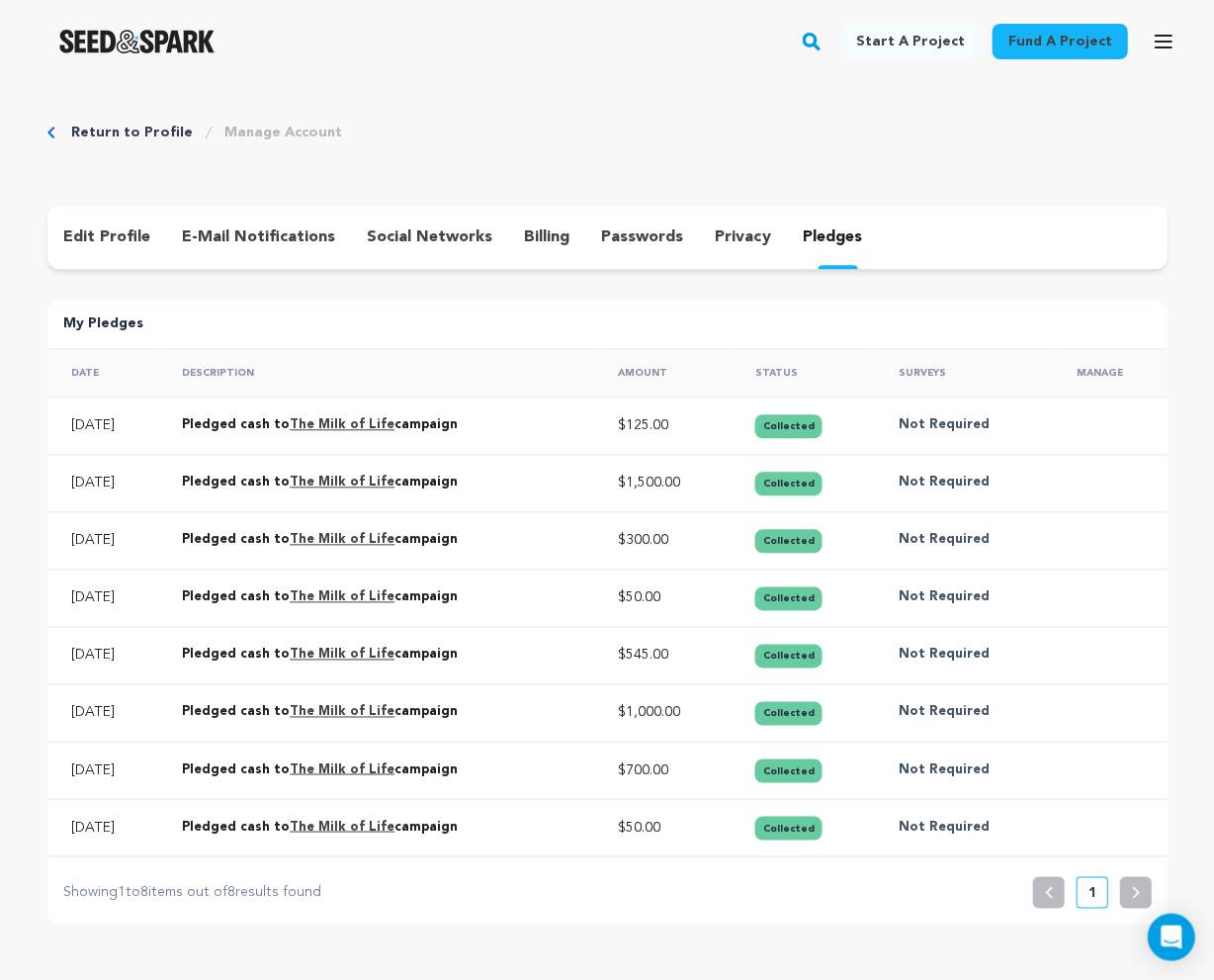 click on "Fund a project
Start a project
Search
35" at bounding box center [591, 42] 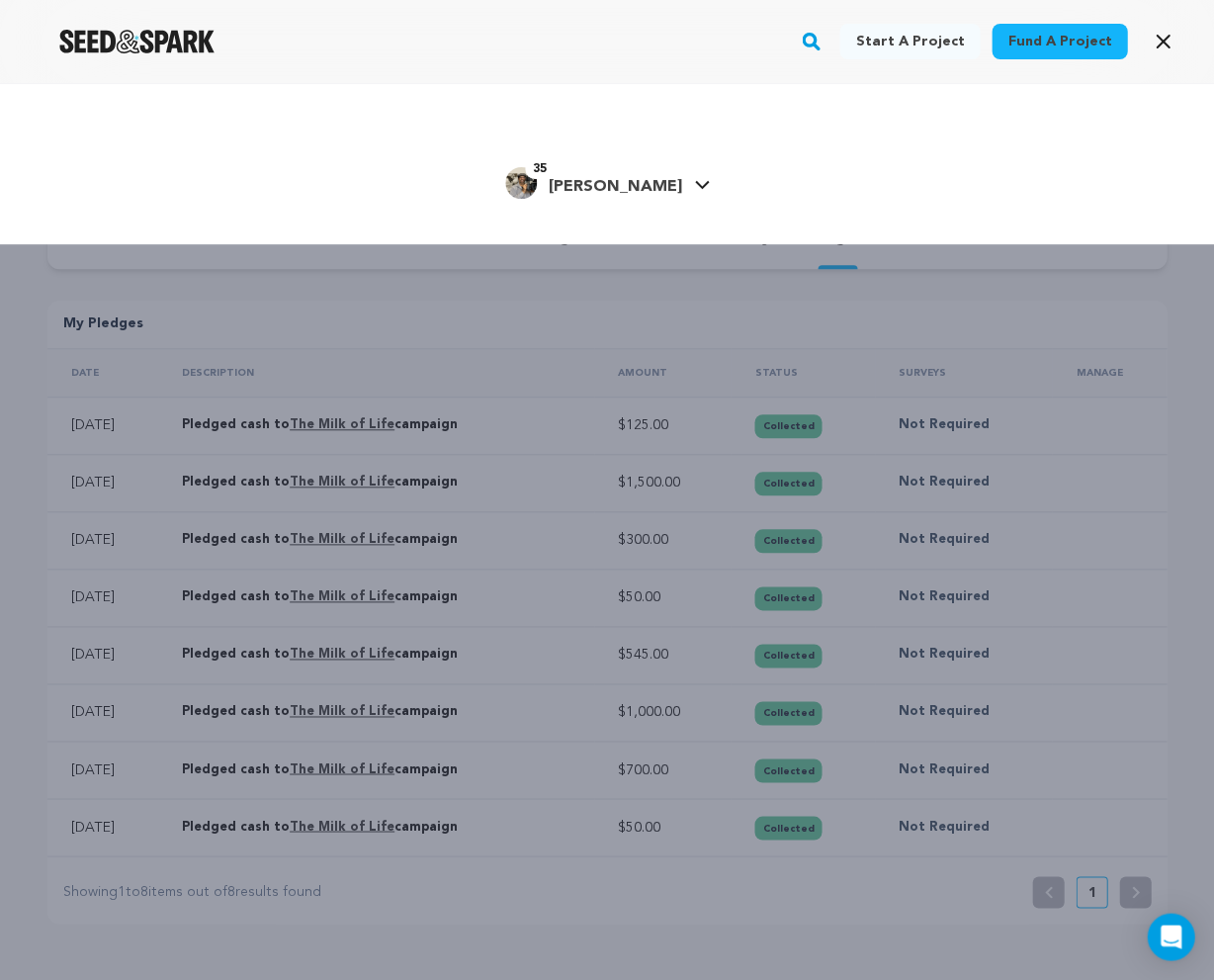 click on "[PERSON_NAME]" at bounding box center [615, 187] 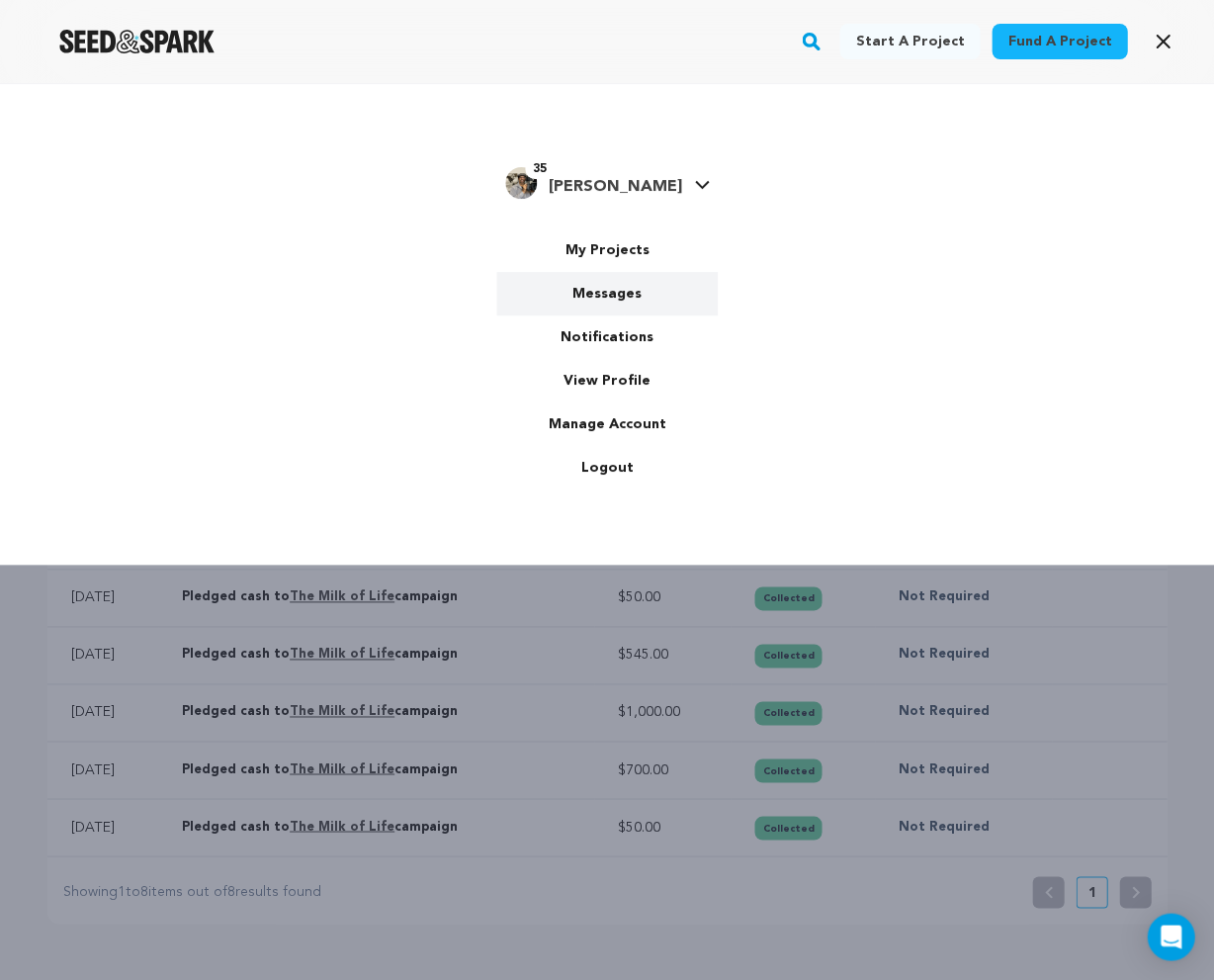click on "Messages" at bounding box center (607, 294) 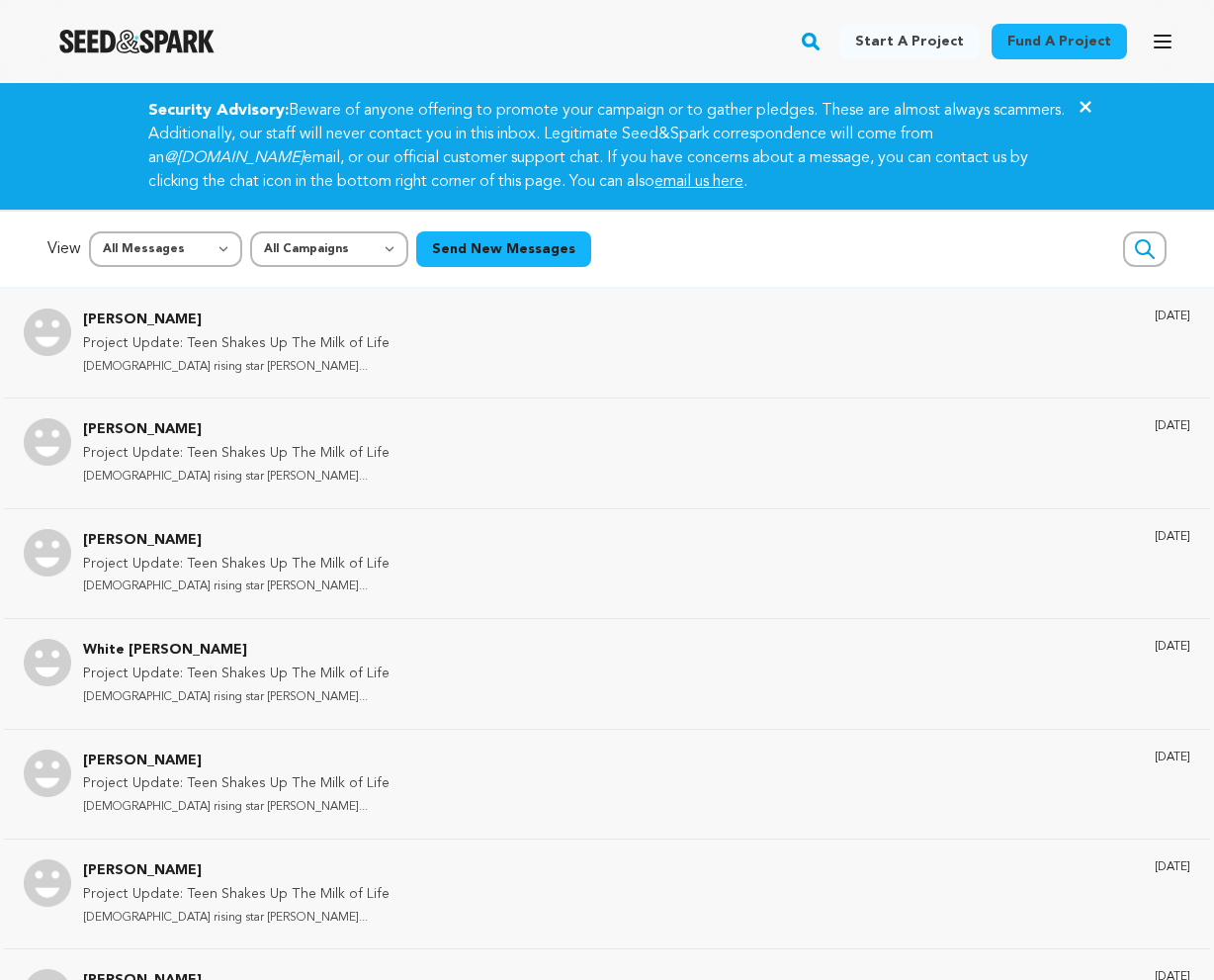 scroll, scrollTop: 0, scrollLeft: 0, axis: both 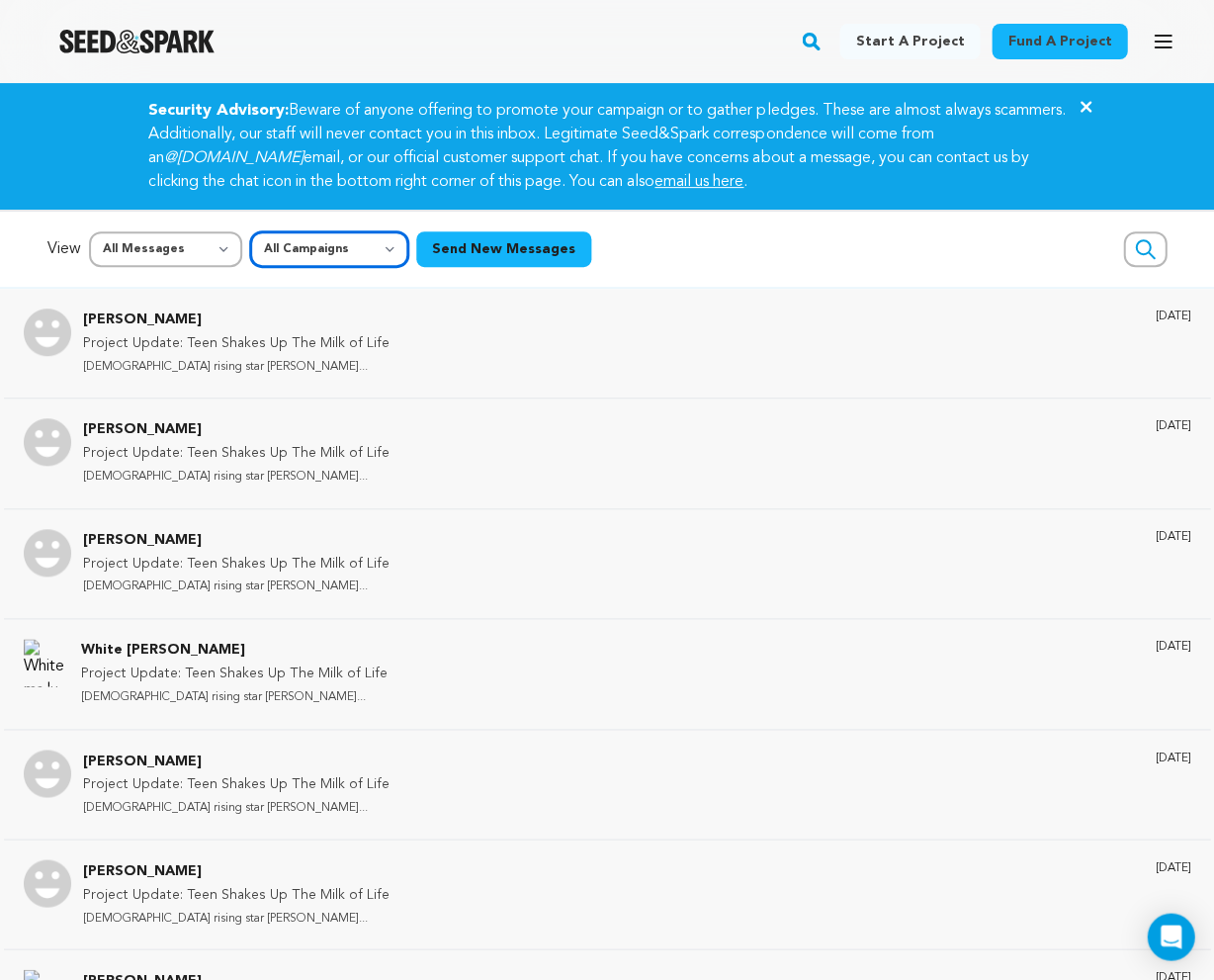 select on "58809" 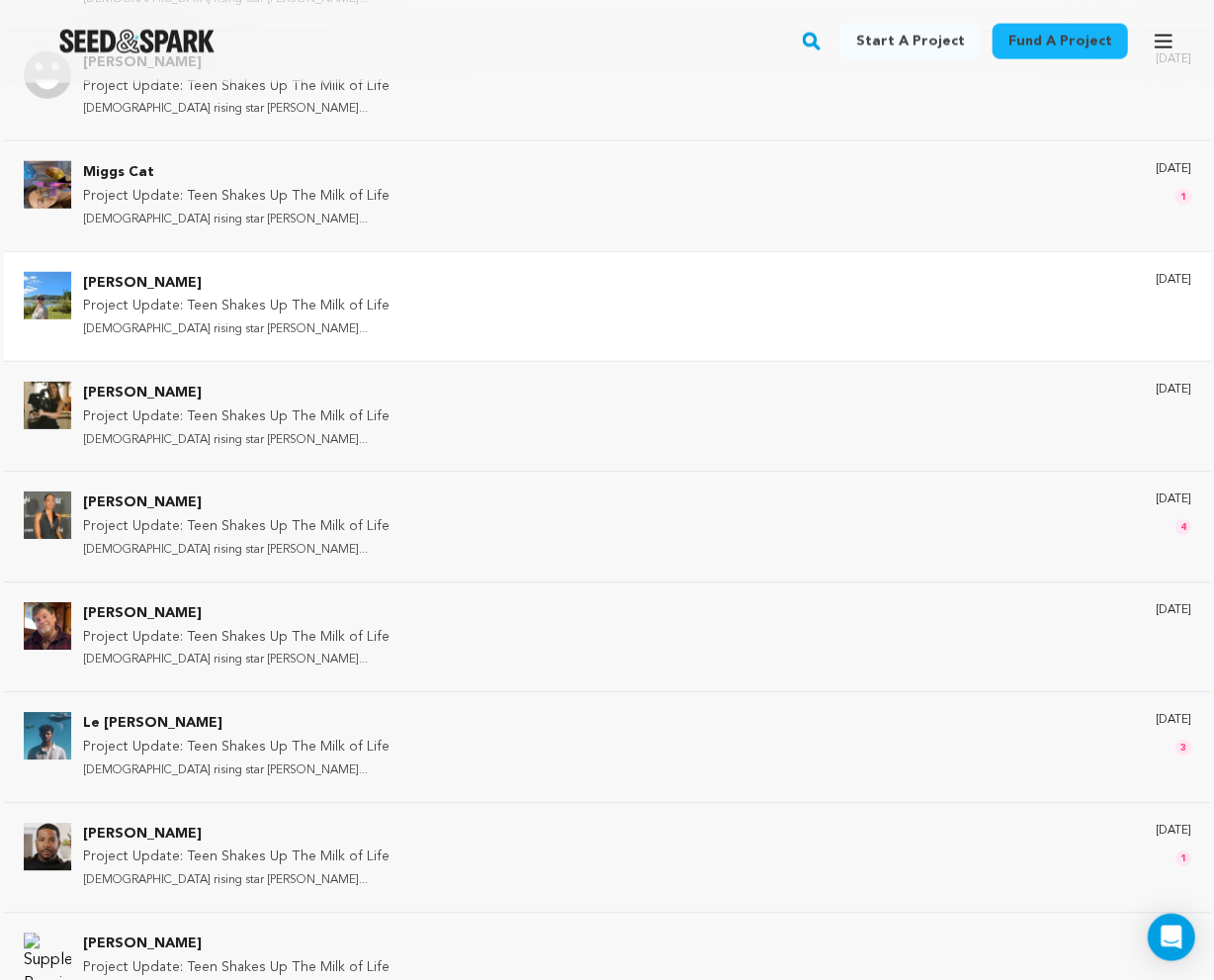 scroll, scrollTop: 6978, scrollLeft: 0, axis: vertical 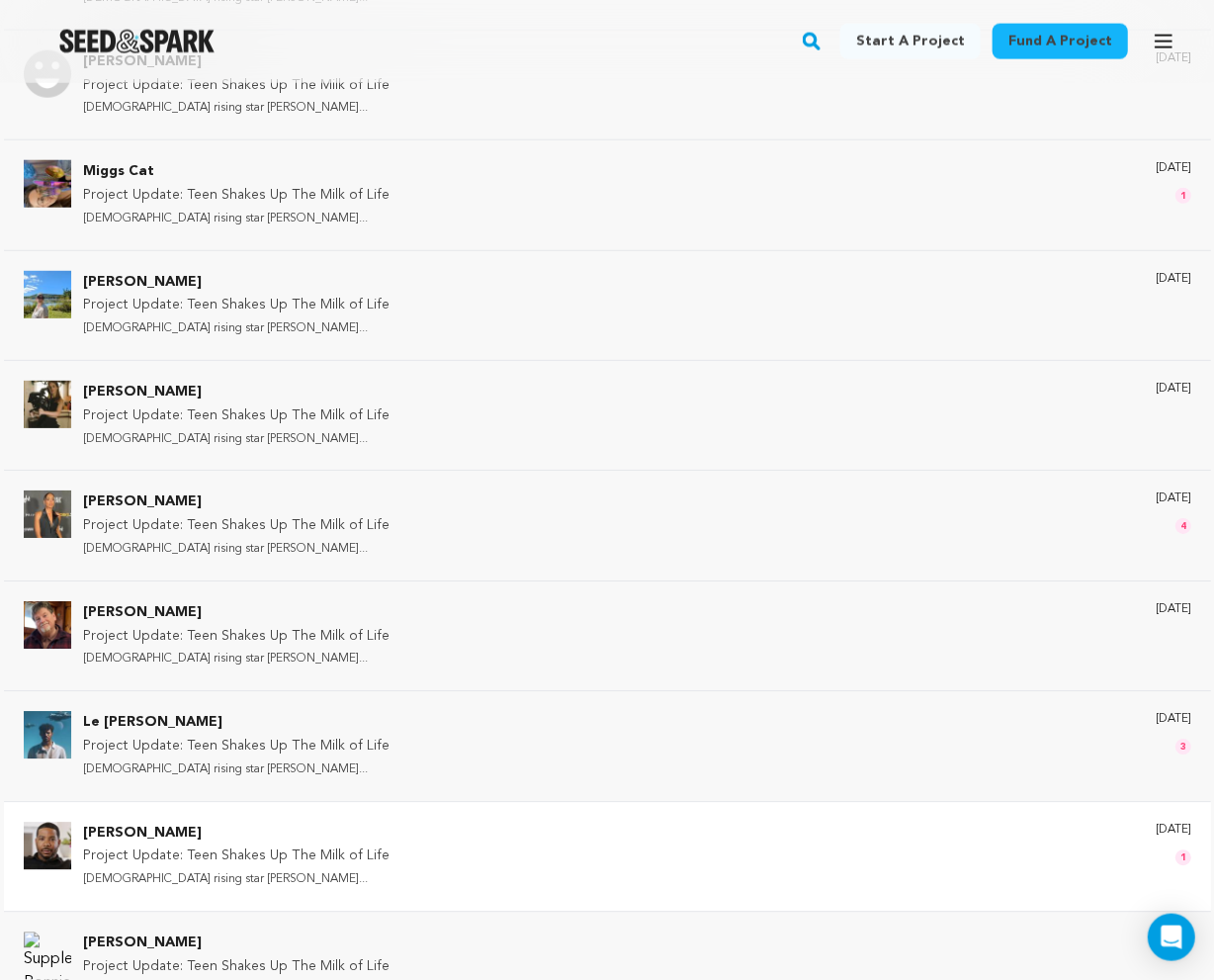 click on "Project Update:
Teen Shakes Up The Milk of Life" at bounding box center [236, 856] 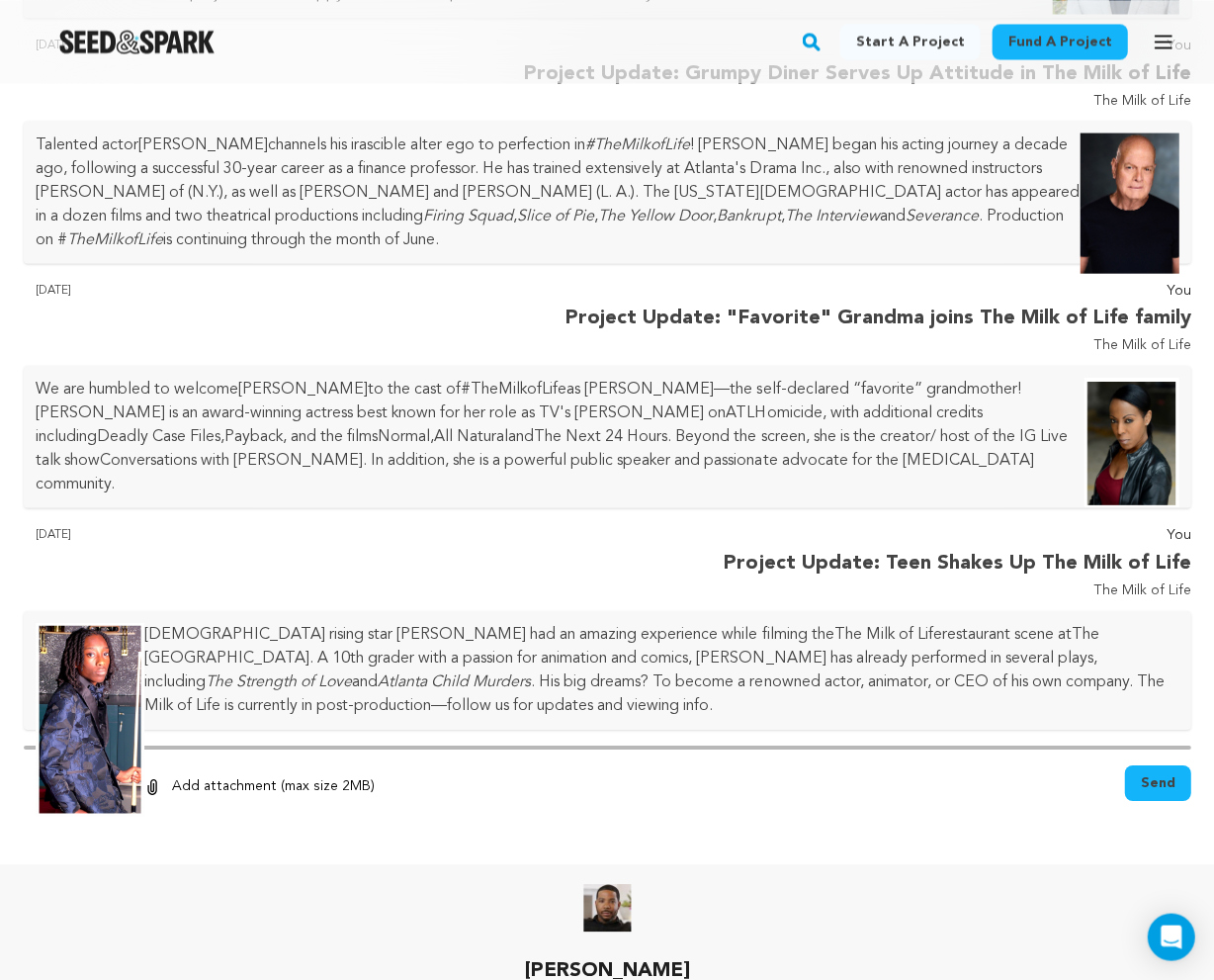 scroll, scrollTop: 3778, scrollLeft: 0, axis: vertical 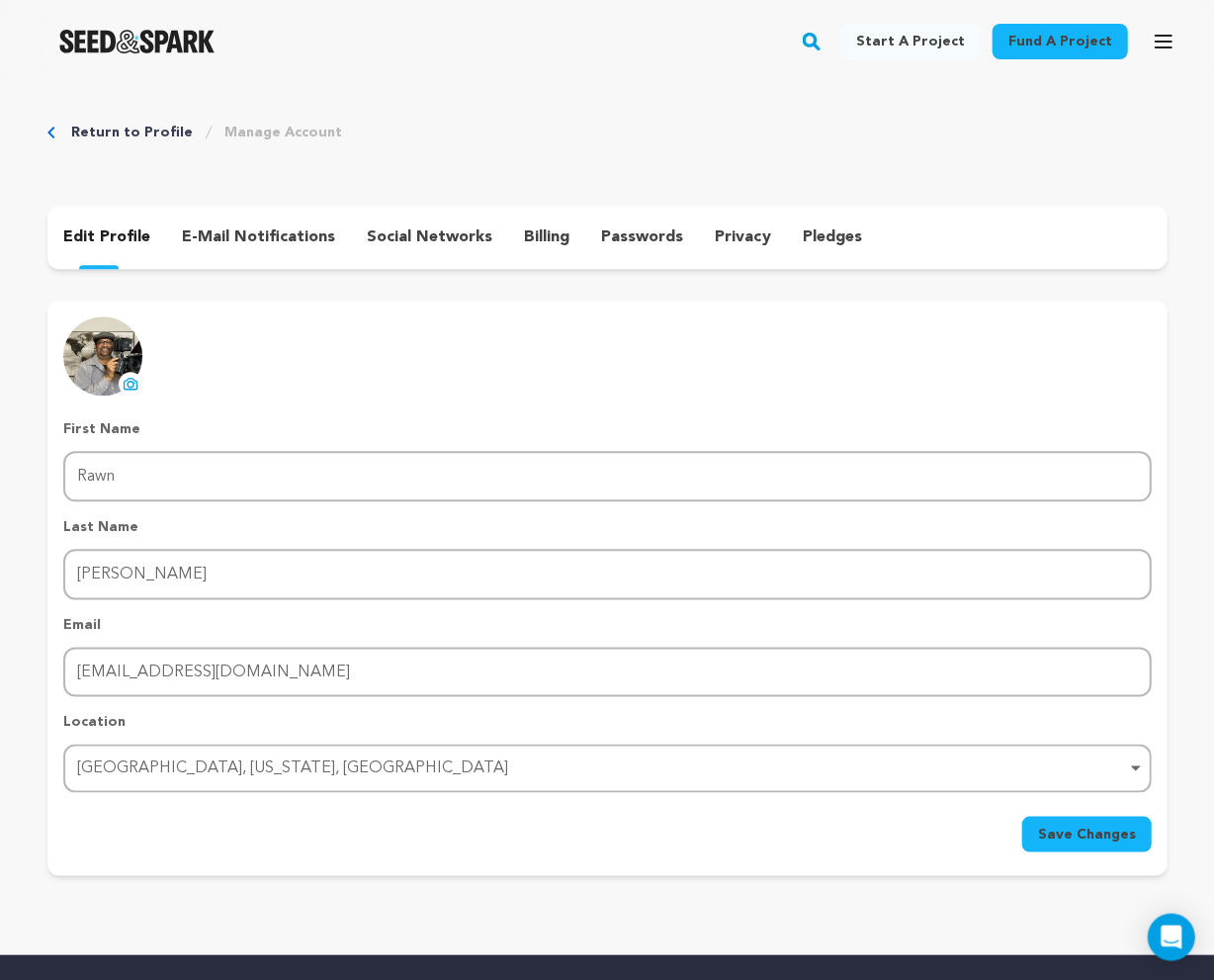 click on "e-mail notifications" at bounding box center (258, 237) 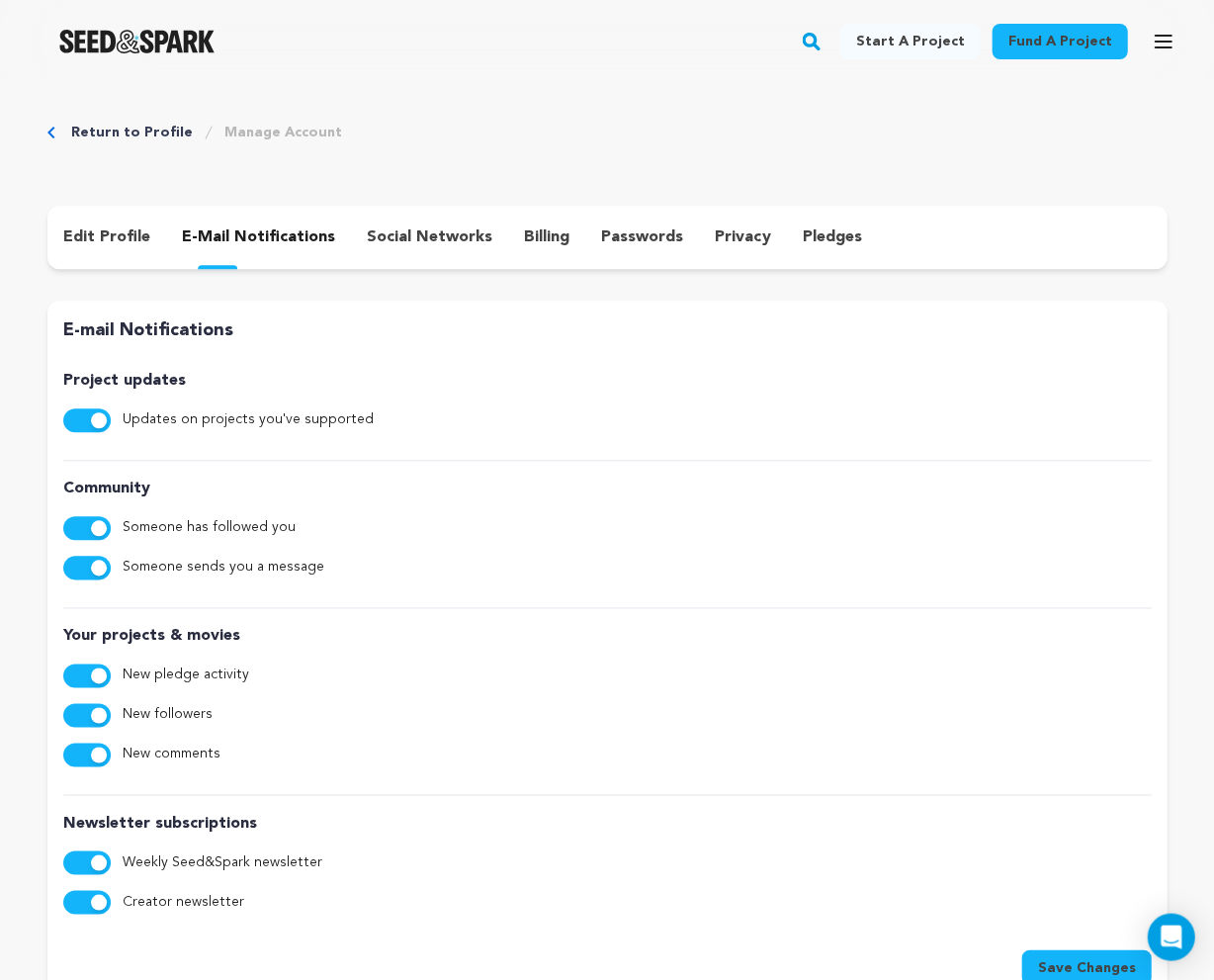 click on "edit profile" at bounding box center [107, 237] 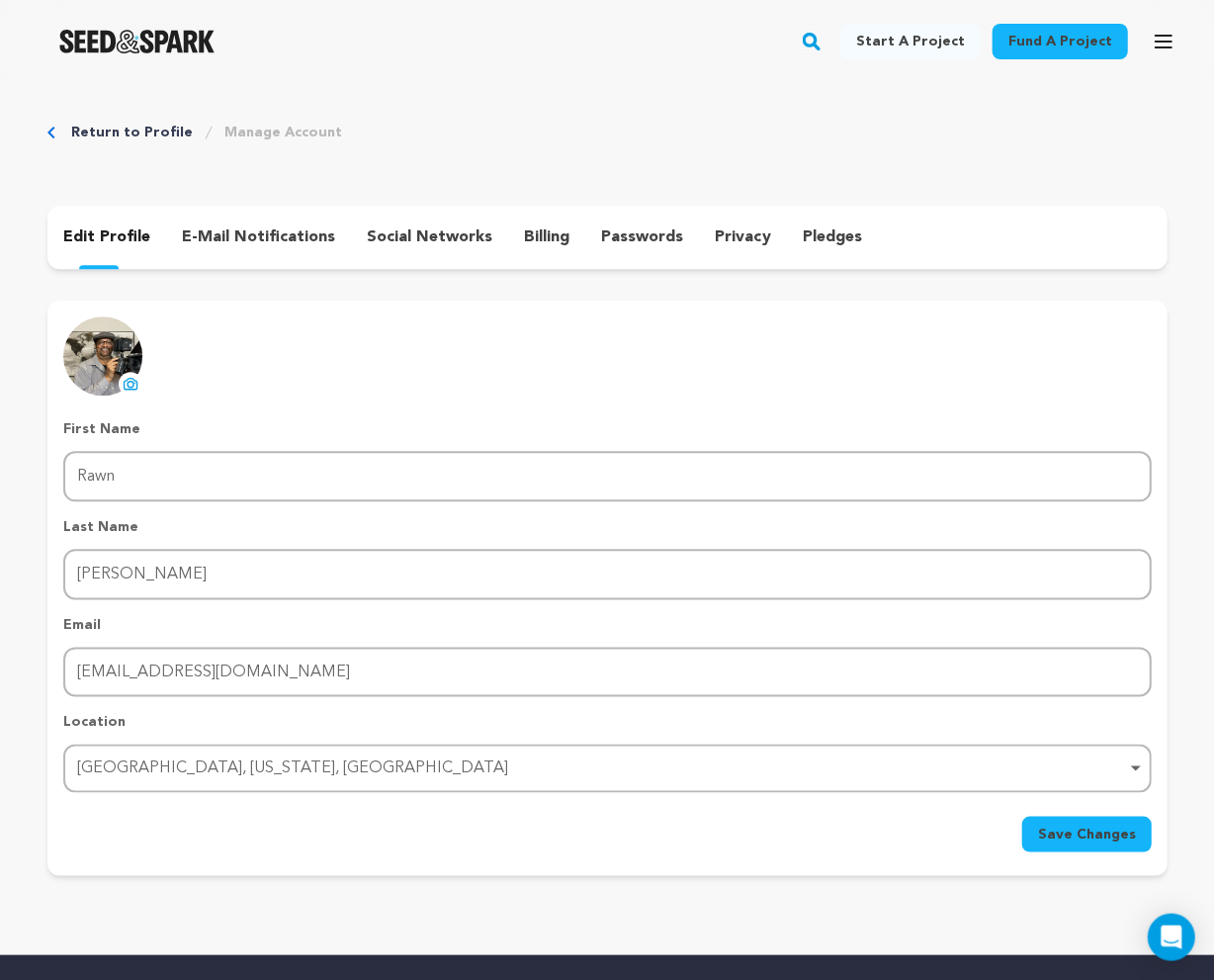 click on "social networks" at bounding box center (429, 237) 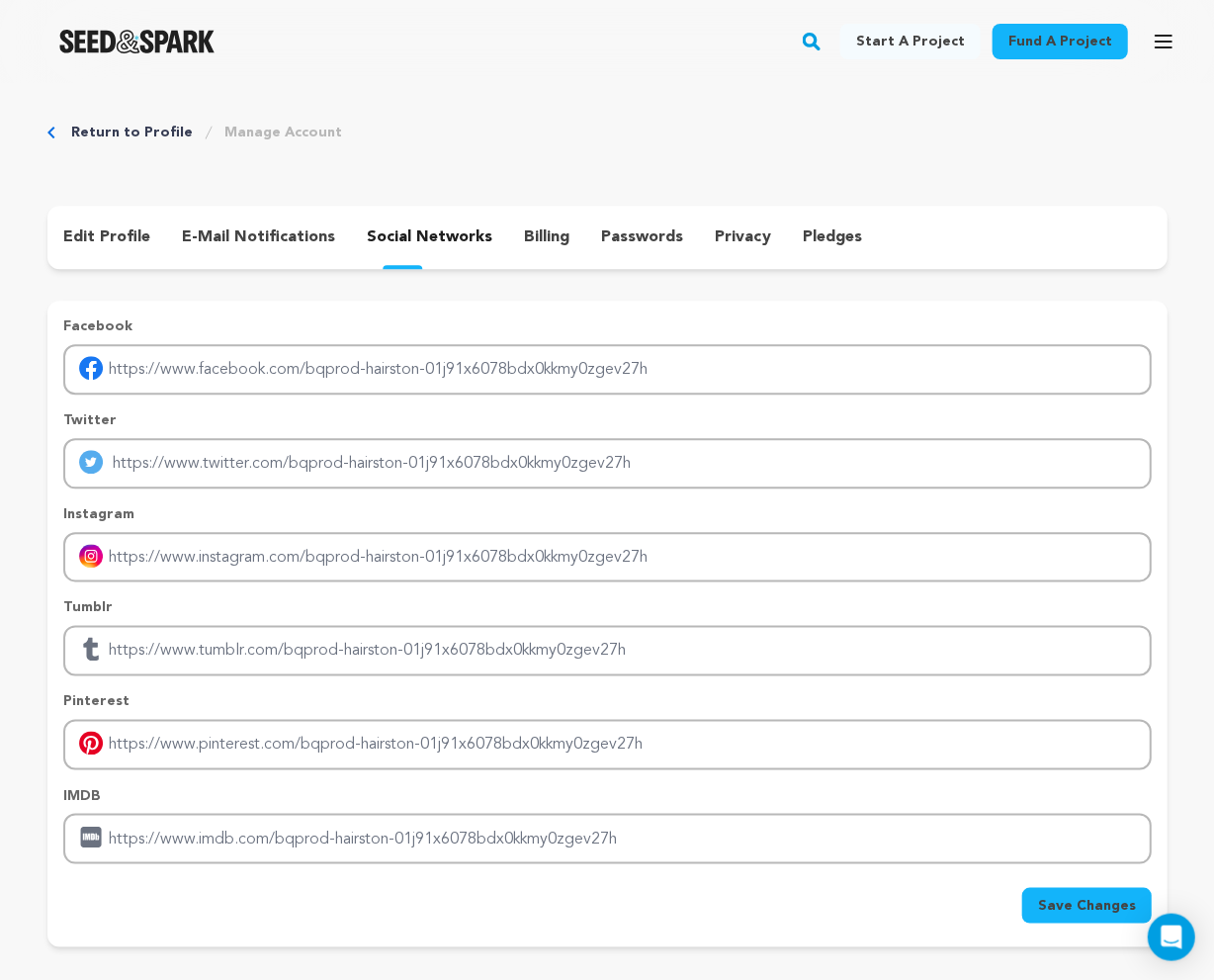 click on "billing" at bounding box center (547, 237) 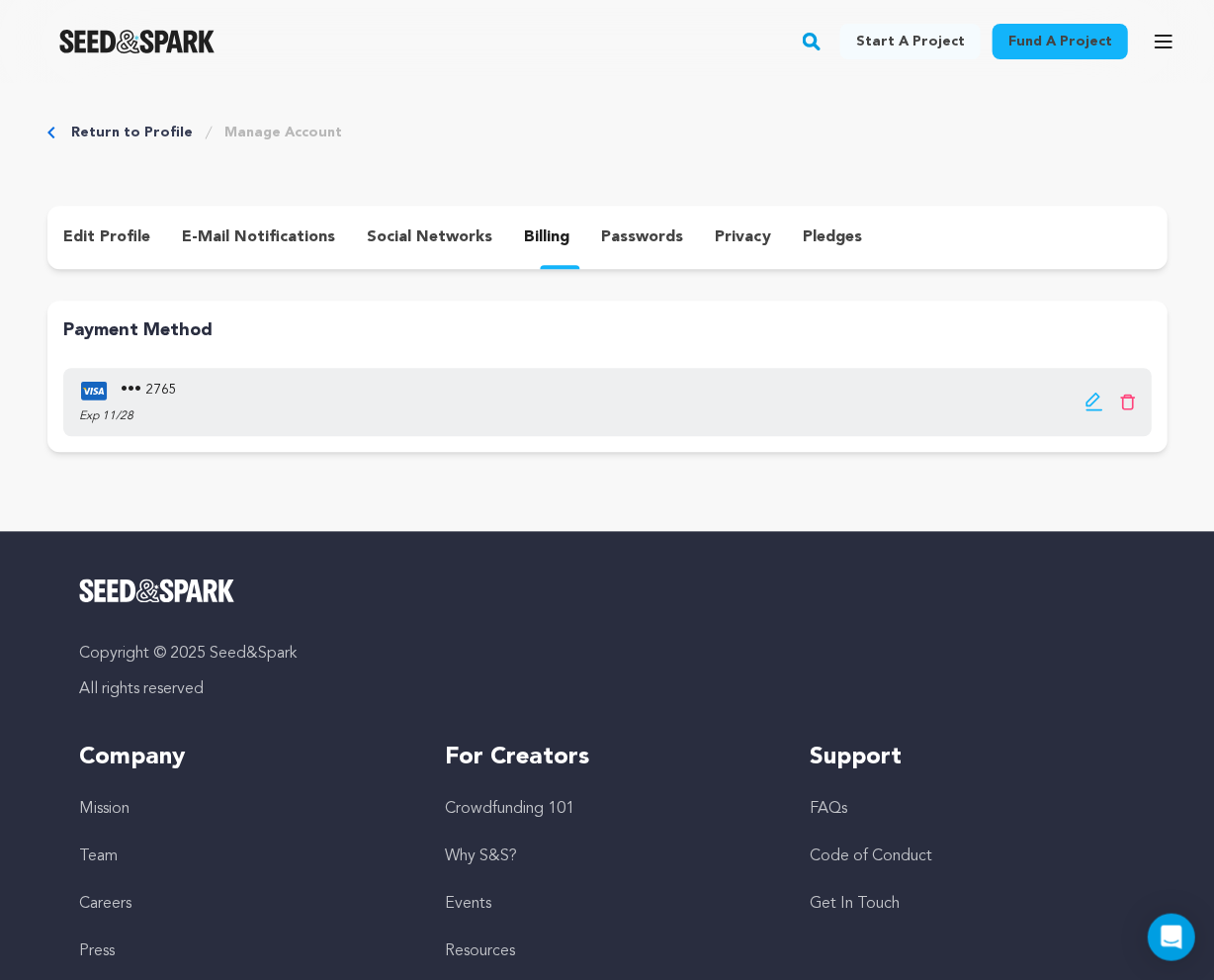 click on "passwords" at bounding box center (642, 237) 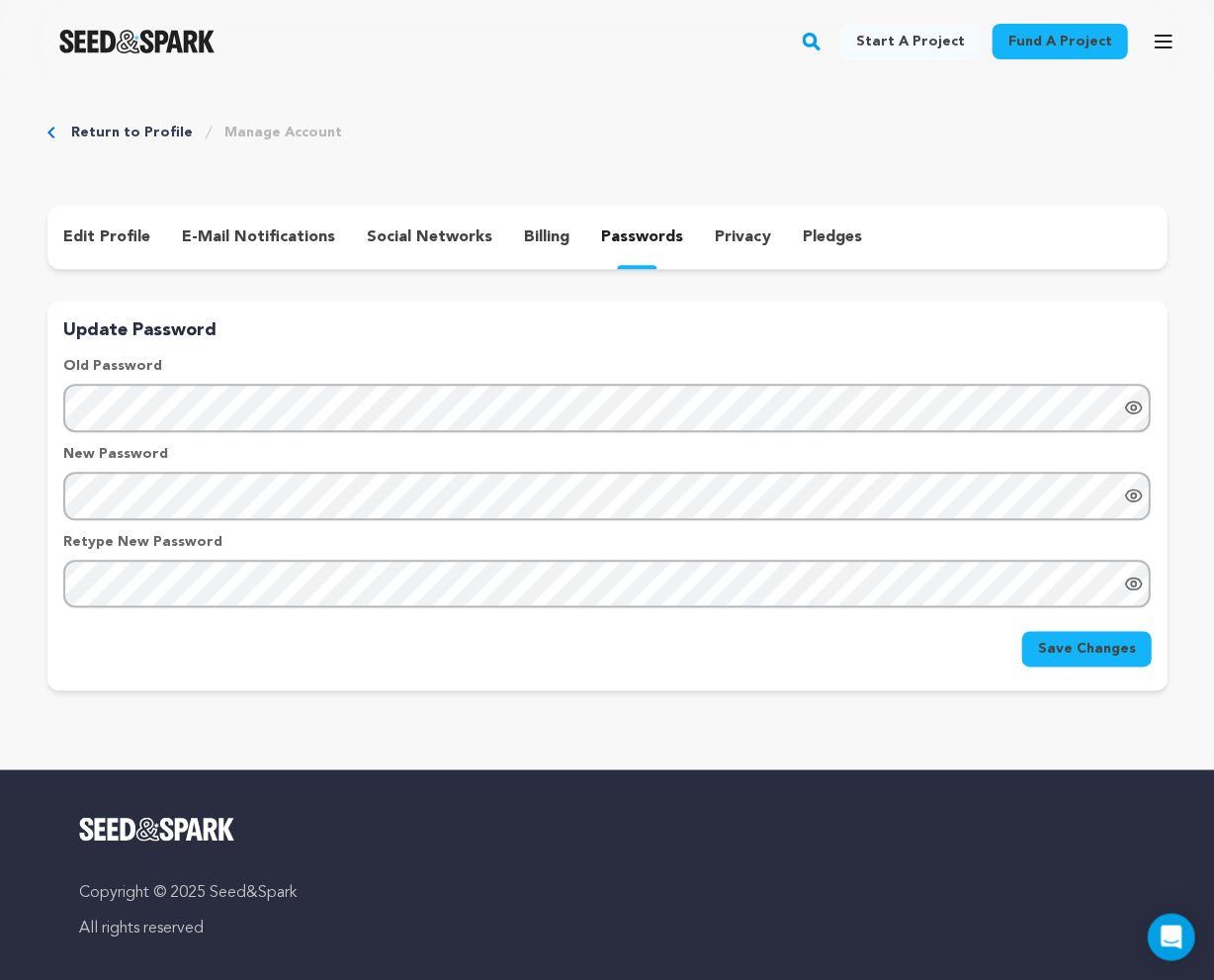 click on "privacy" at bounding box center (742, 237) 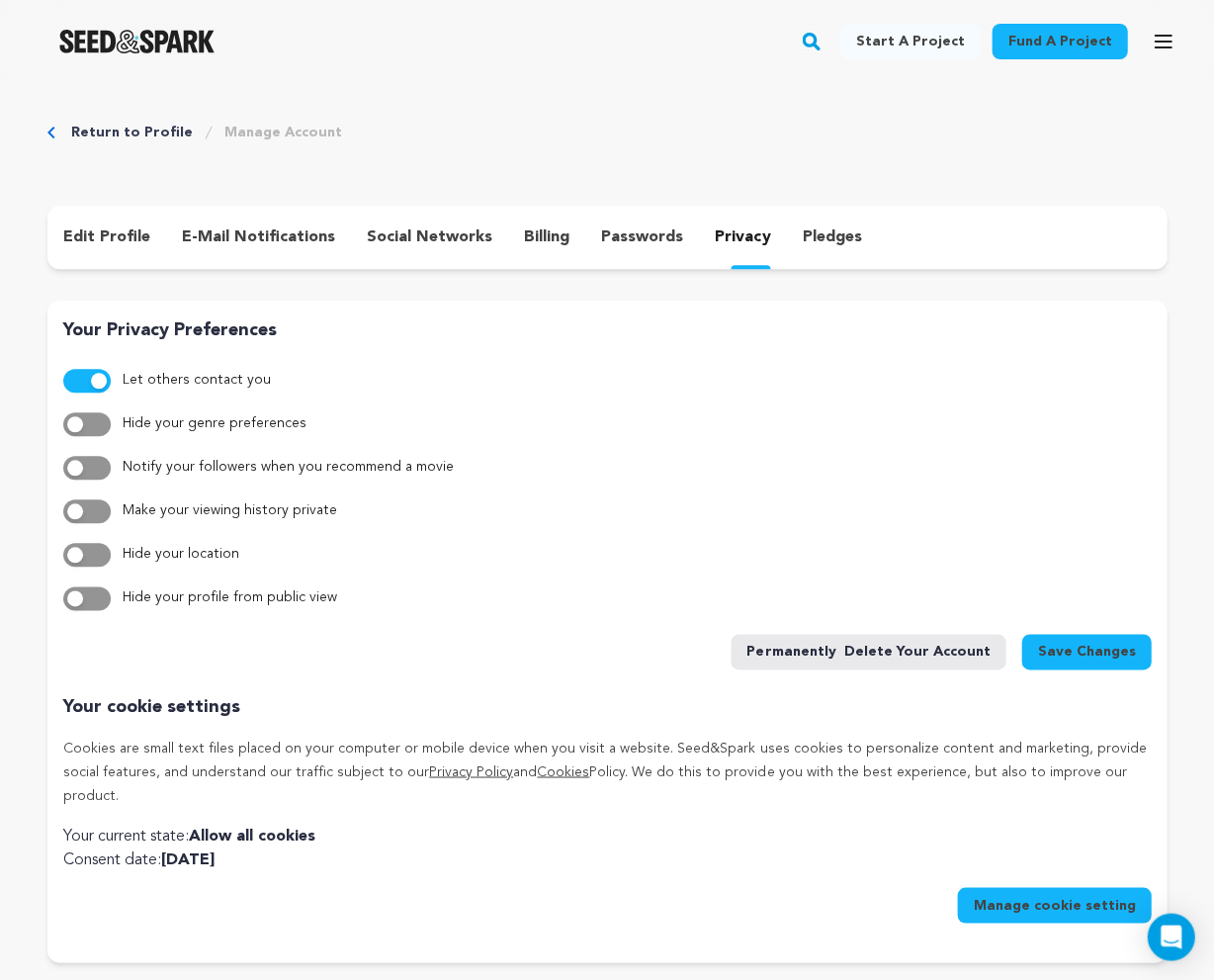 click on "pledges" at bounding box center [831, 237] 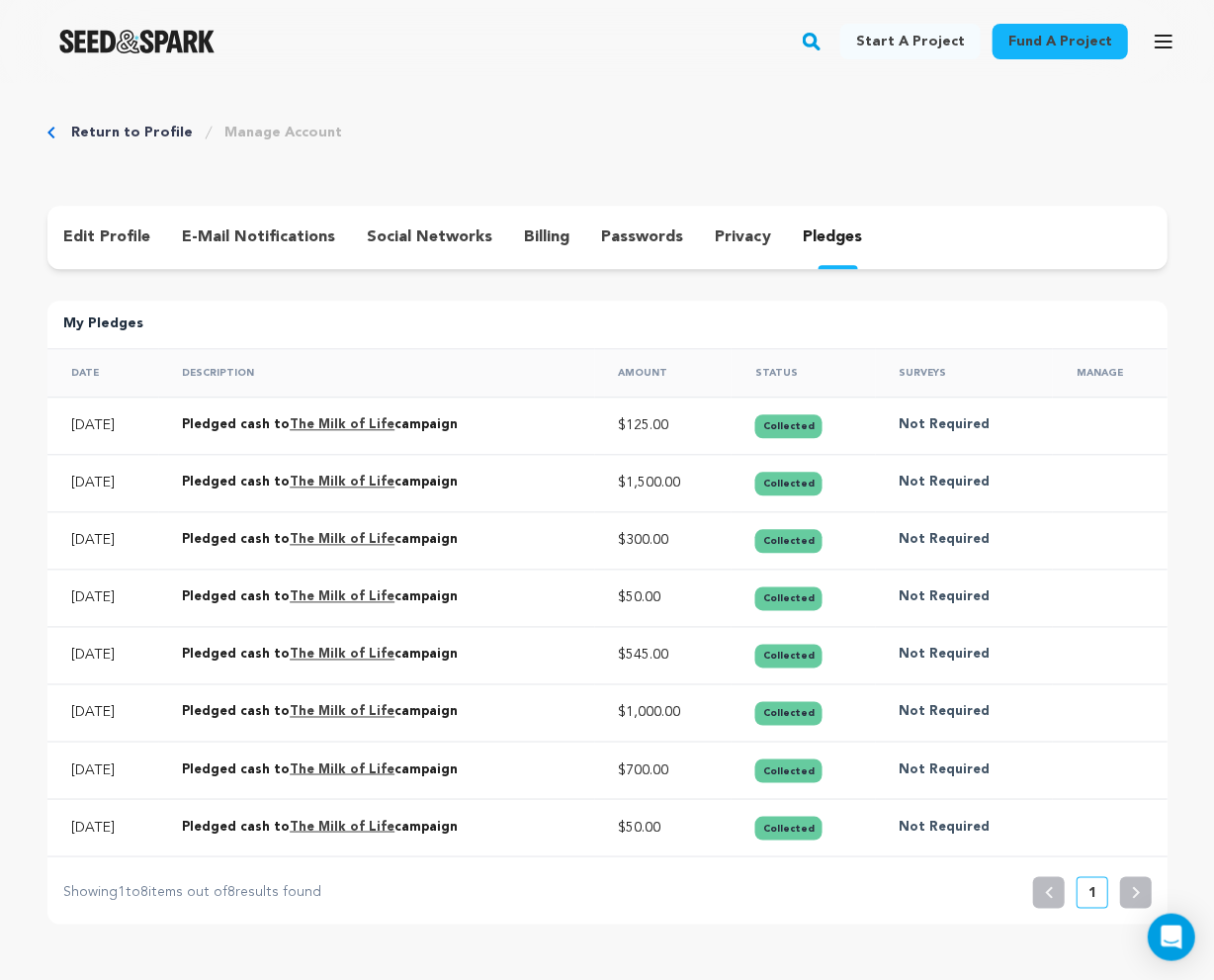scroll, scrollTop: 0, scrollLeft: 0, axis: both 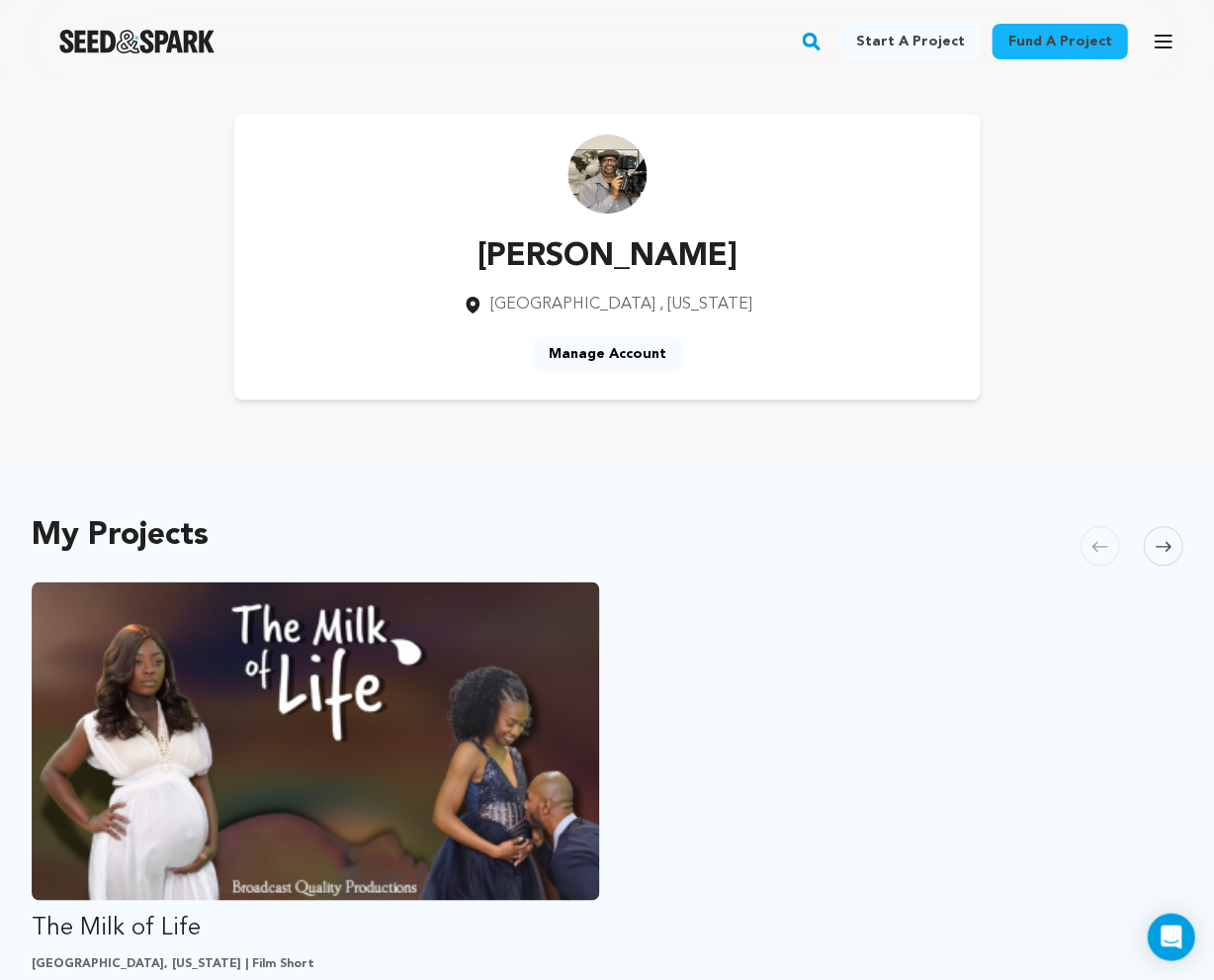 click on "Manage Account" at bounding box center [607, 354] 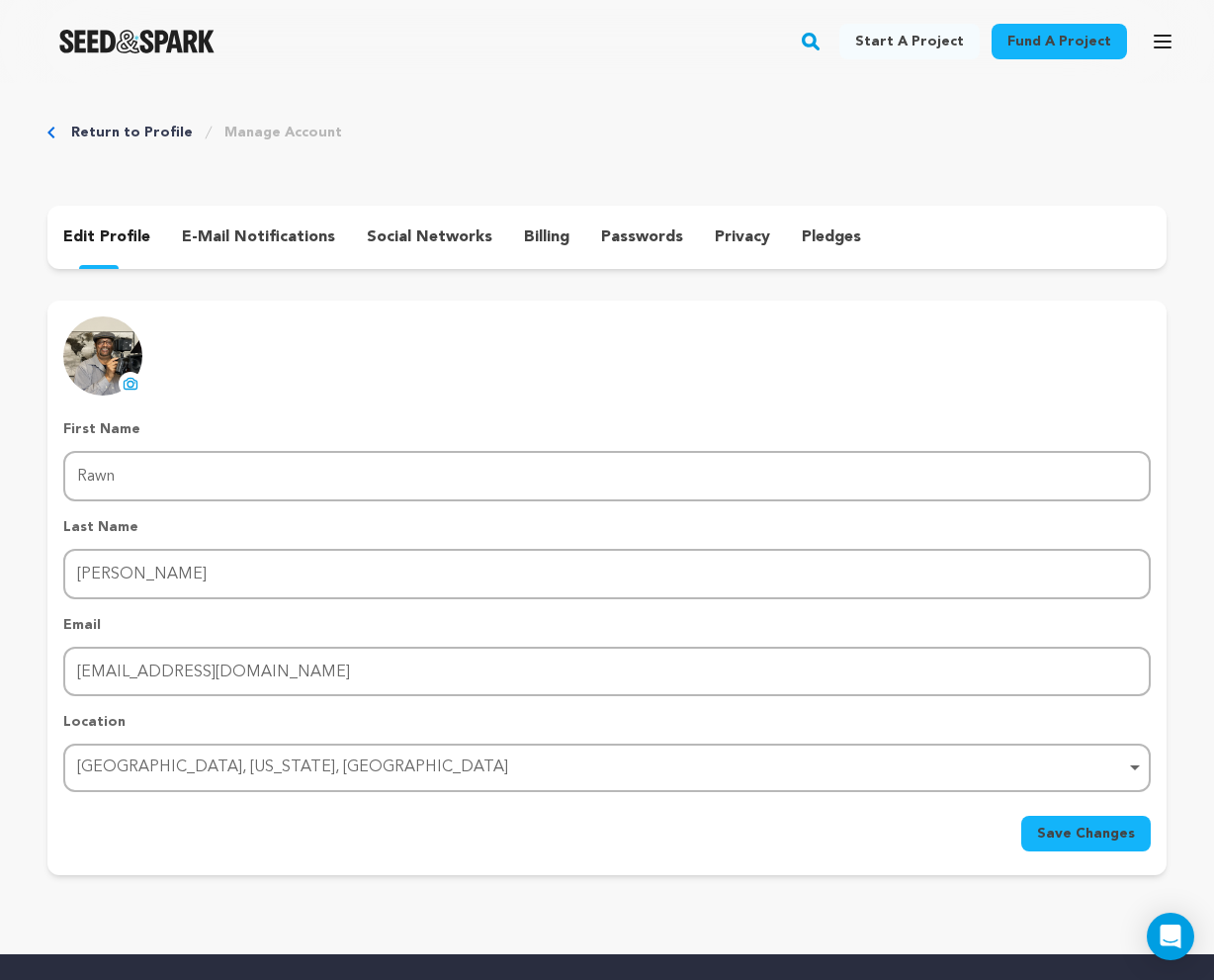 scroll, scrollTop: 0, scrollLeft: 0, axis: both 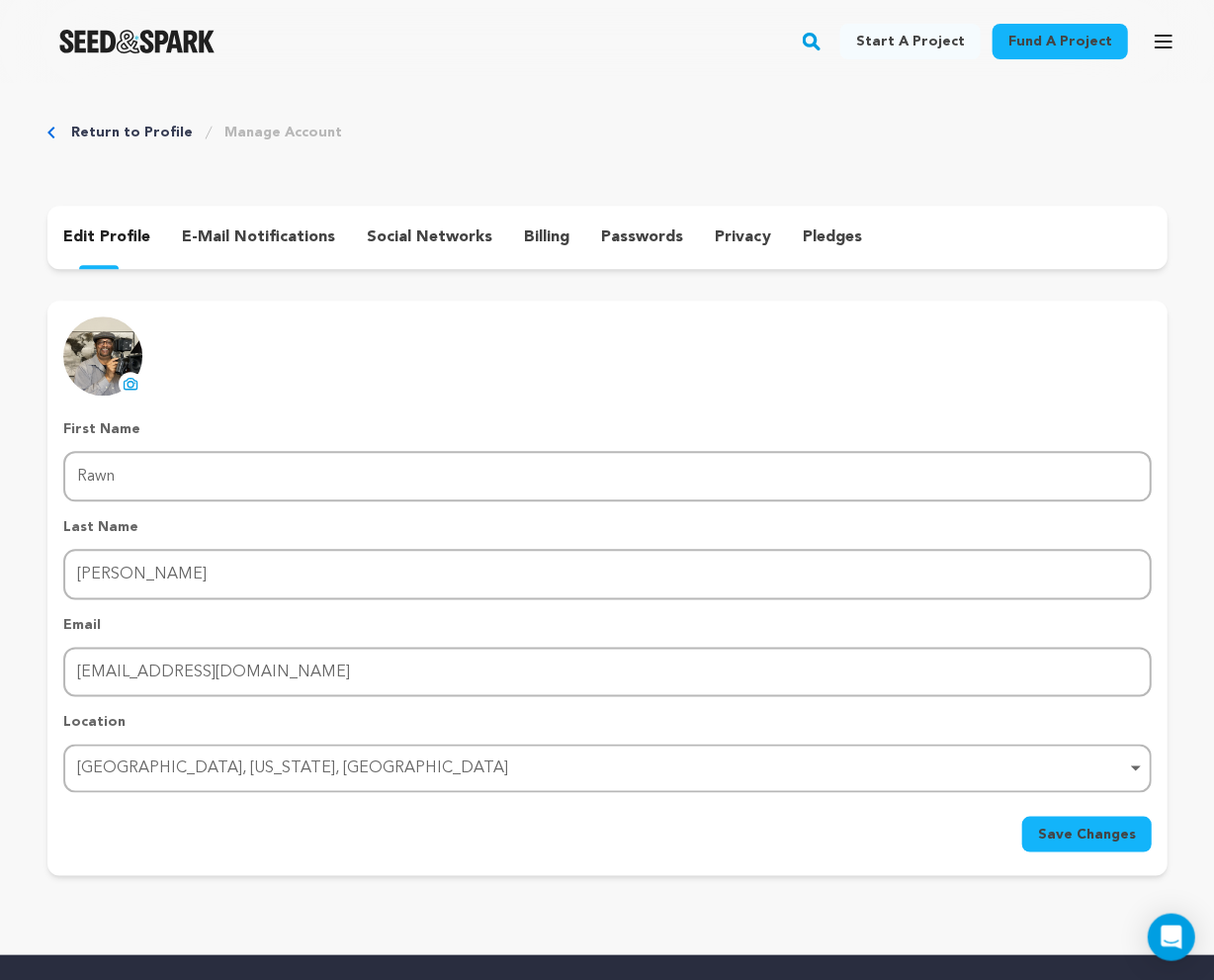 click on "Return to Profile" at bounding box center (131, 133) 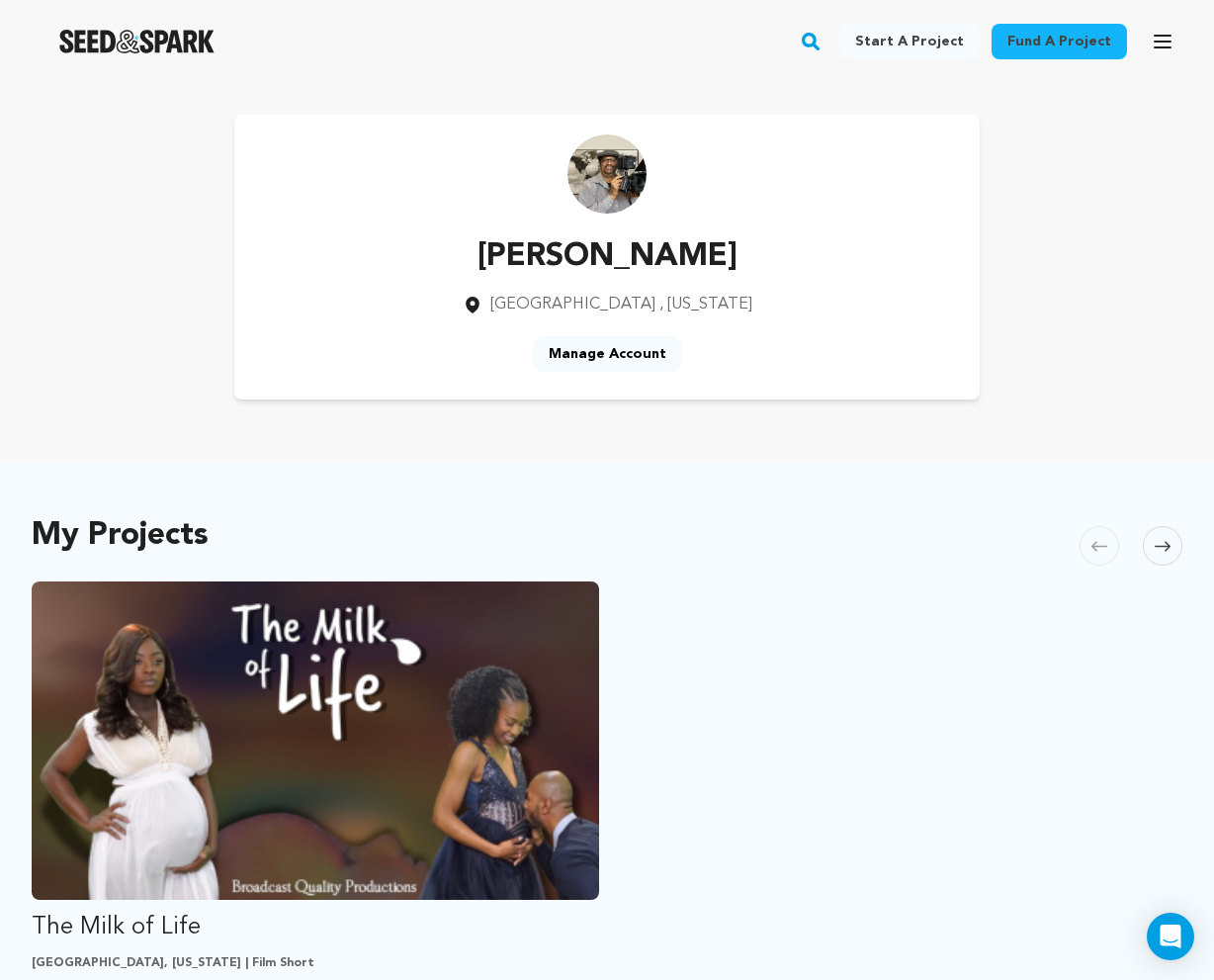 scroll, scrollTop: 0, scrollLeft: 0, axis: both 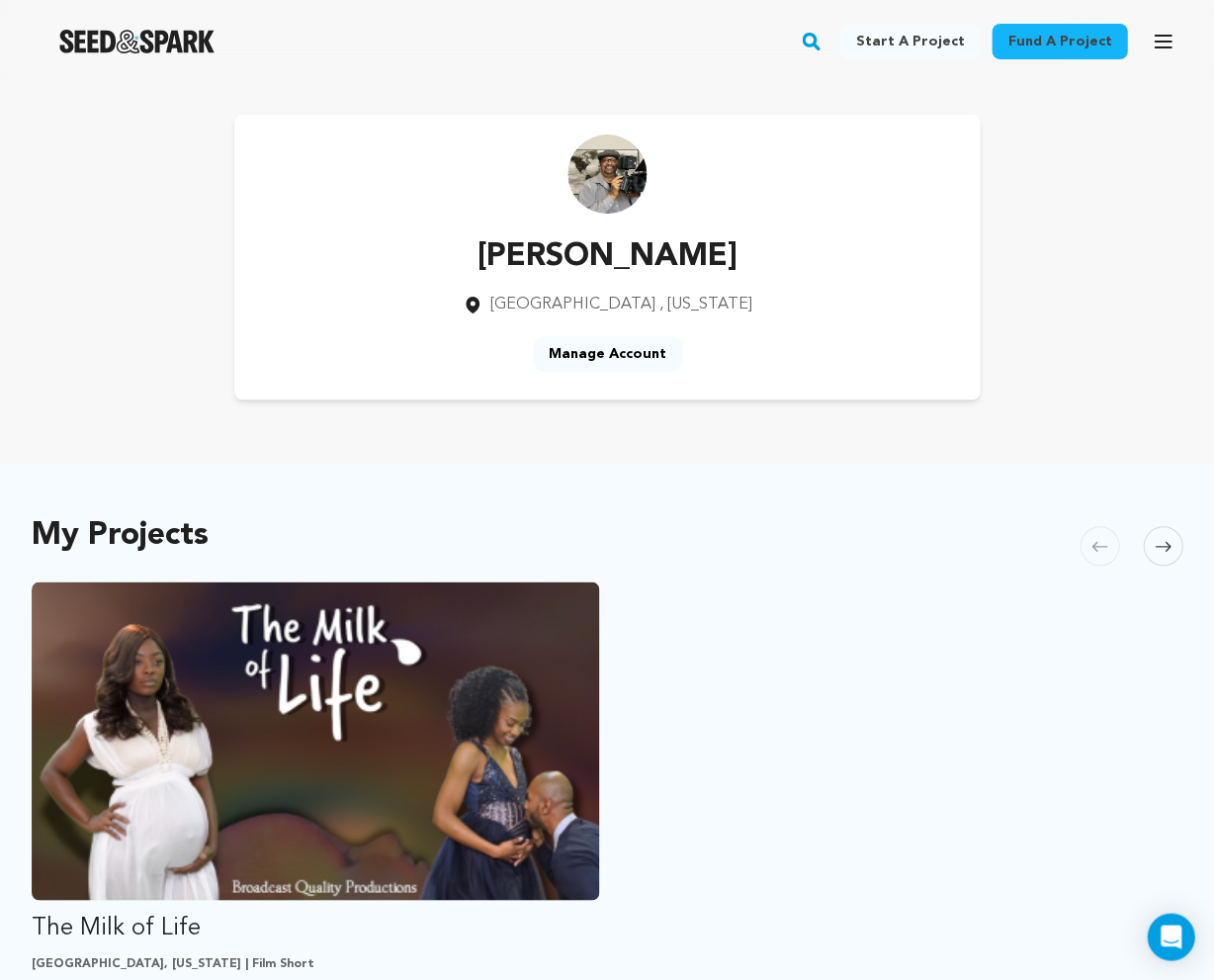 click 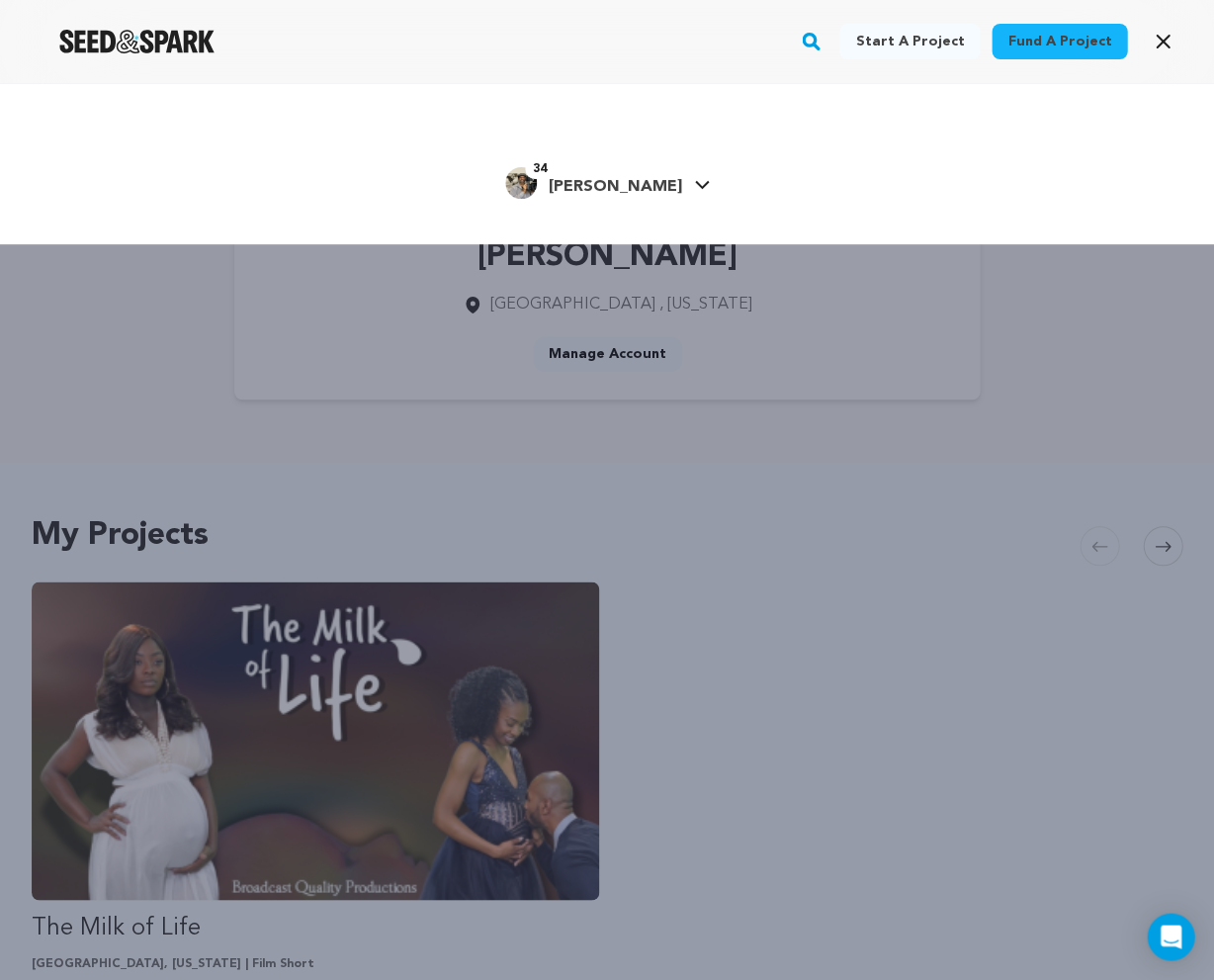 click on "34
[PERSON_NAME]" at bounding box center [607, 184] 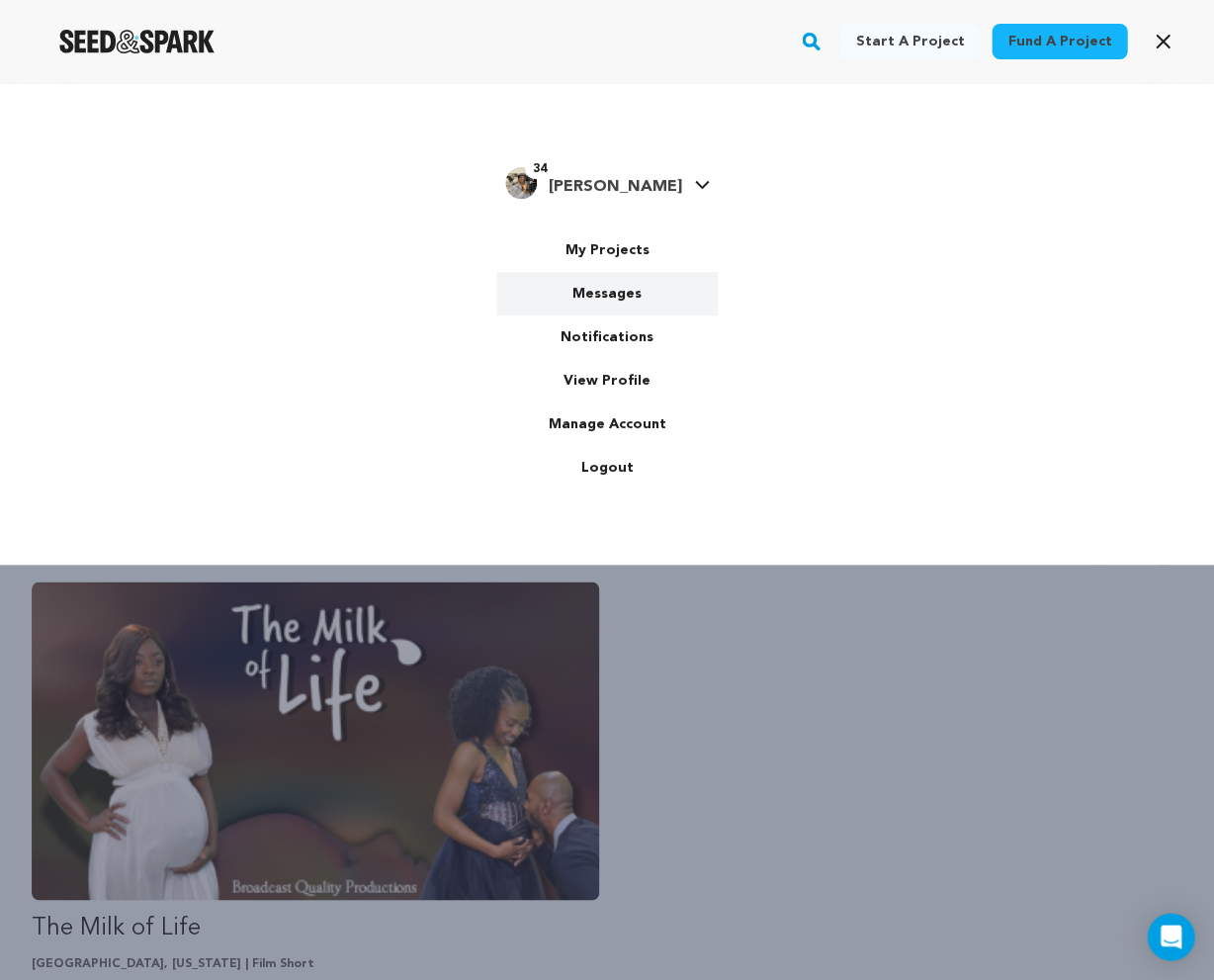 click on "Messages" at bounding box center [607, 294] 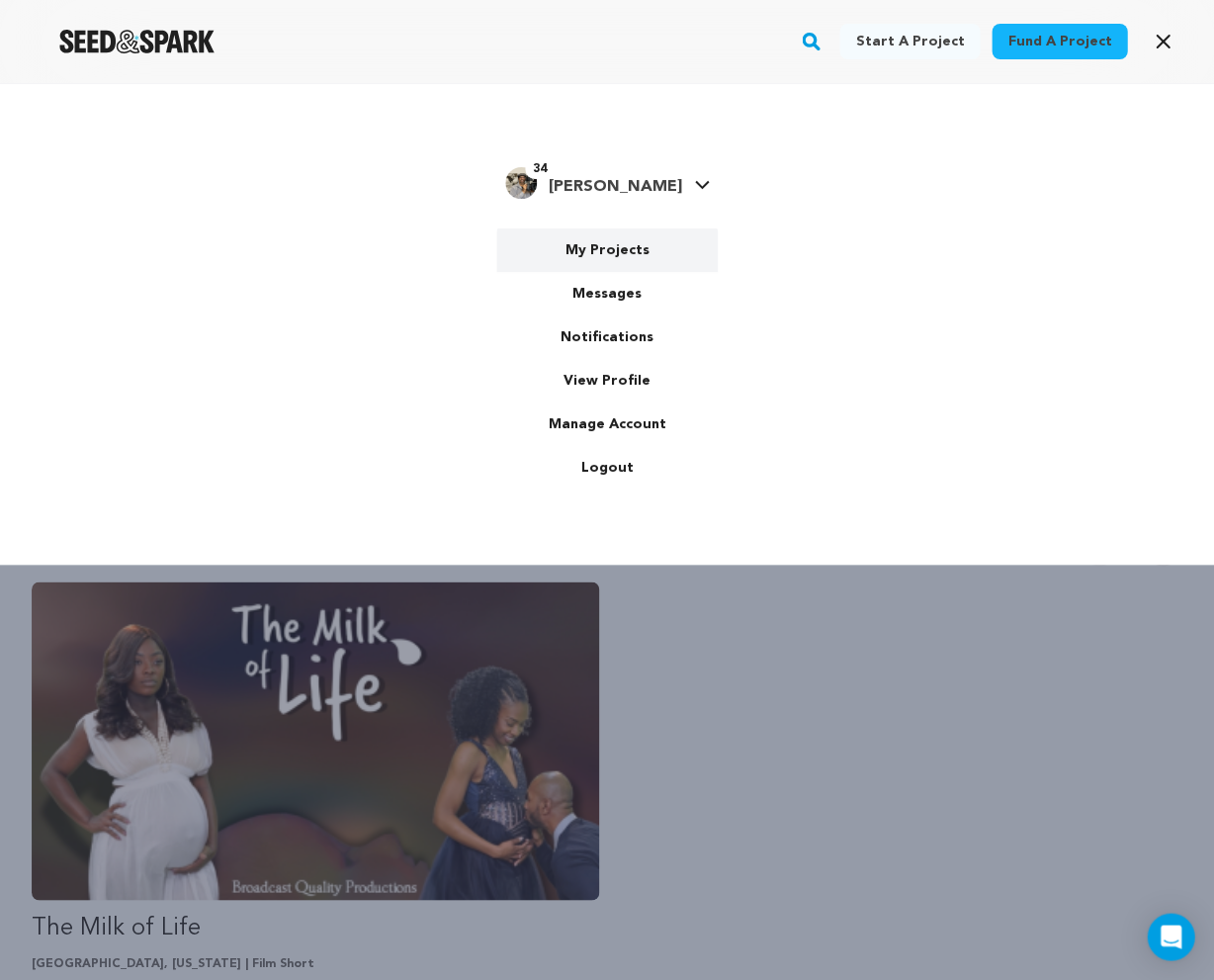 click on "My Projects" at bounding box center [607, 250] 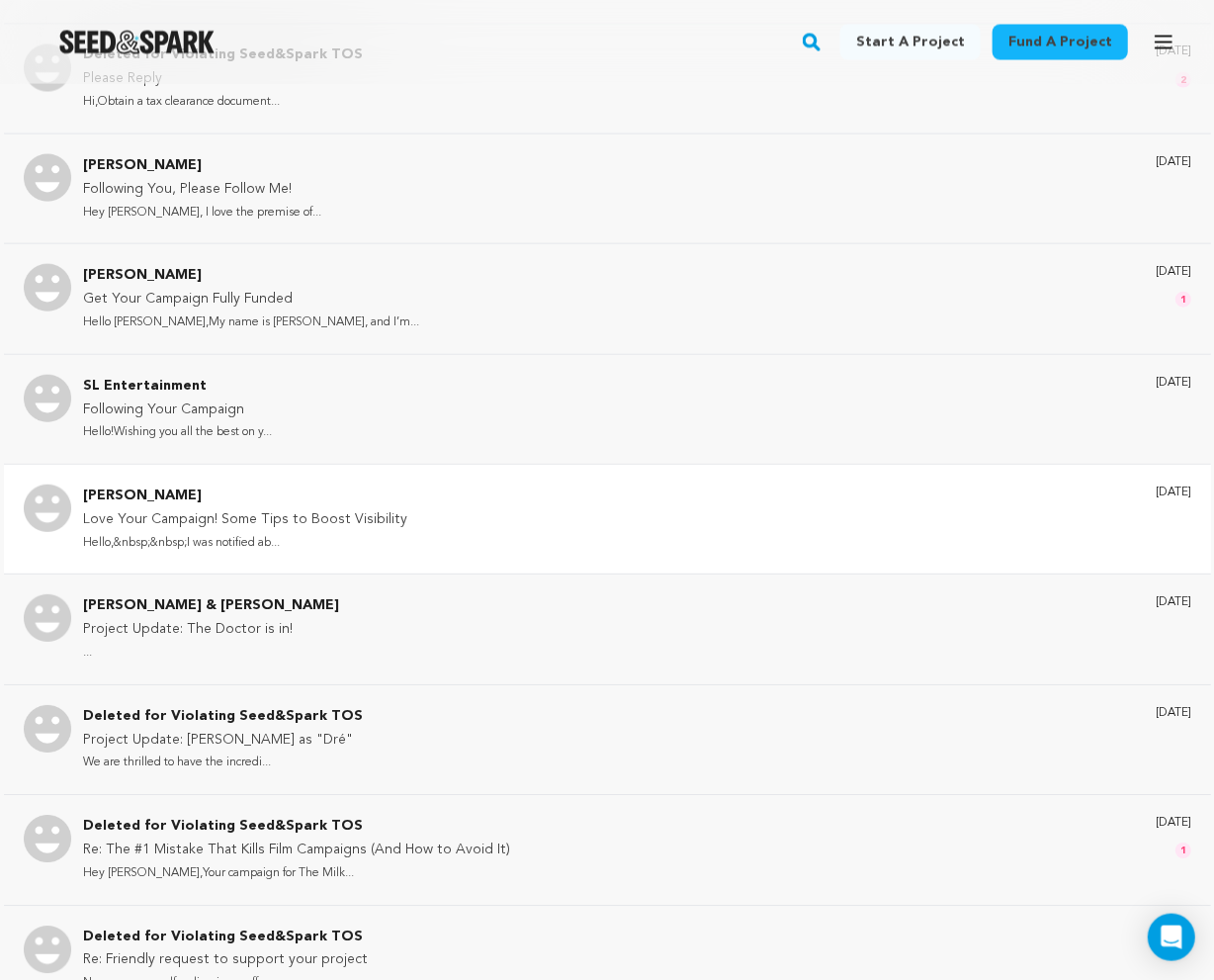 scroll, scrollTop: 12827, scrollLeft: 0, axis: vertical 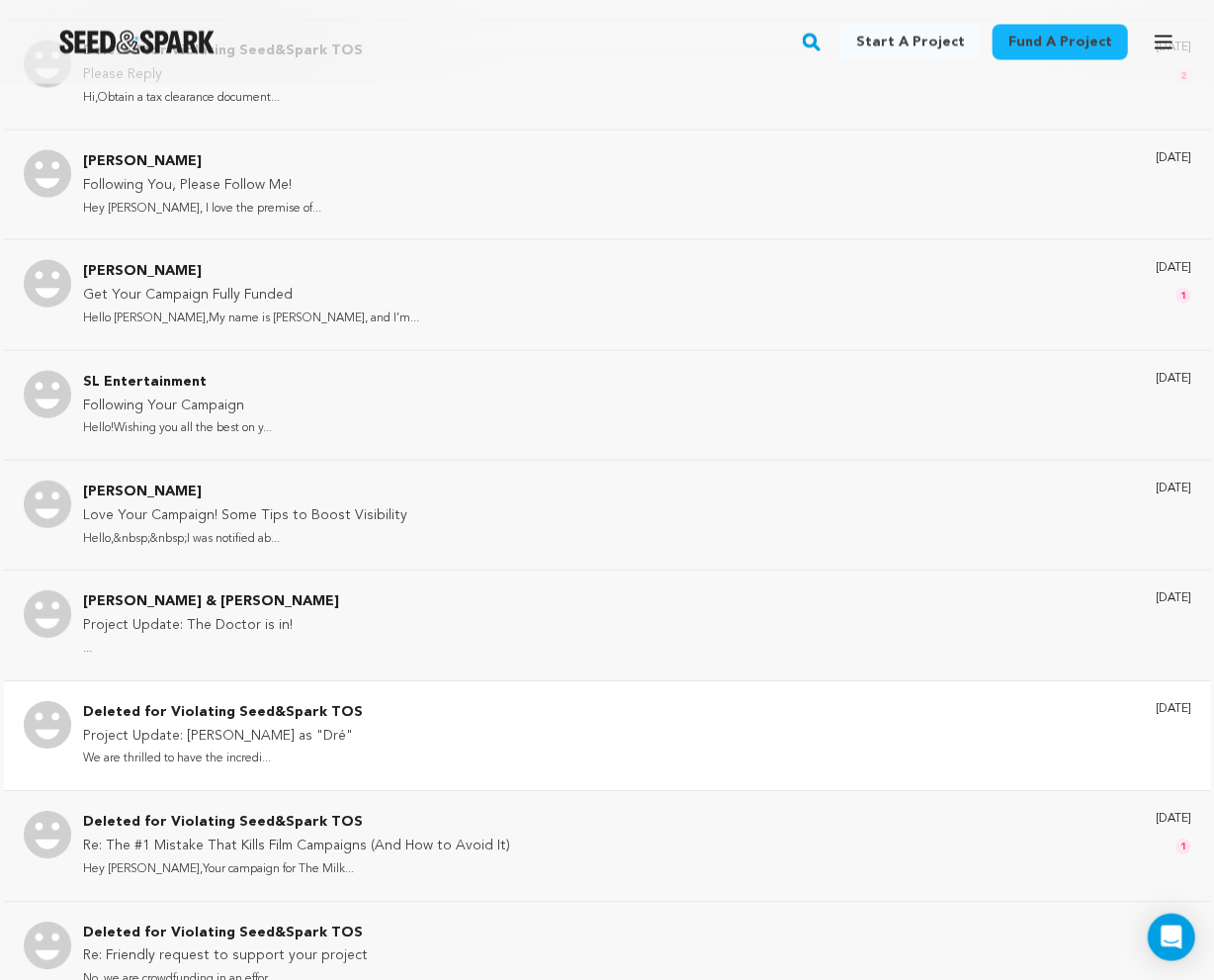click on "Deleted for Violating Seed&Spark TOS" at bounding box center [222, 712] 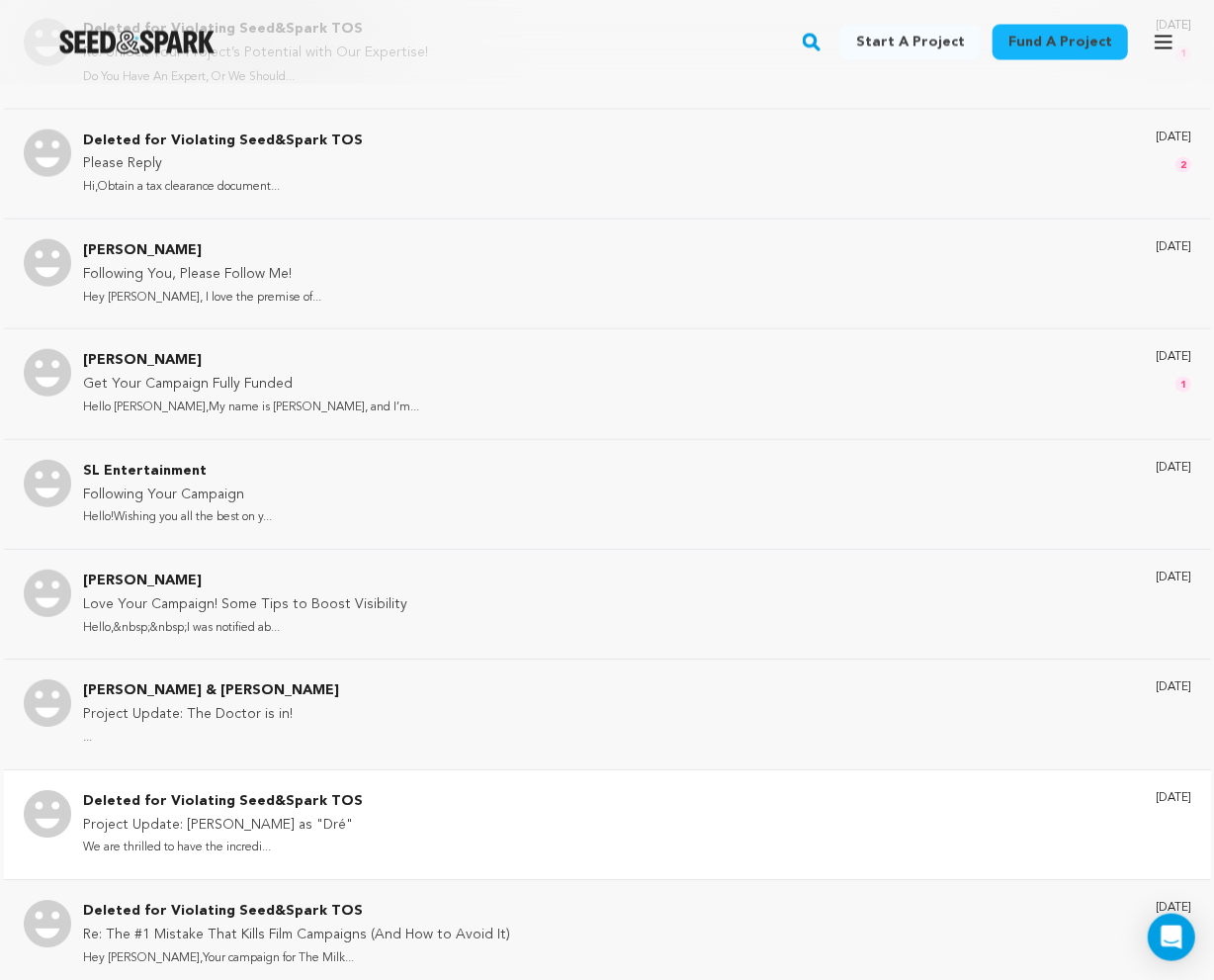 click on "Deleted for Violating Seed&Spark TOS" at bounding box center (222, 801) 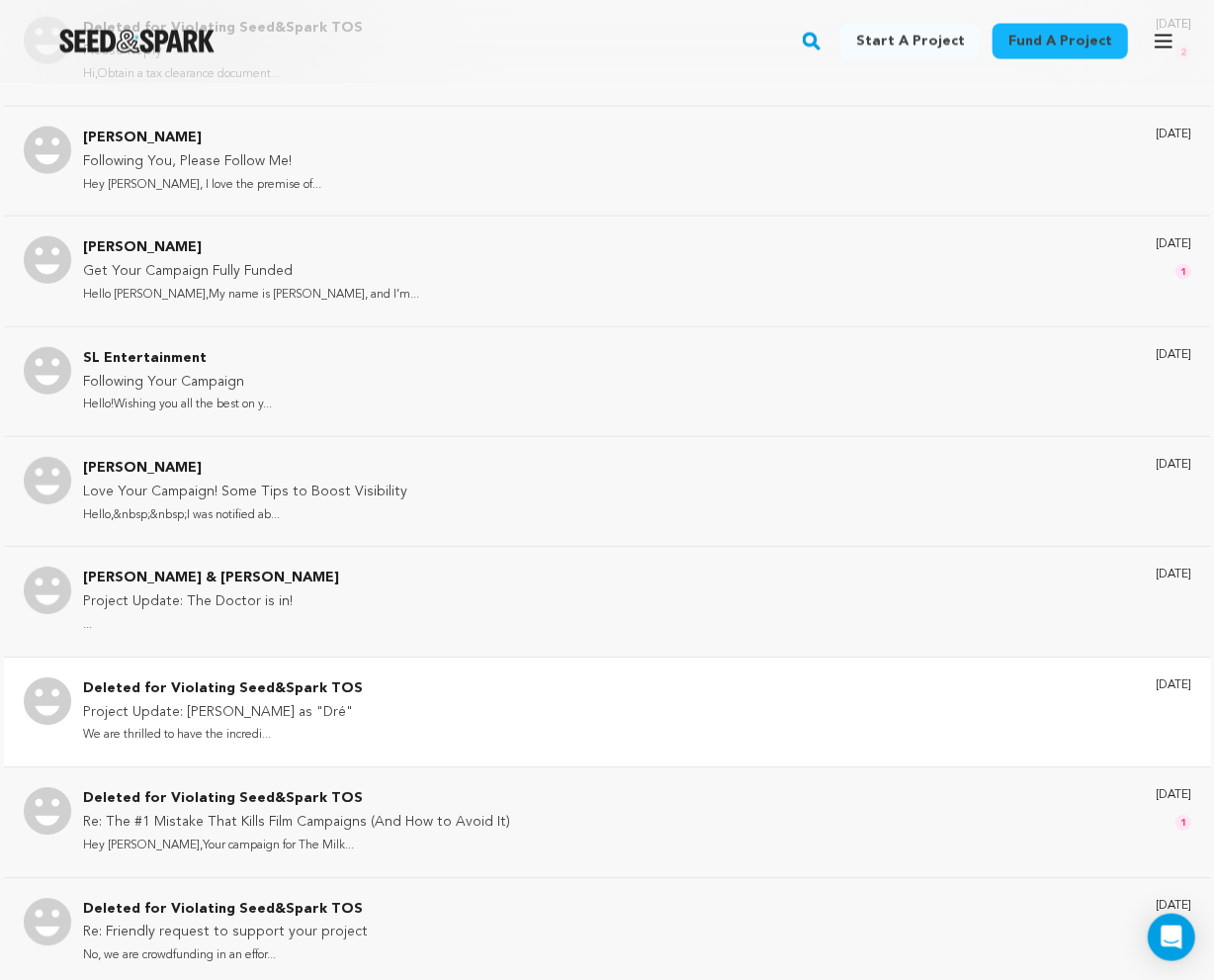 scroll, scrollTop: 1096, scrollLeft: 0, axis: vertical 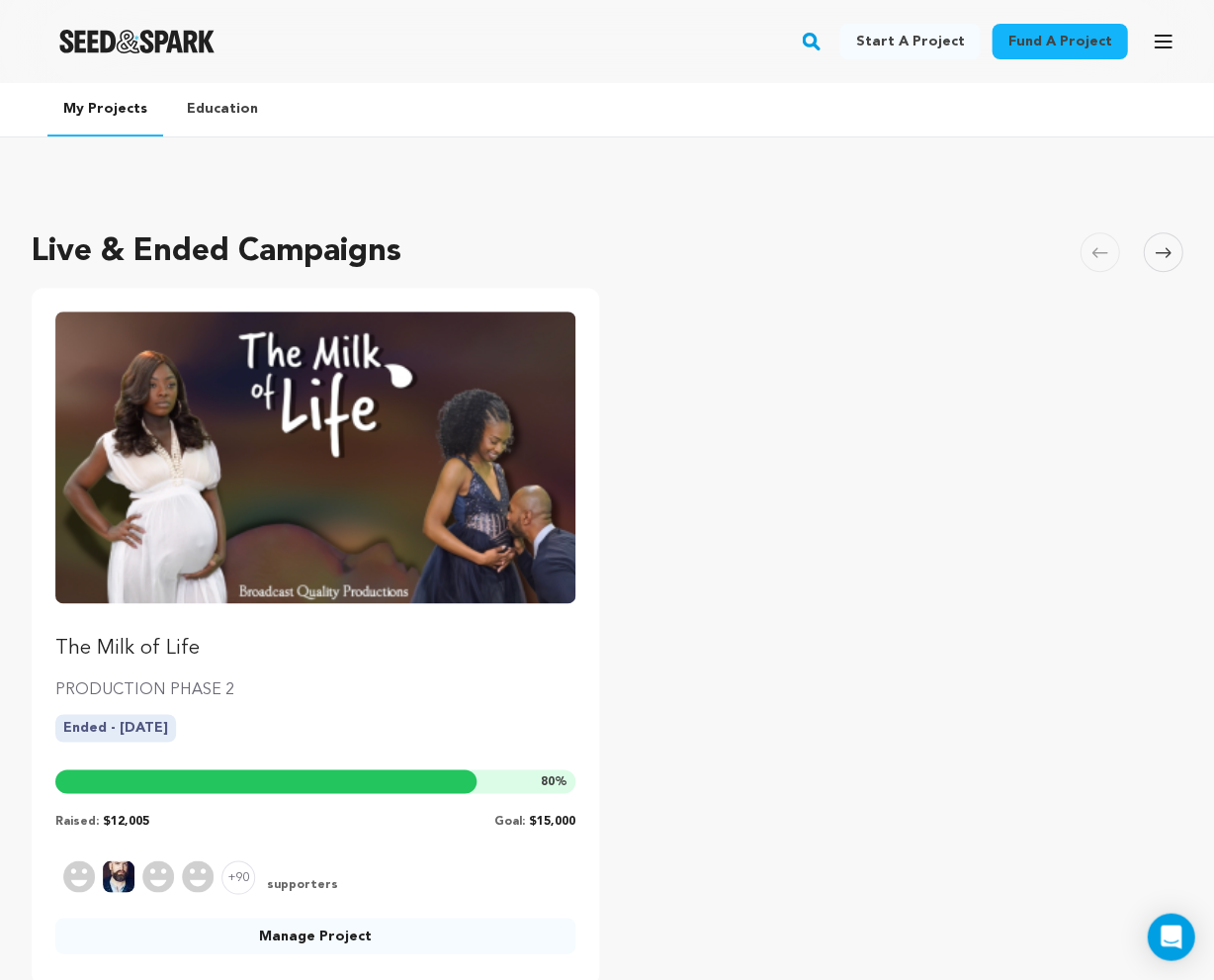 click 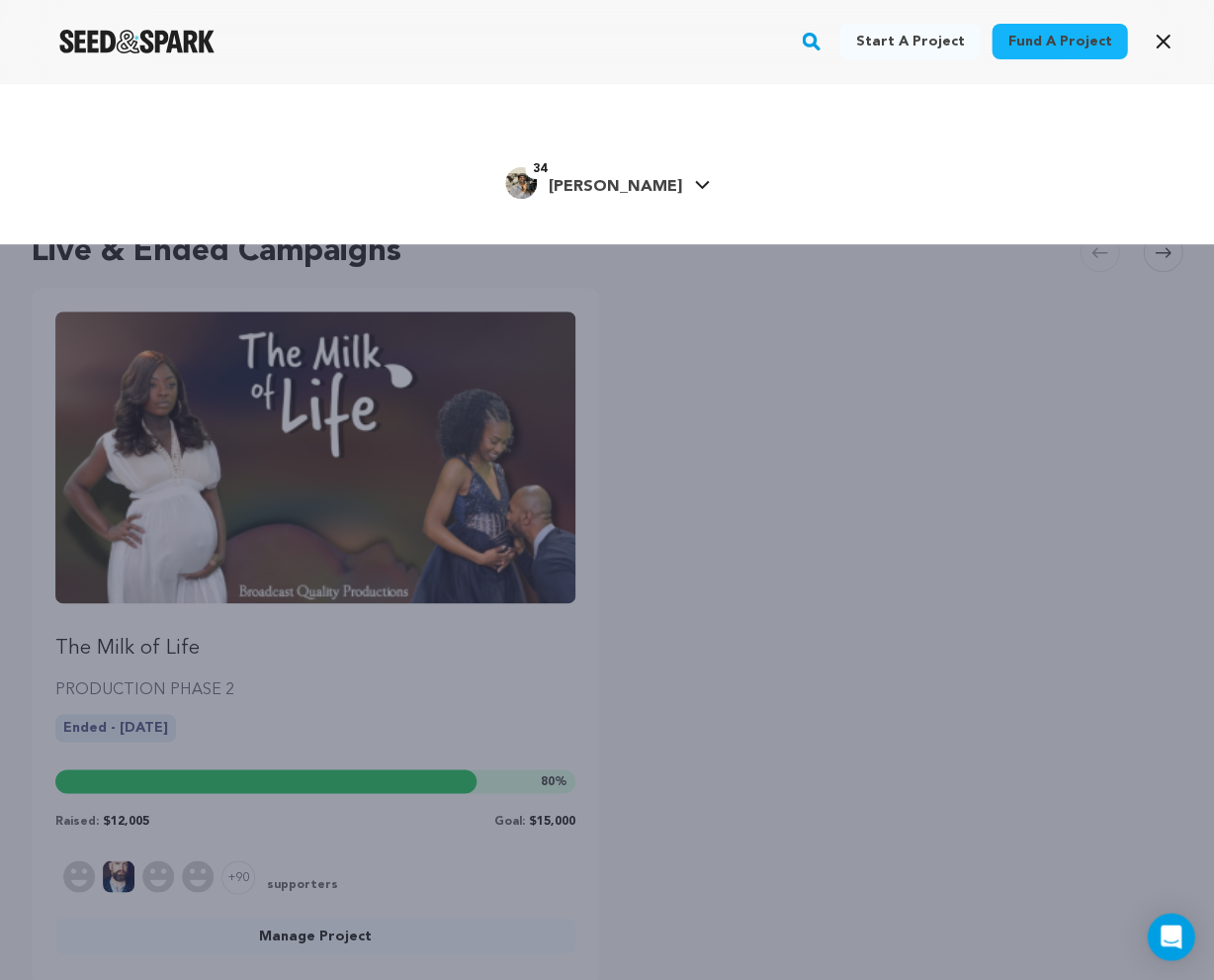 click 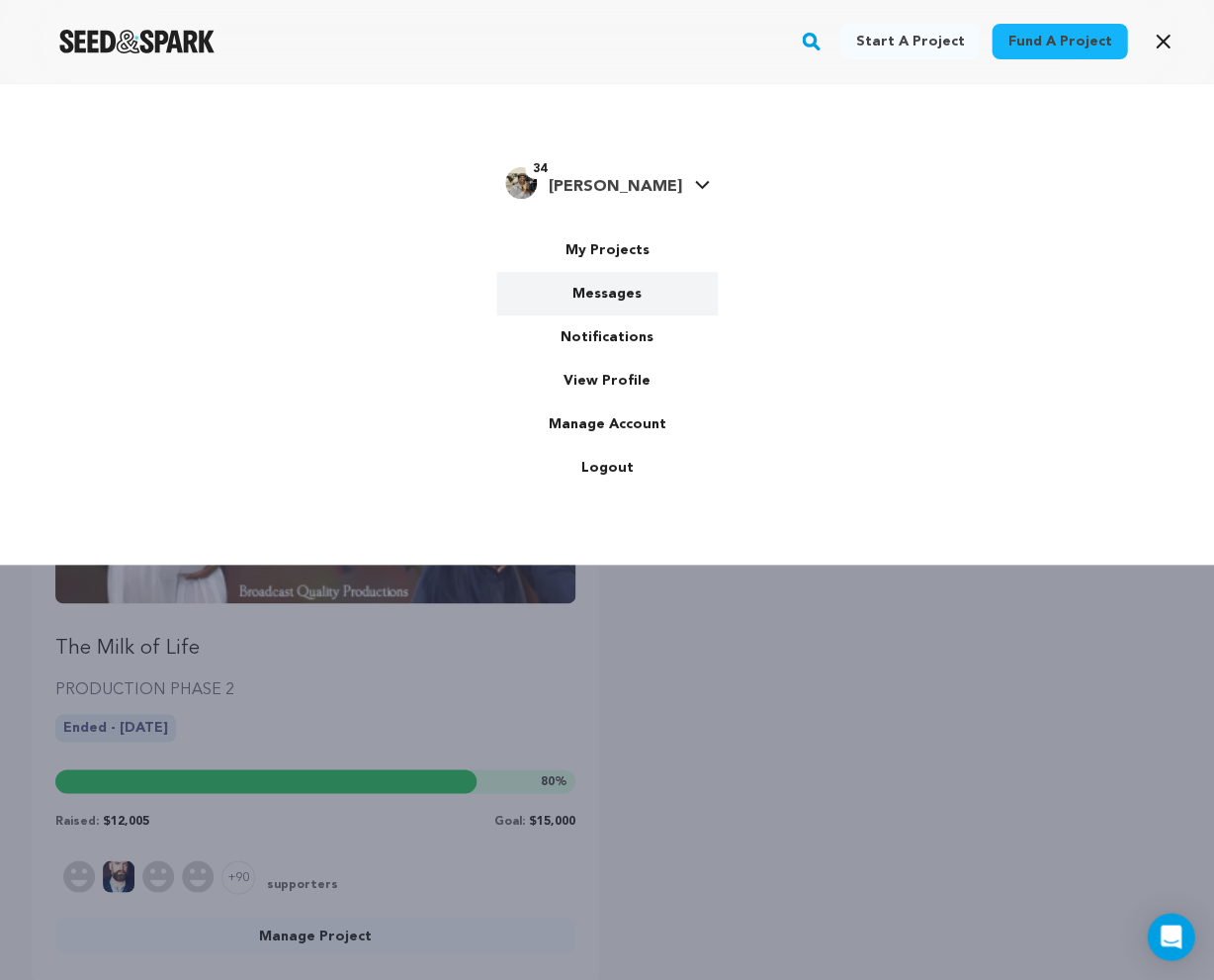 click on "Messages" at bounding box center (607, 294) 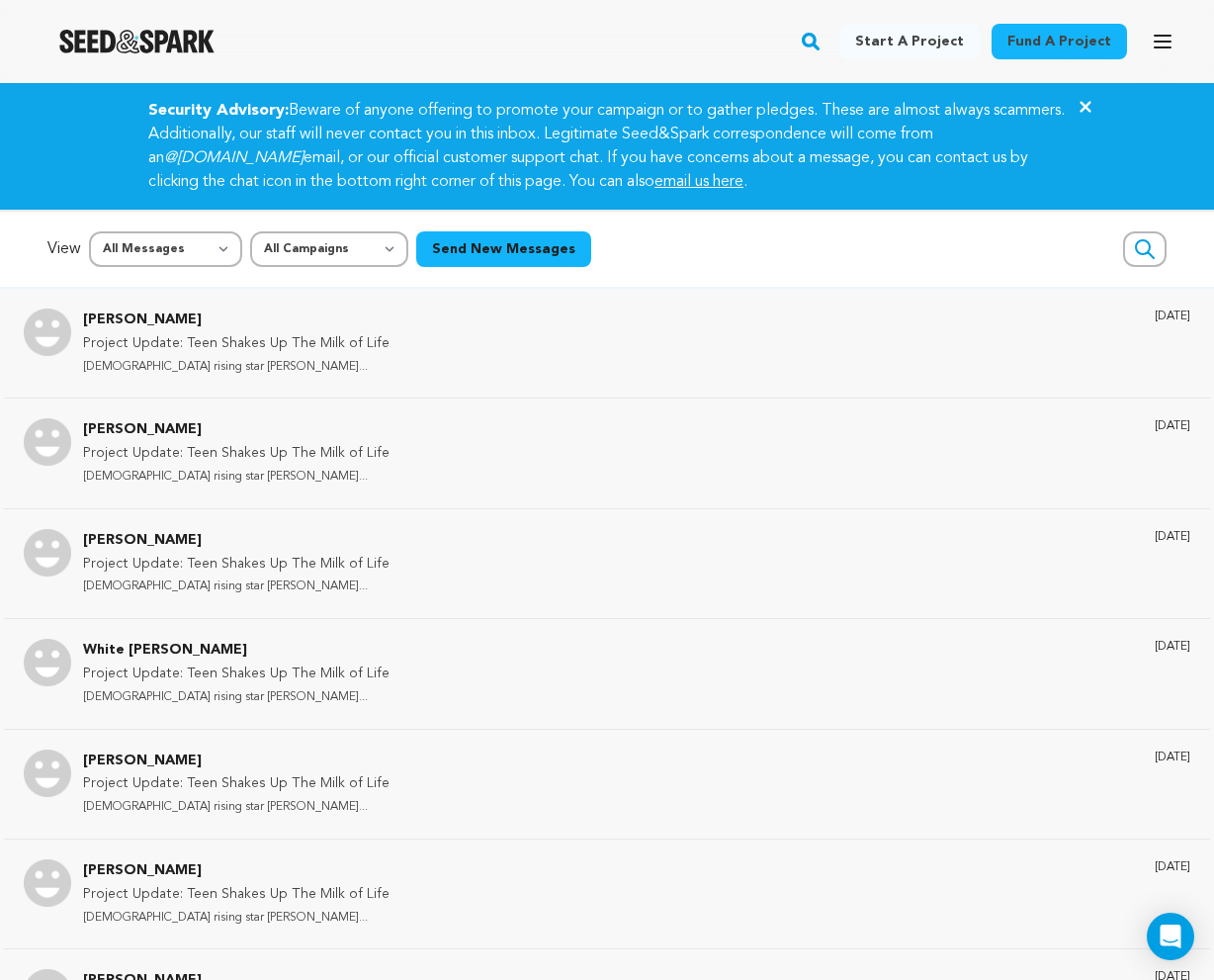 scroll, scrollTop: 0, scrollLeft: 0, axis: both 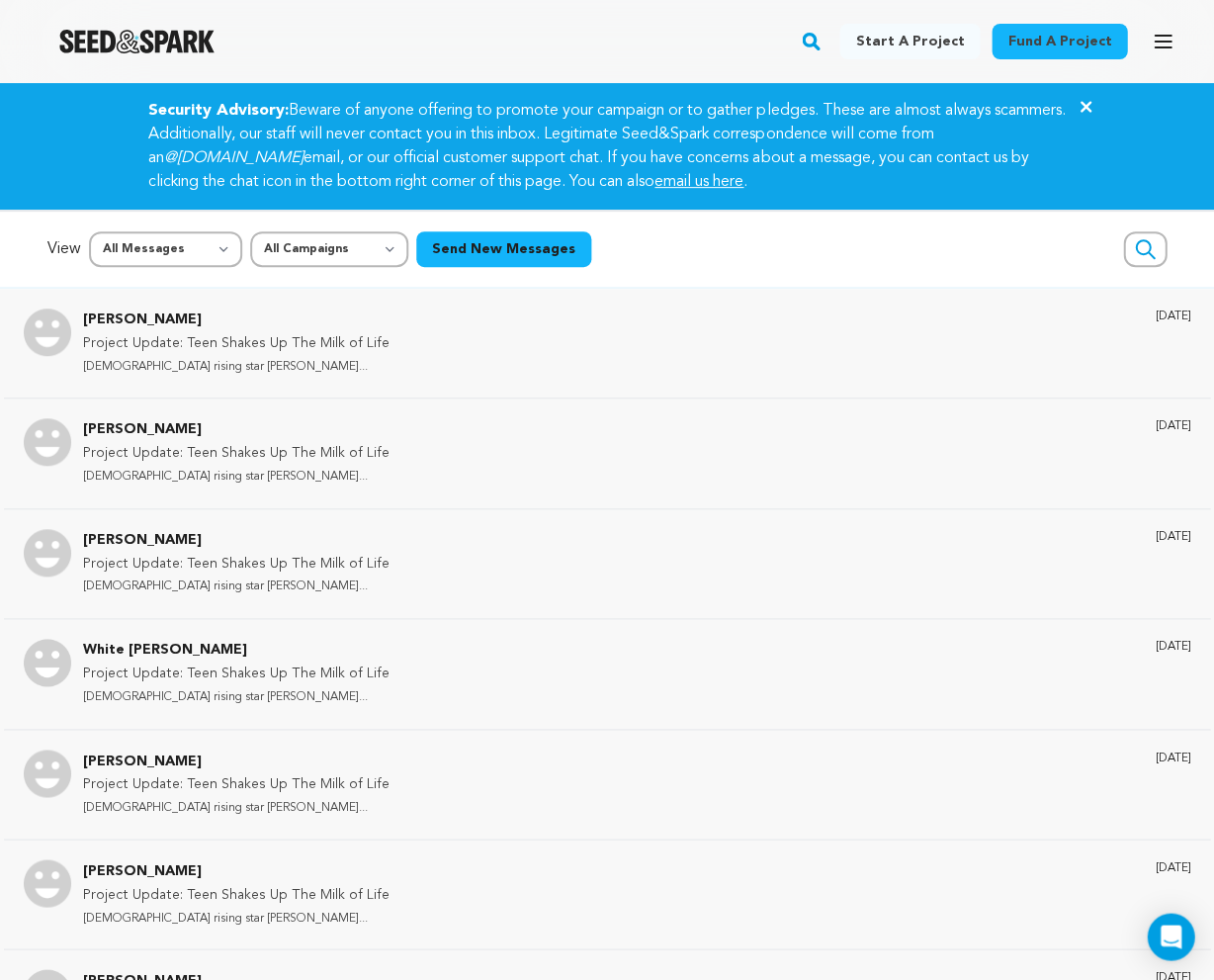click 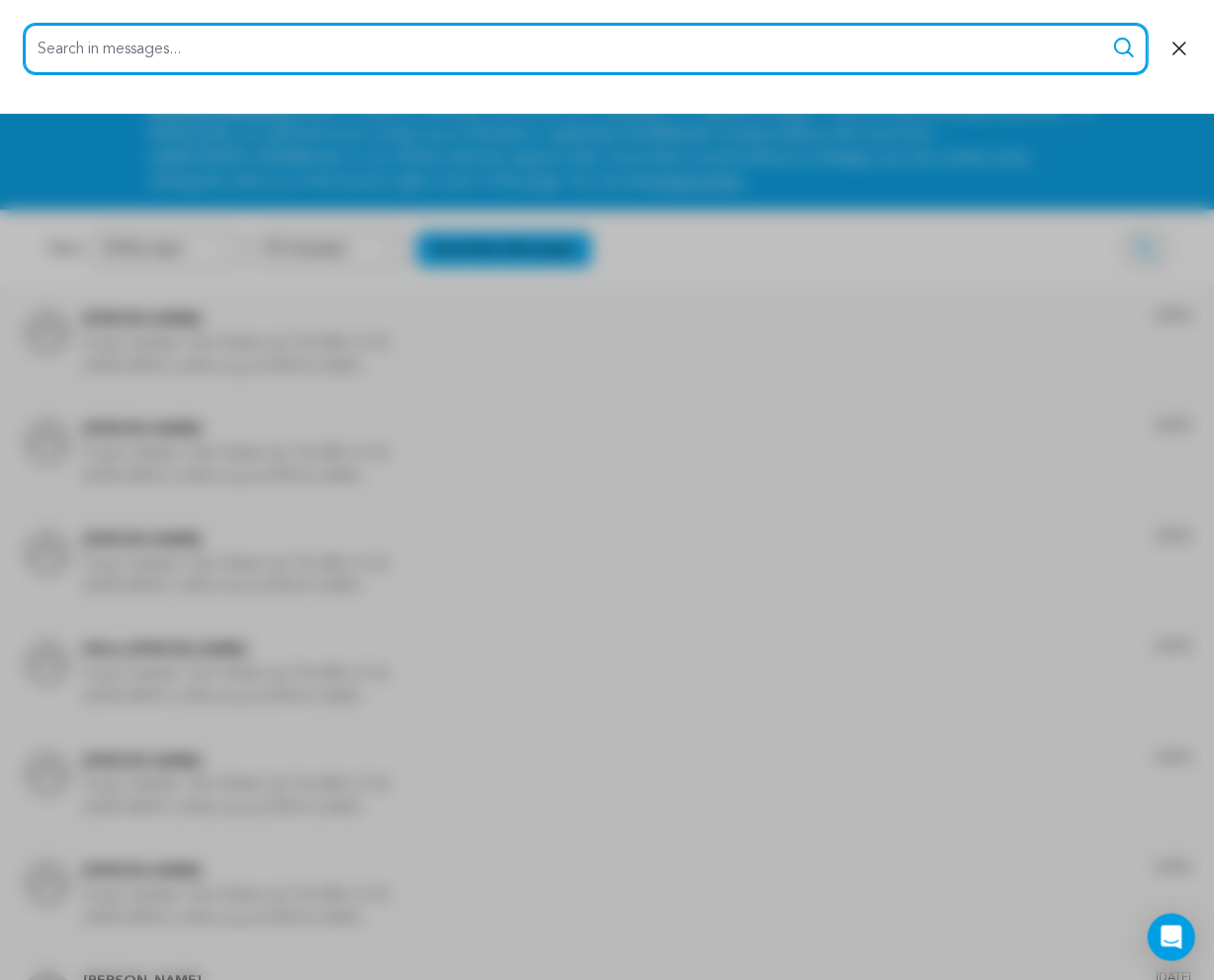 click on "Search in messages..." at bounding box center (585, 48) 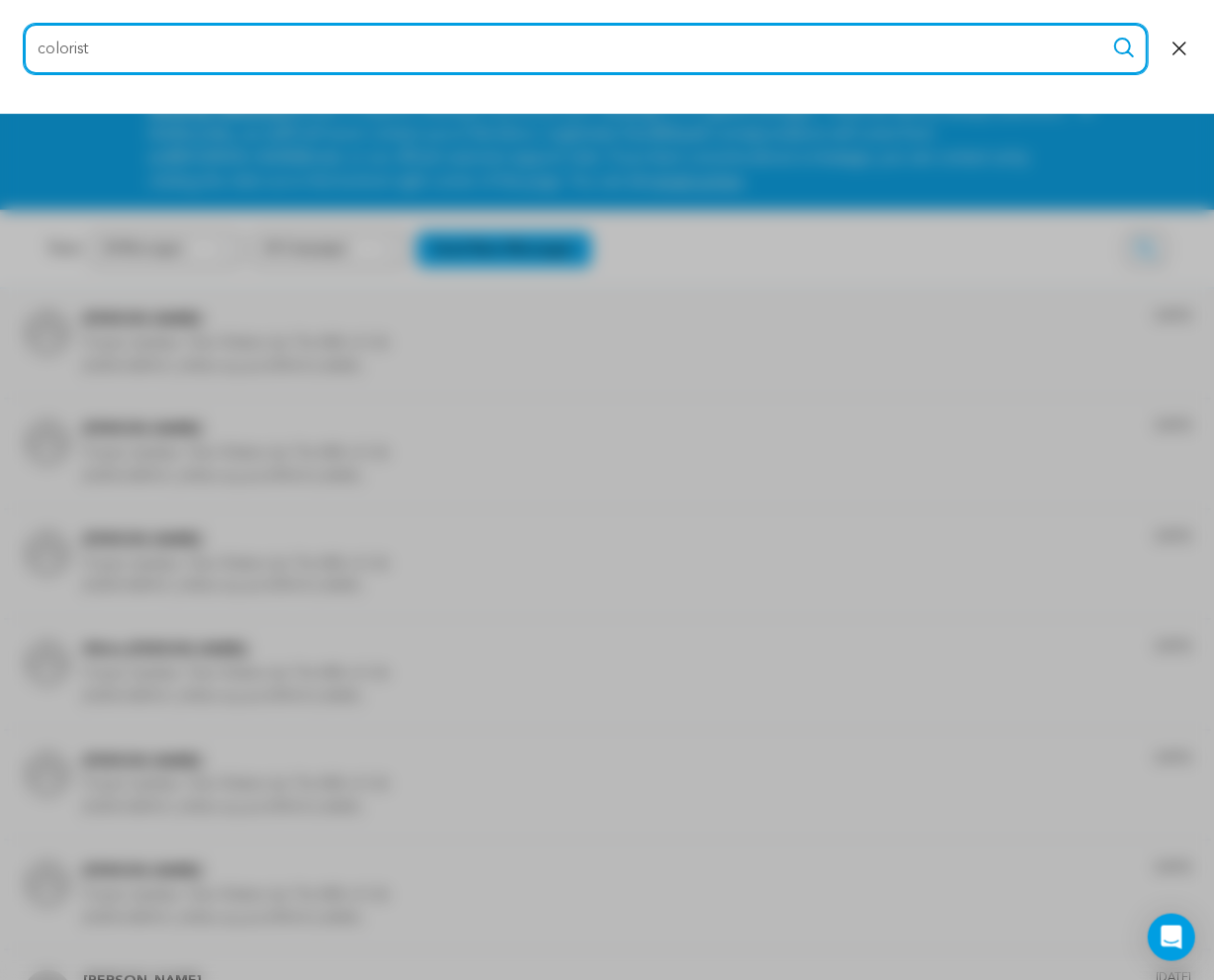 type on "colorist" 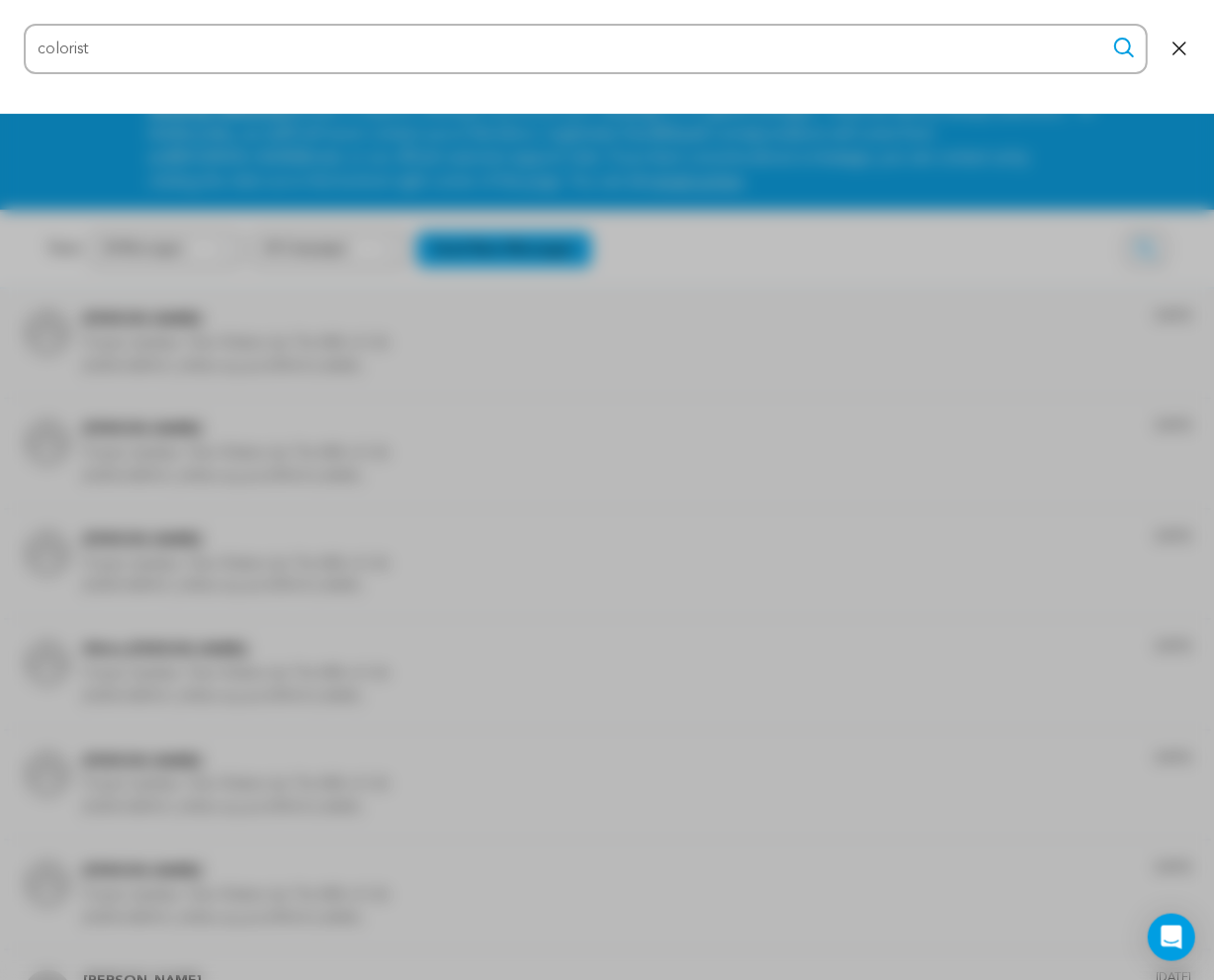 click 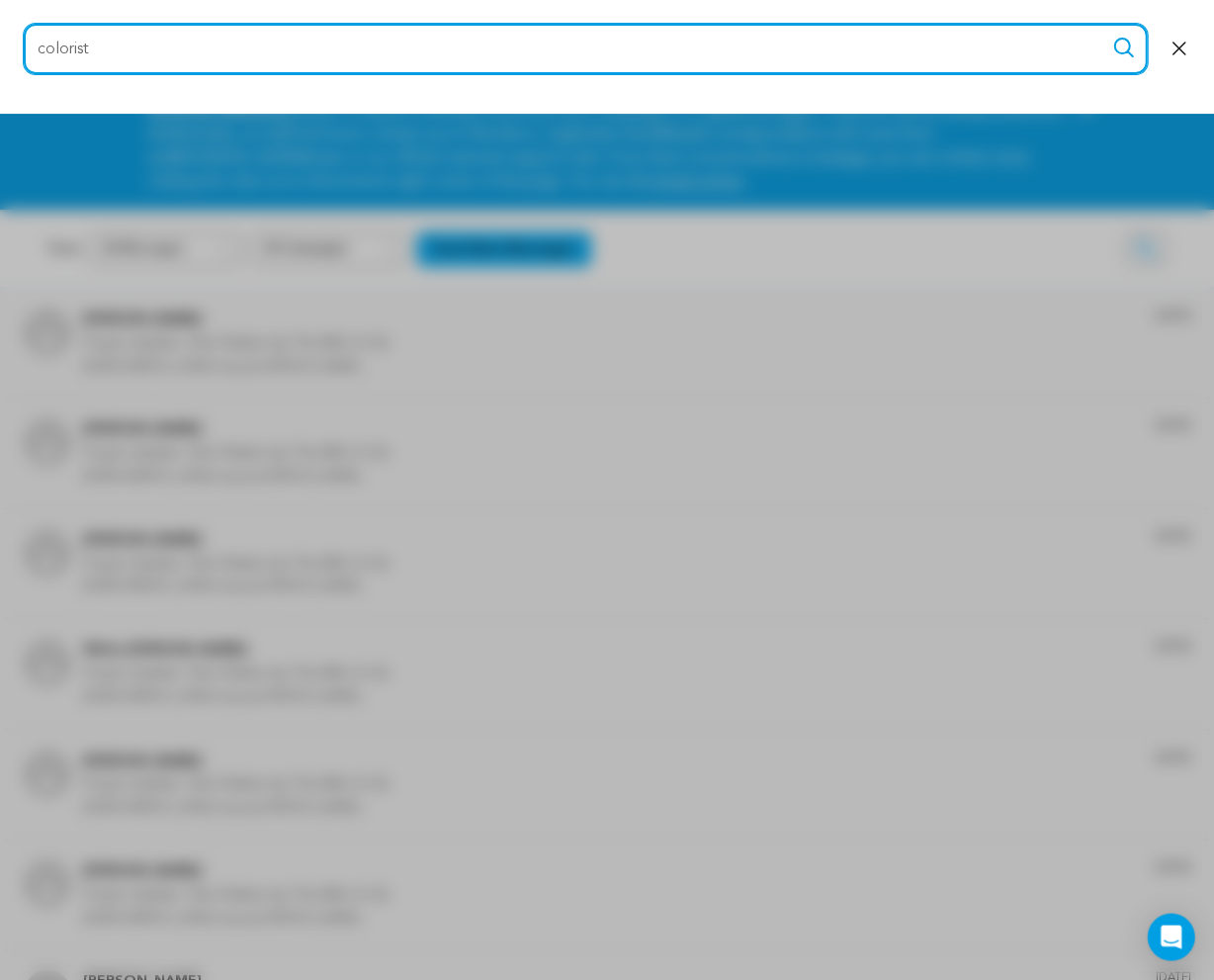 click on "colorist" at bounding box center [585, 48] 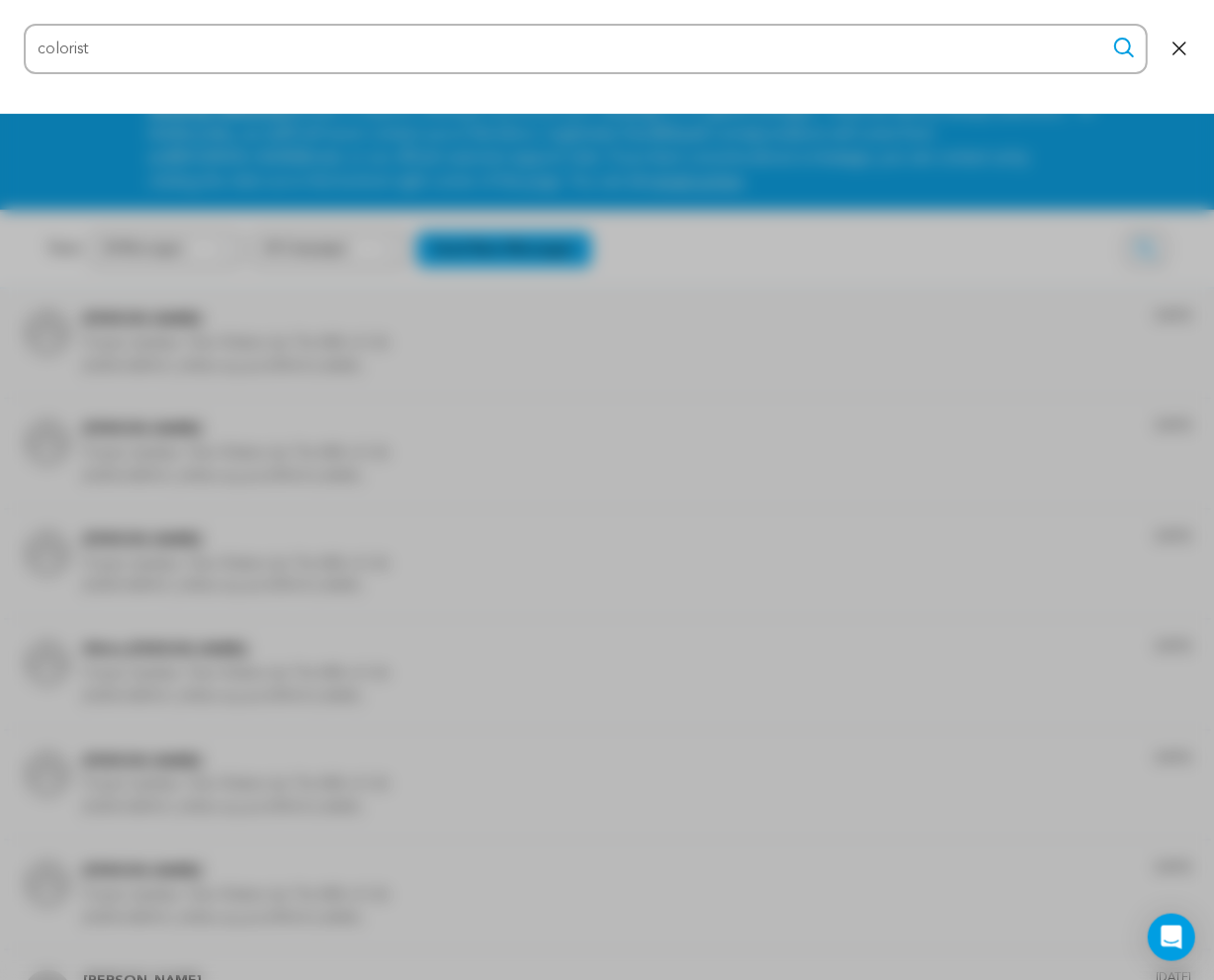 click 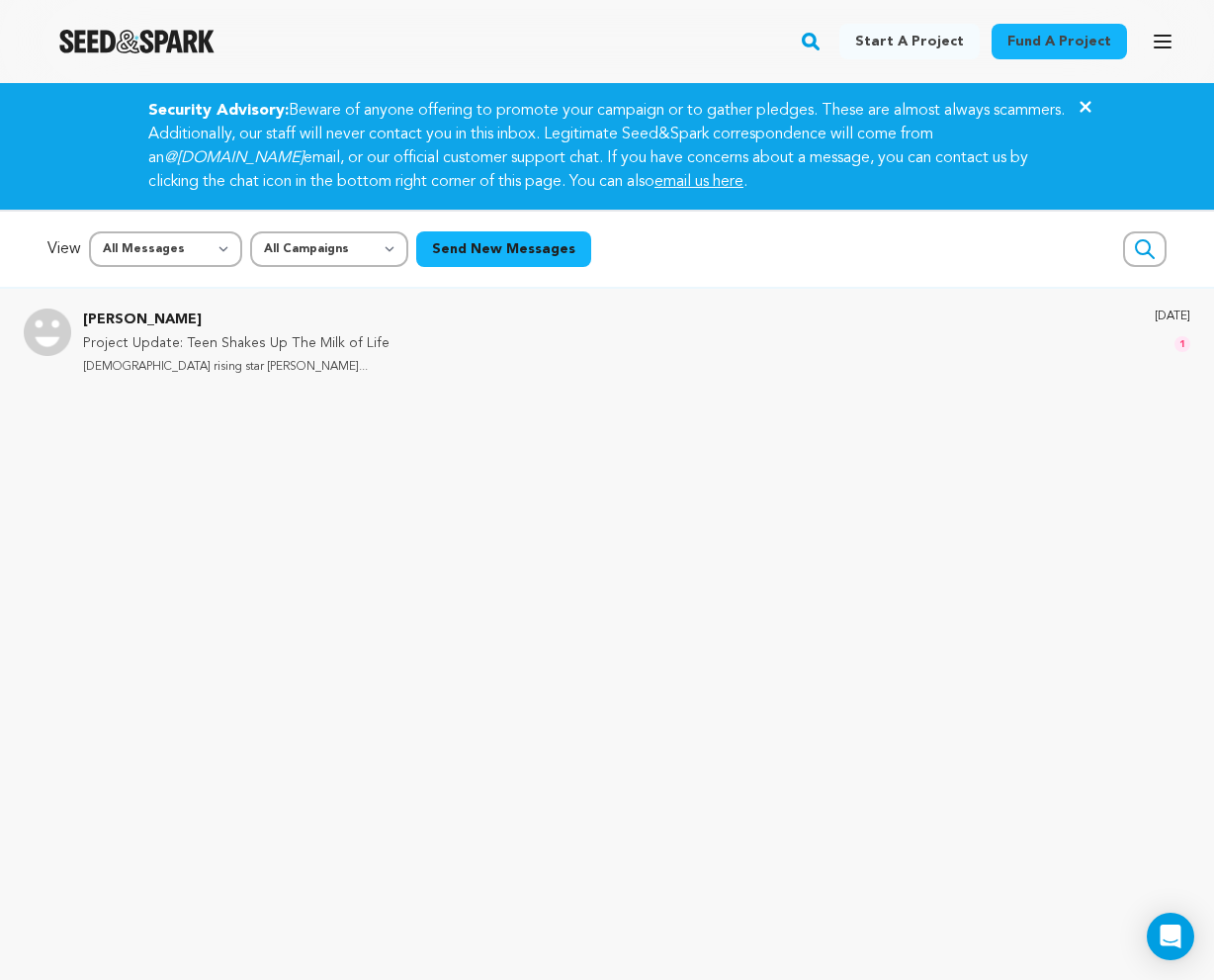 scroll, scrollTop: 0, scrollLeft: 0, axis: both 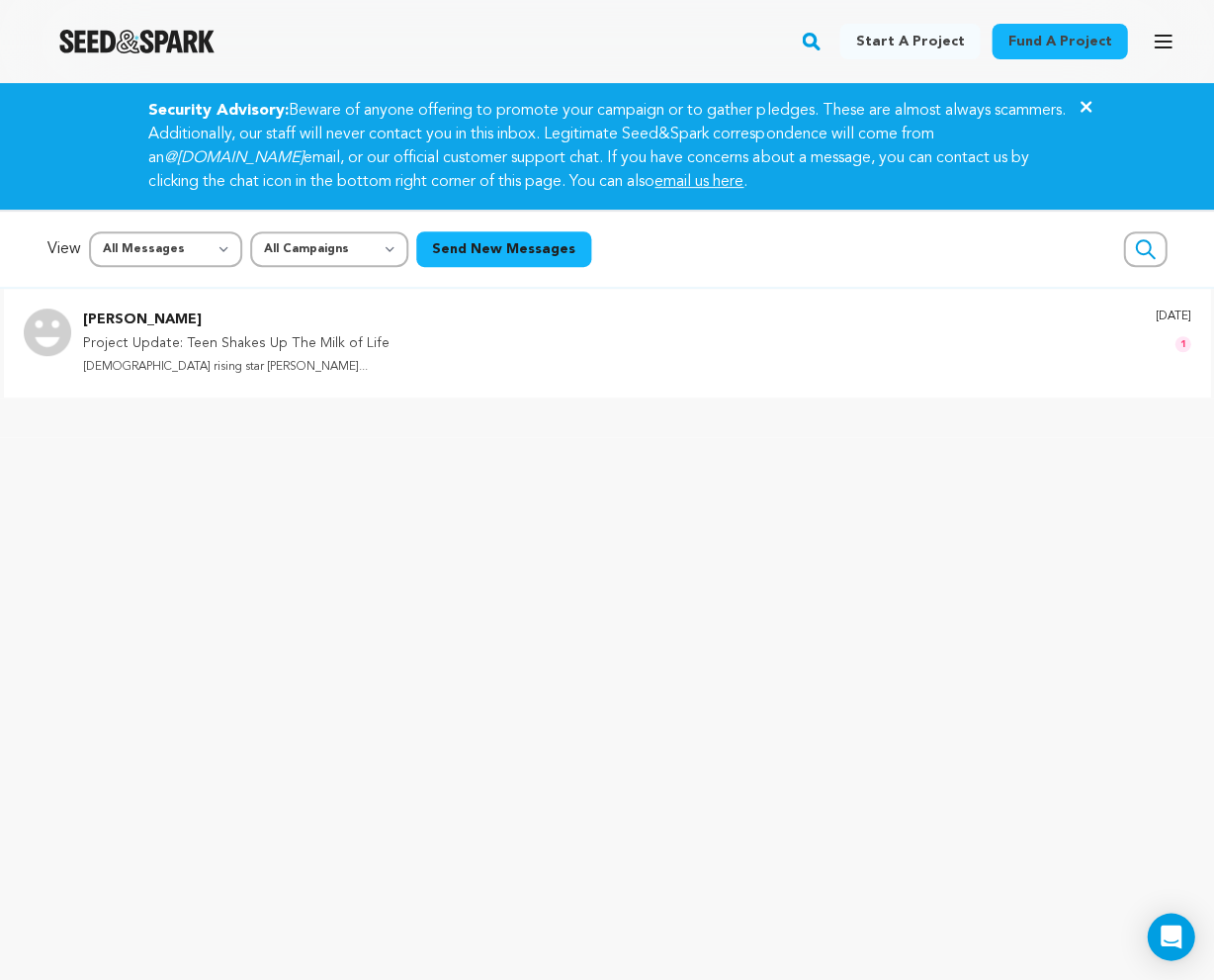 click on "Project Update:
Teen Shakes Up The Milk of Life" at bounding box center [236, 344] 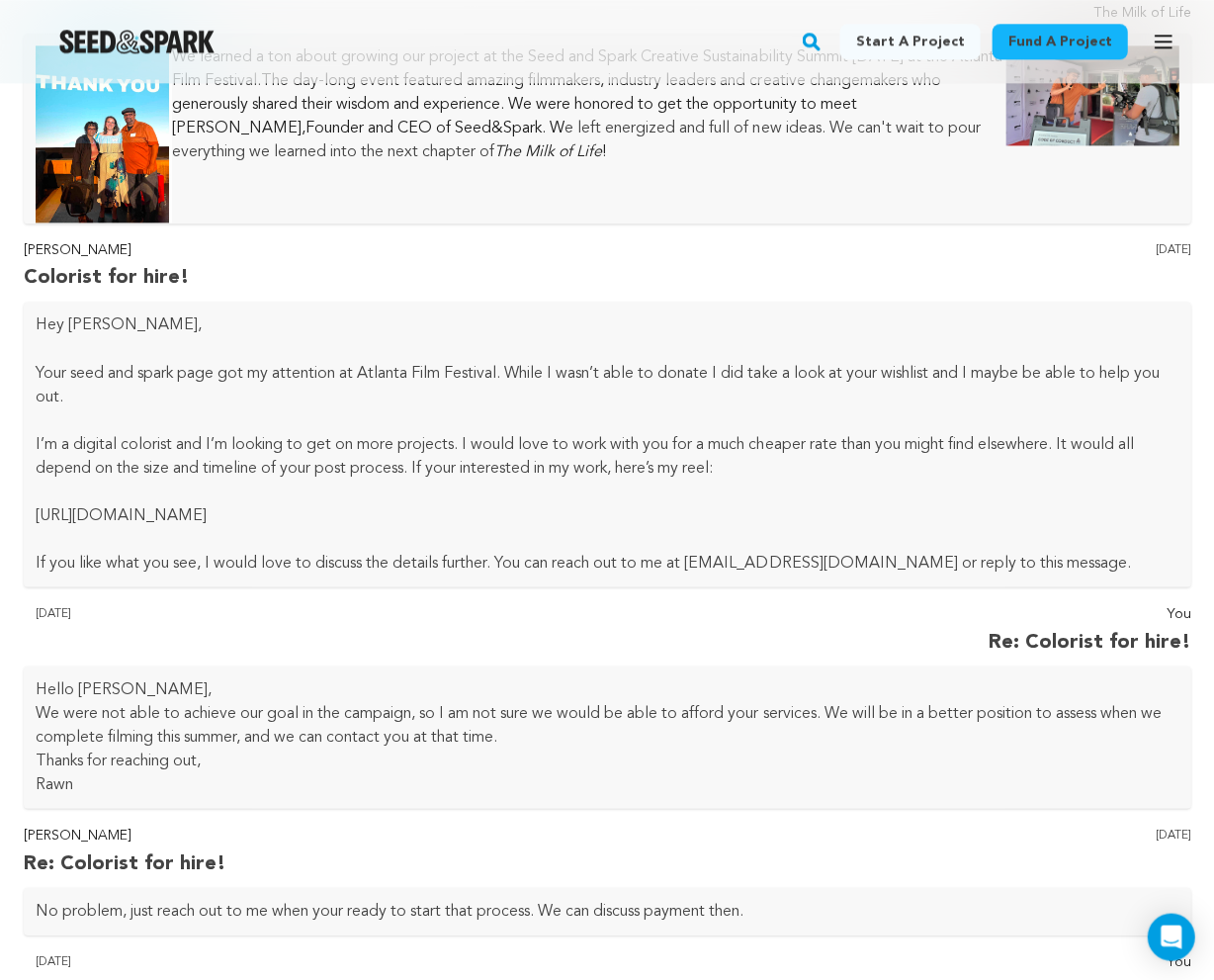 scroll, scrollTop: 414, scrollLeft: 0, axis: vertical 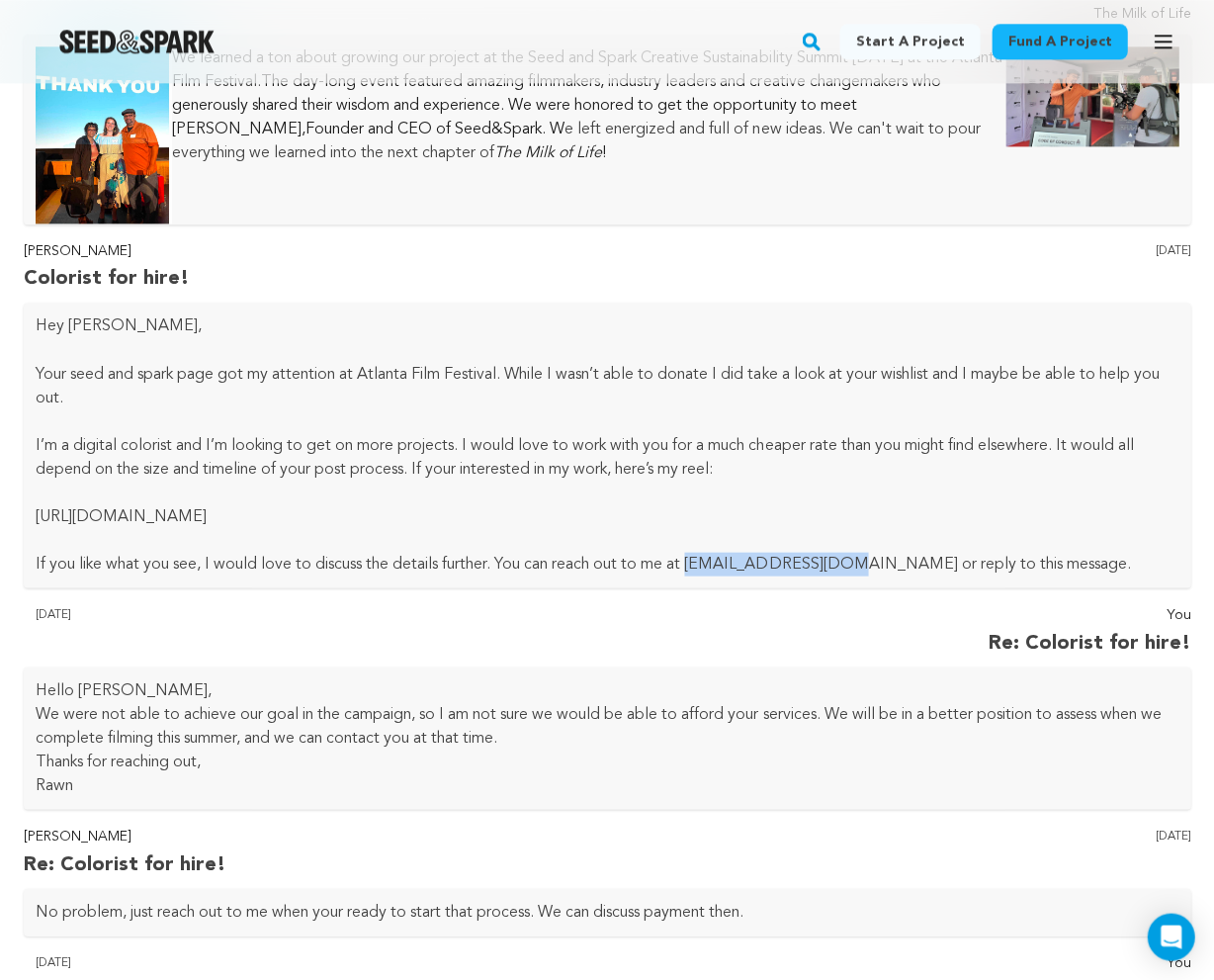 drag, startPoint x: 697, startPoint y: 560, endPoint x: 852, endPoint y: 564, distance: 155.0516 